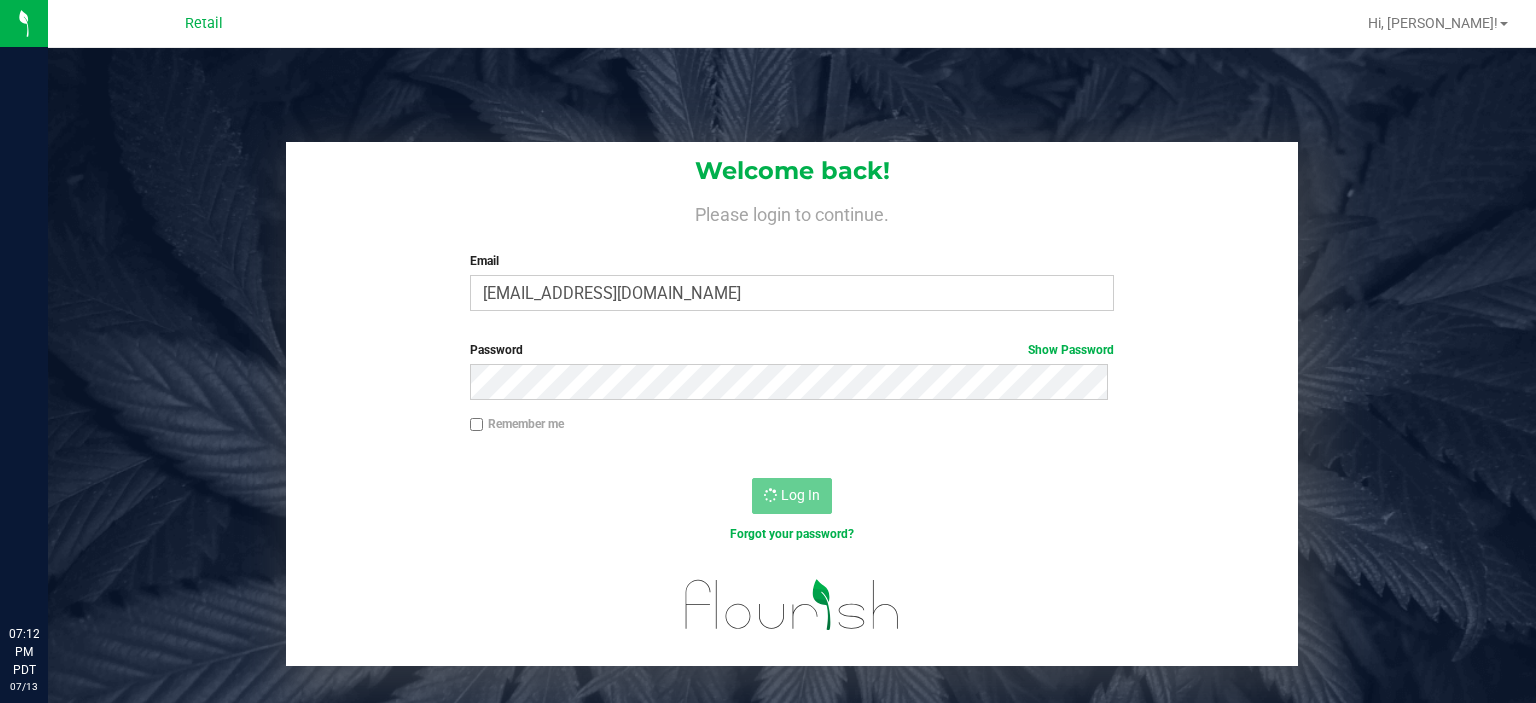 scroll, scrollTop: 0, scrollLeft: 0, axis: both 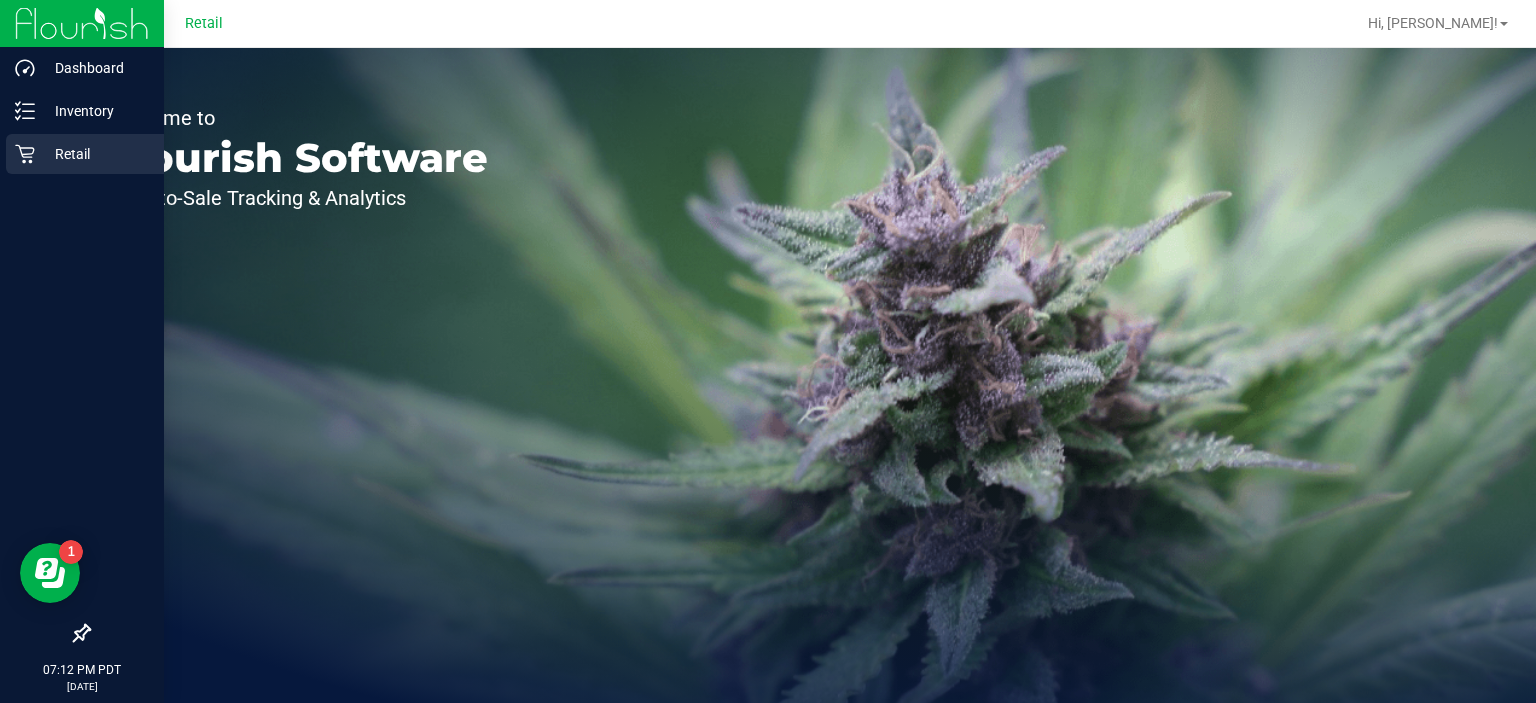 click on "Retail" at bounding box center (85, 154) 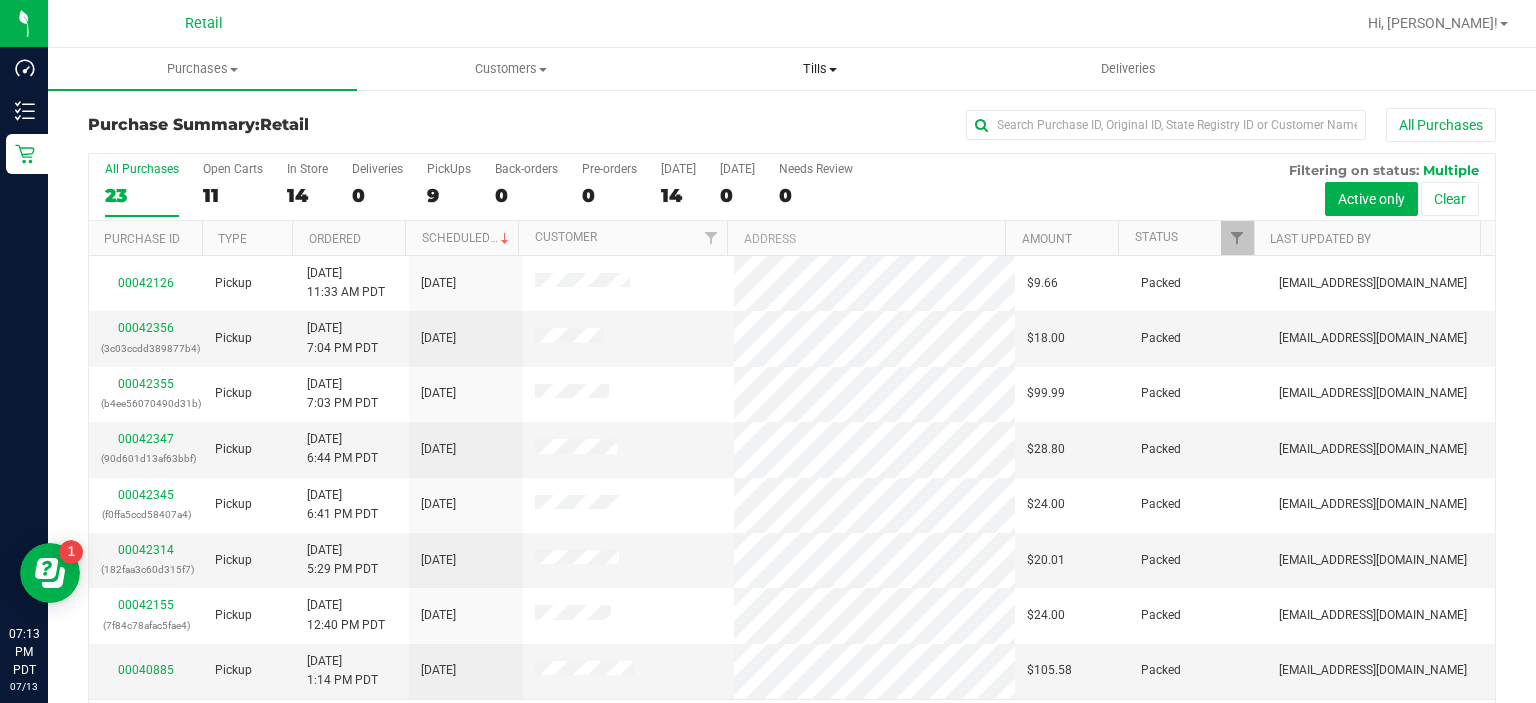 click on "Tills" at bounding box center (819, 69) 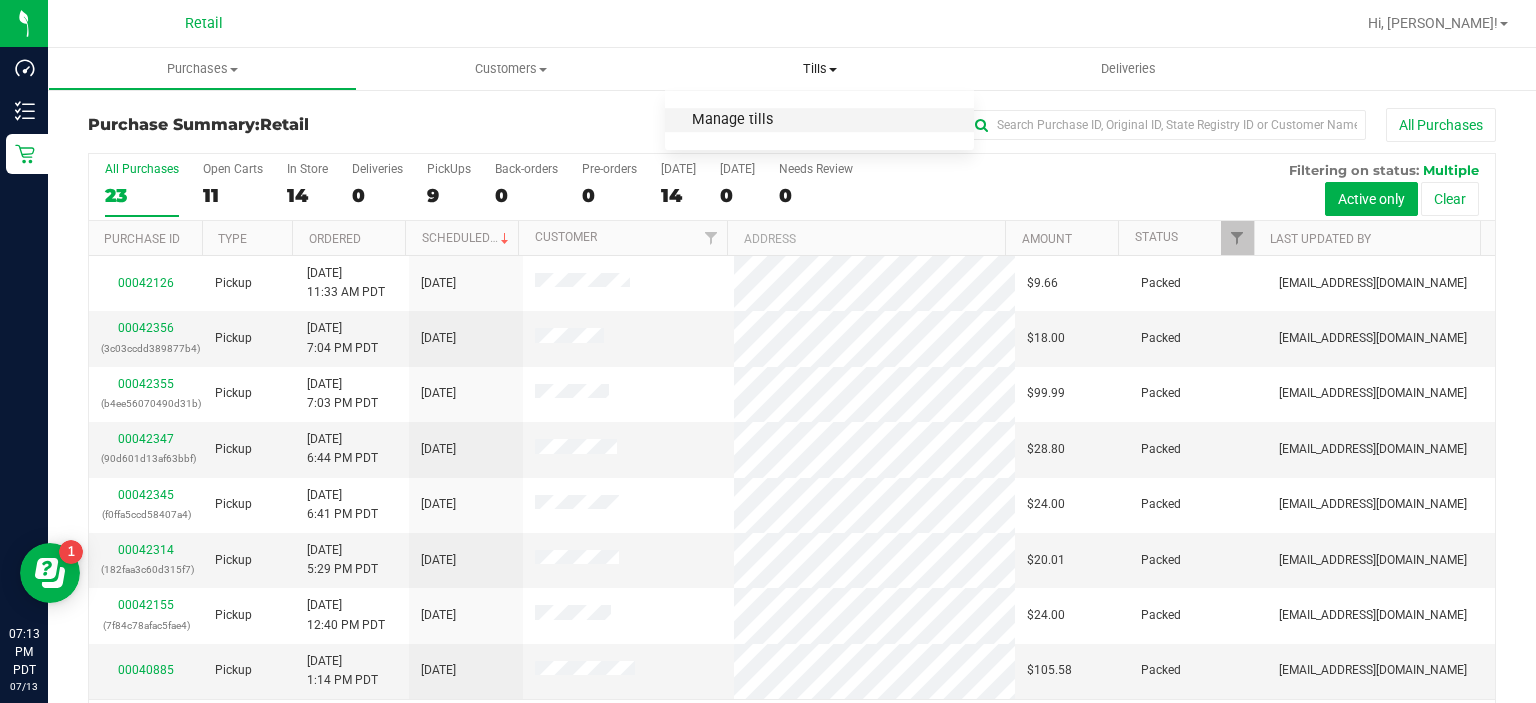 click on "Manage tills" at bounding box center [732, 120] 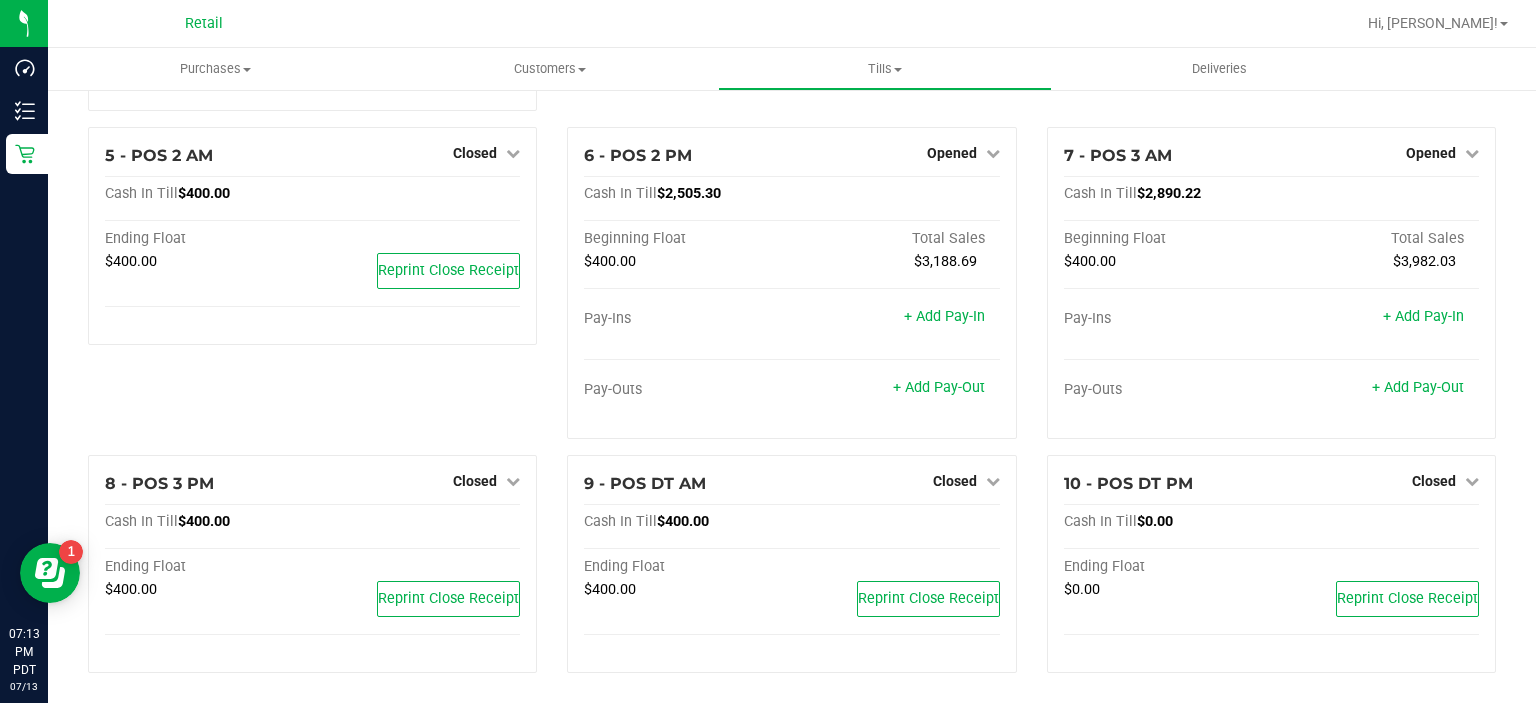 scroll, scrollTop: 418, scrollLeft: 0, axis: vertical 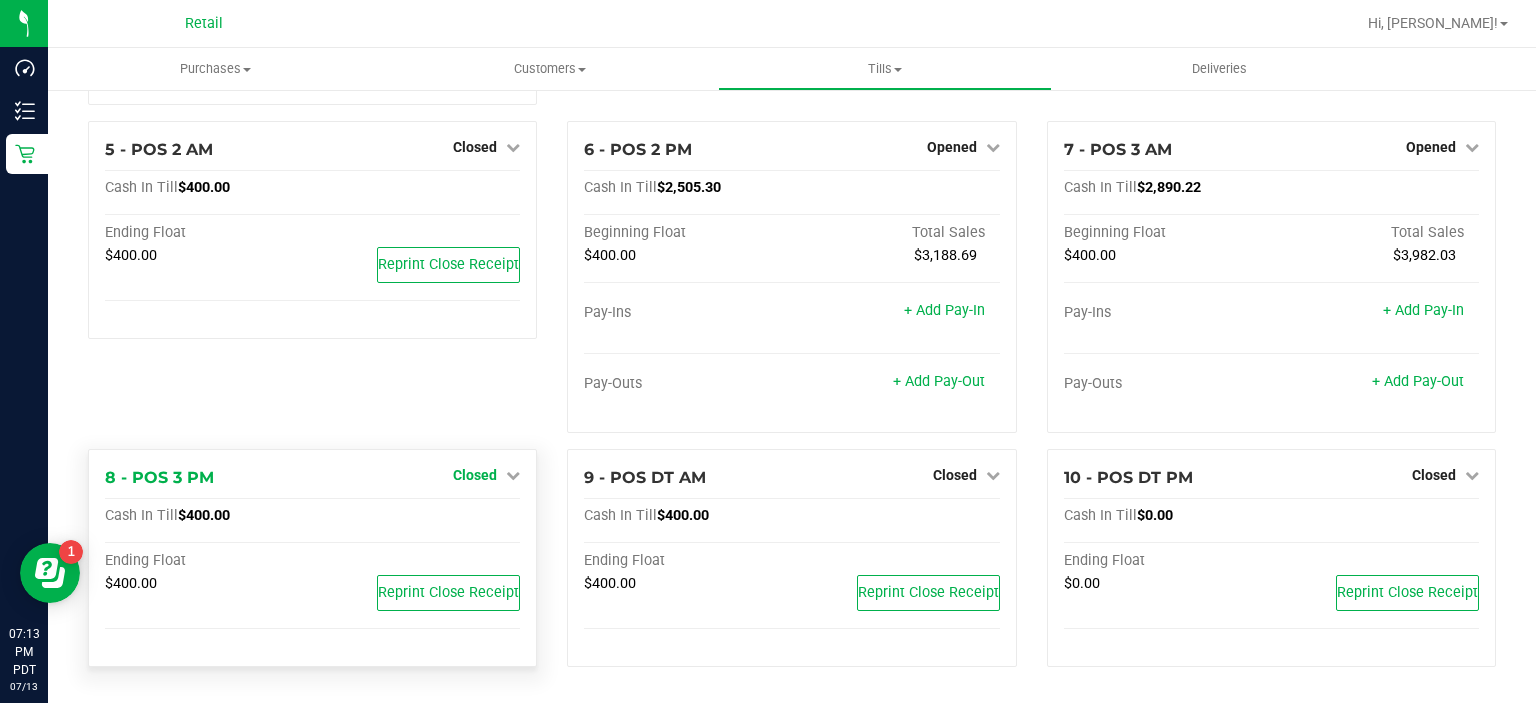 click on "Closed" at bounding box center [475, 475] 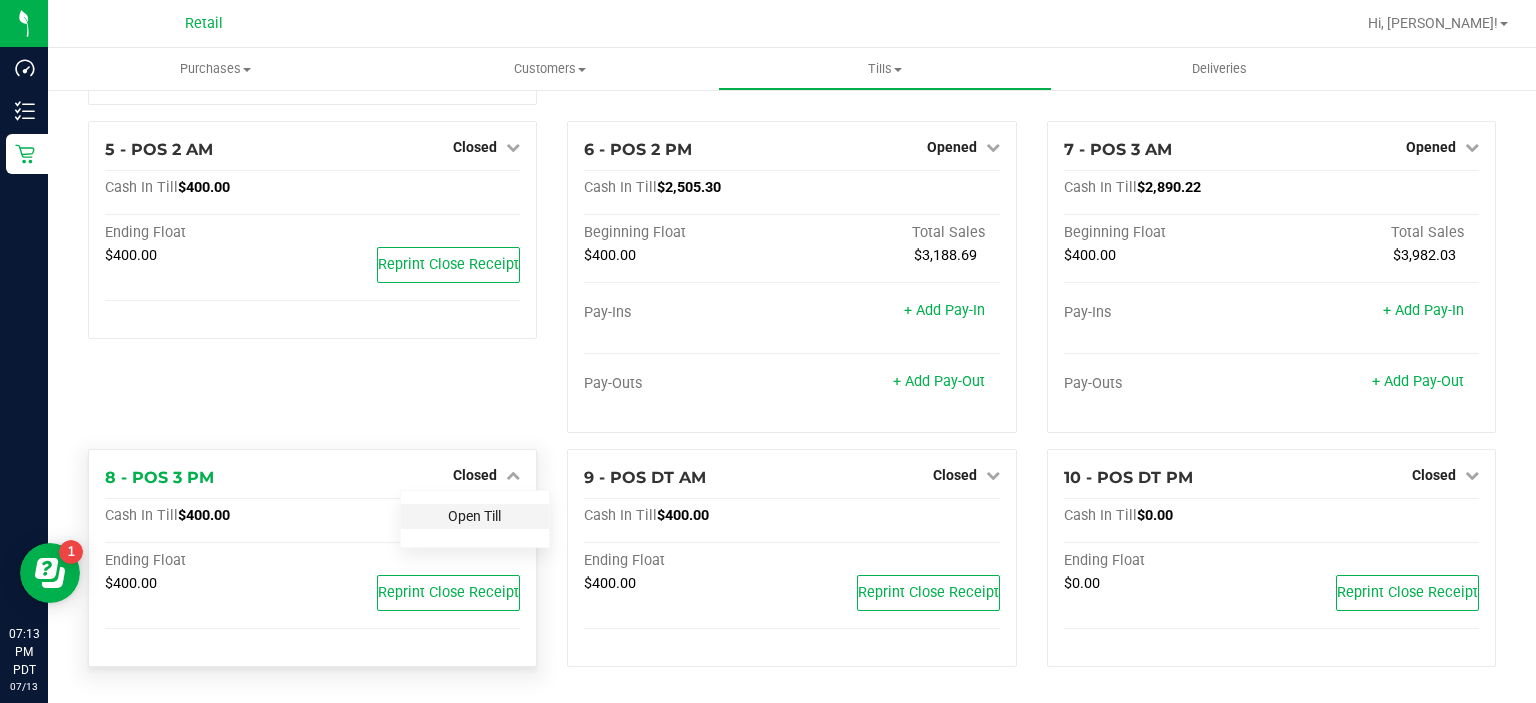 click on "Open Till" at bounding box center (474, 516) 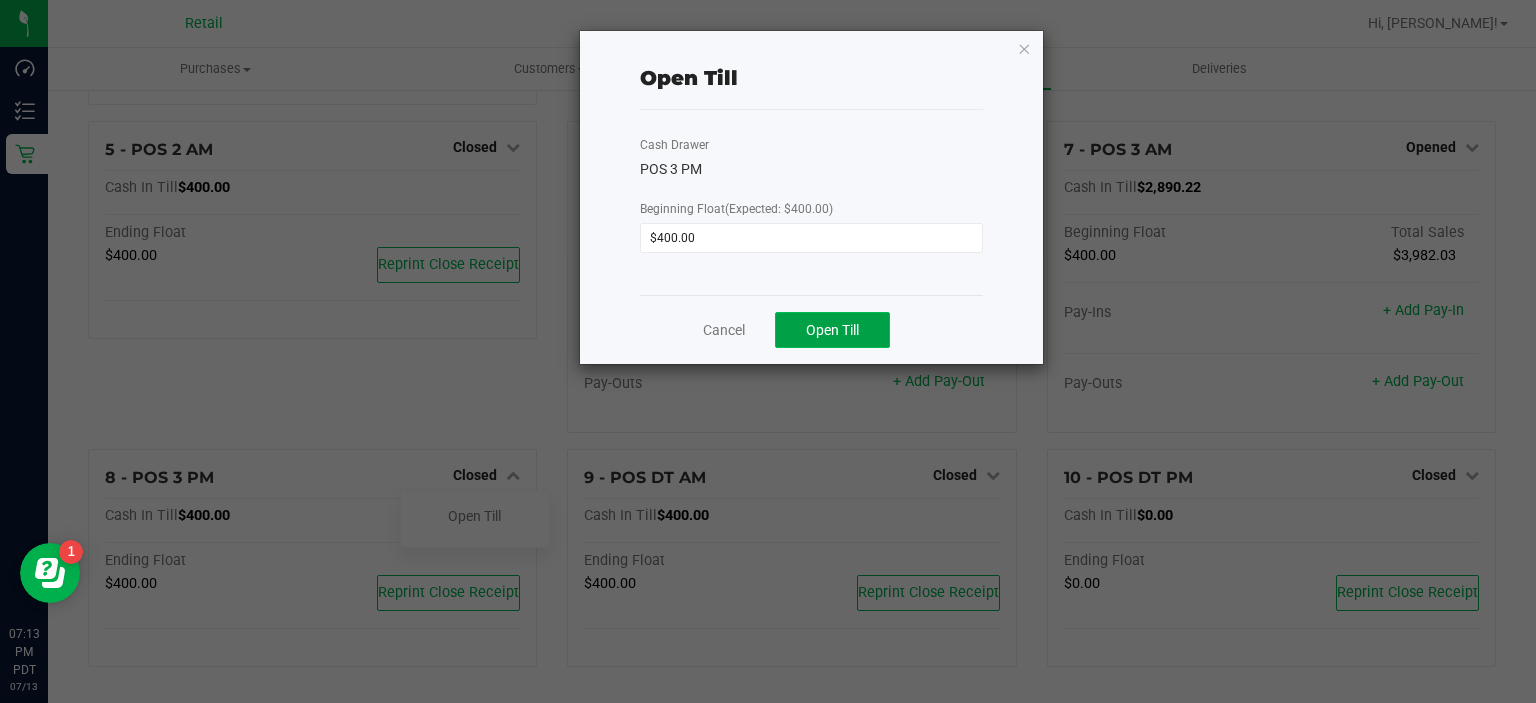 click on "Open Till" 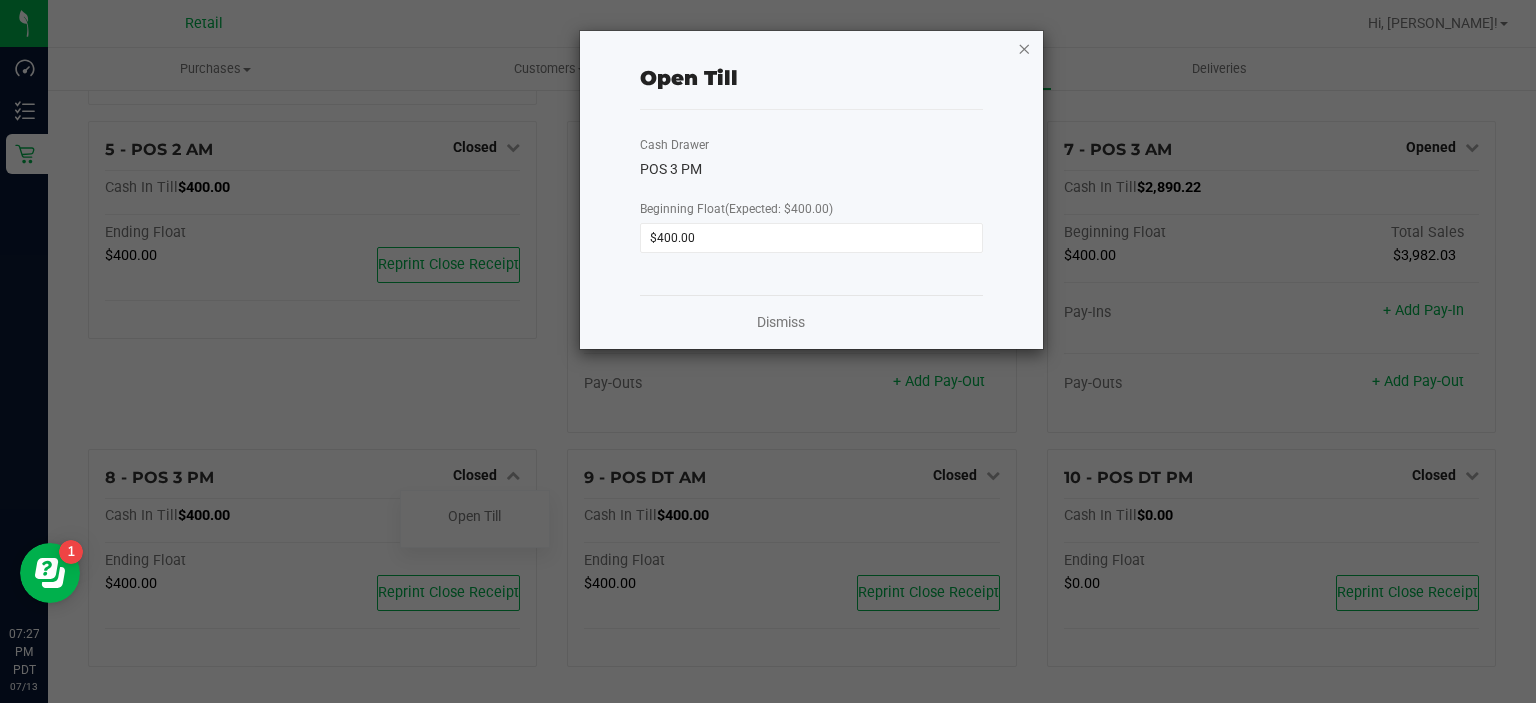 click 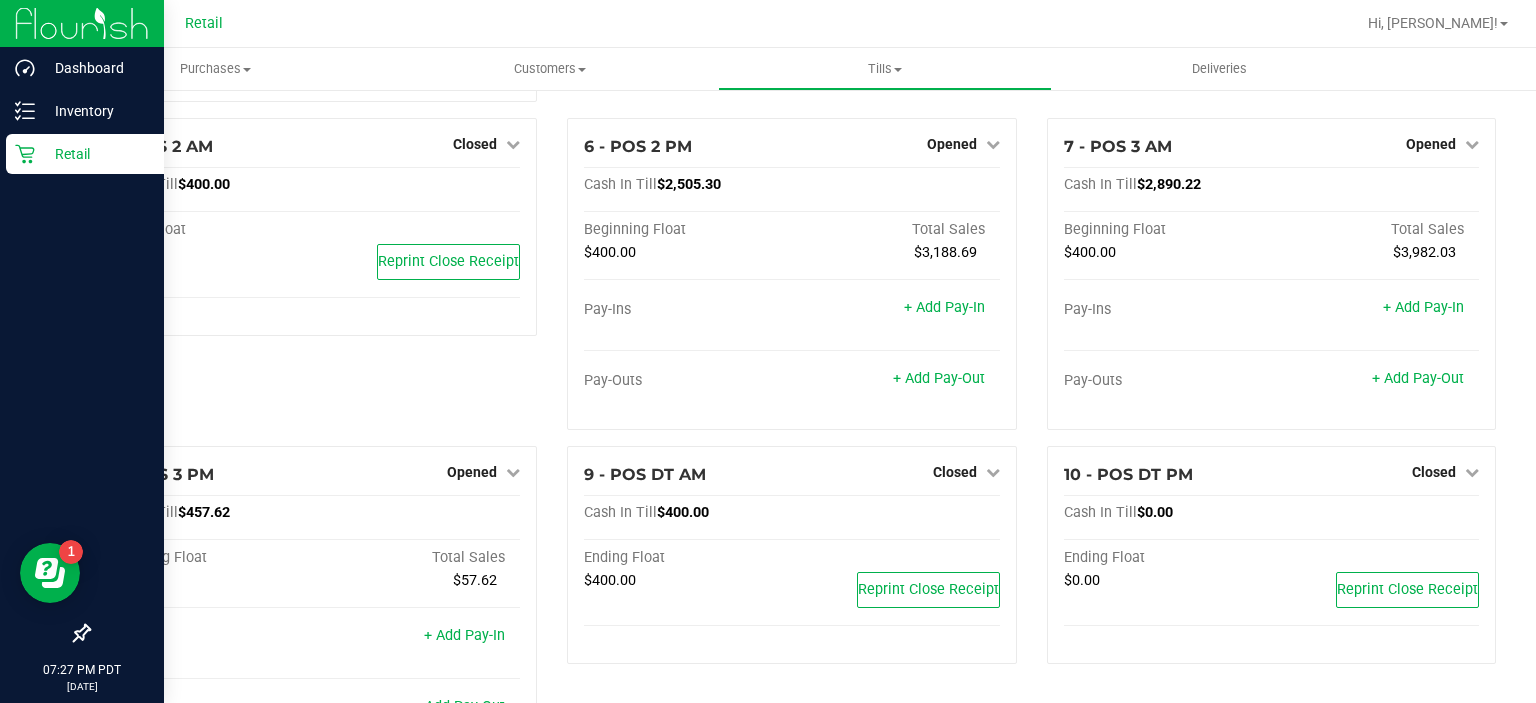 click on "Retail" at bounding box center (95, 154) 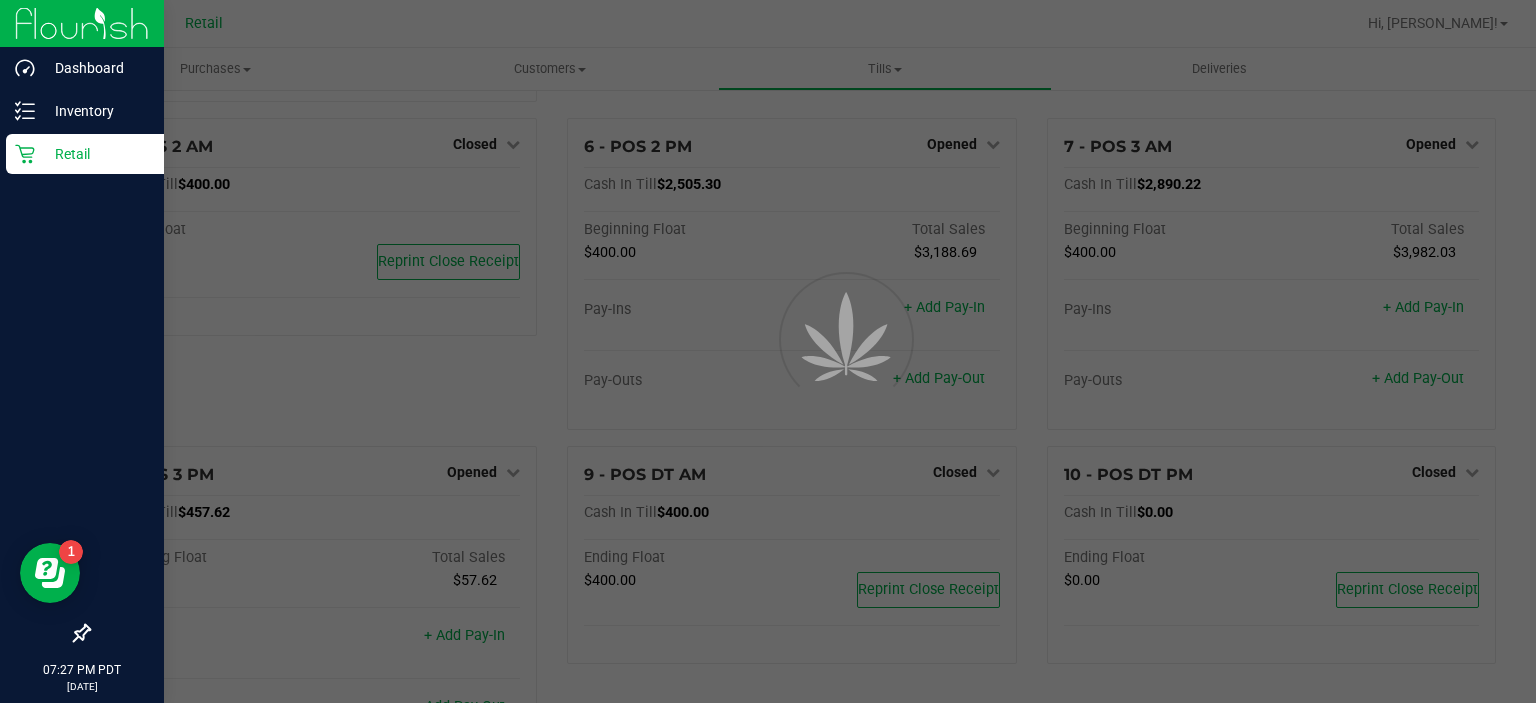 scroll, scrollTop: 0, scrollLeft: 0, axis: both 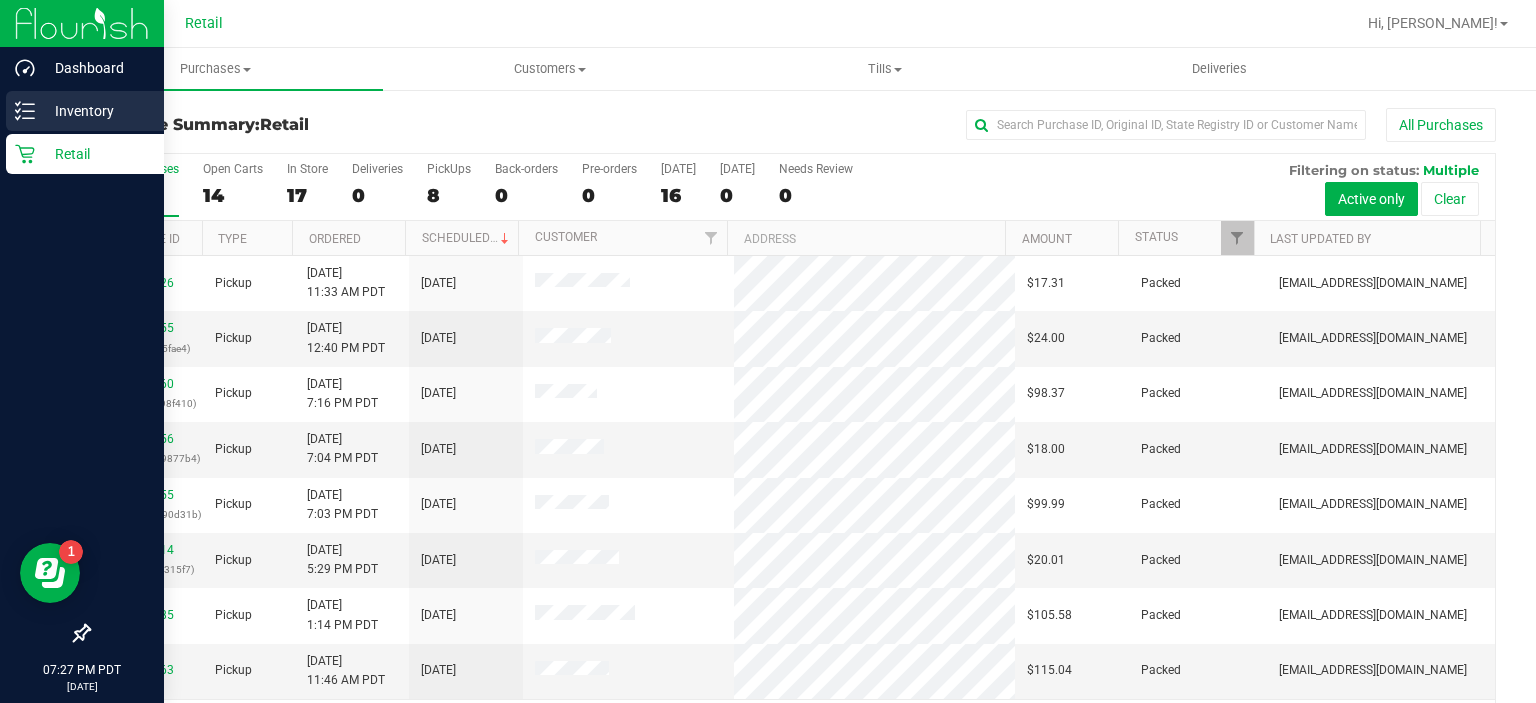 click on "Inventory" at bounding box center (95, 111) 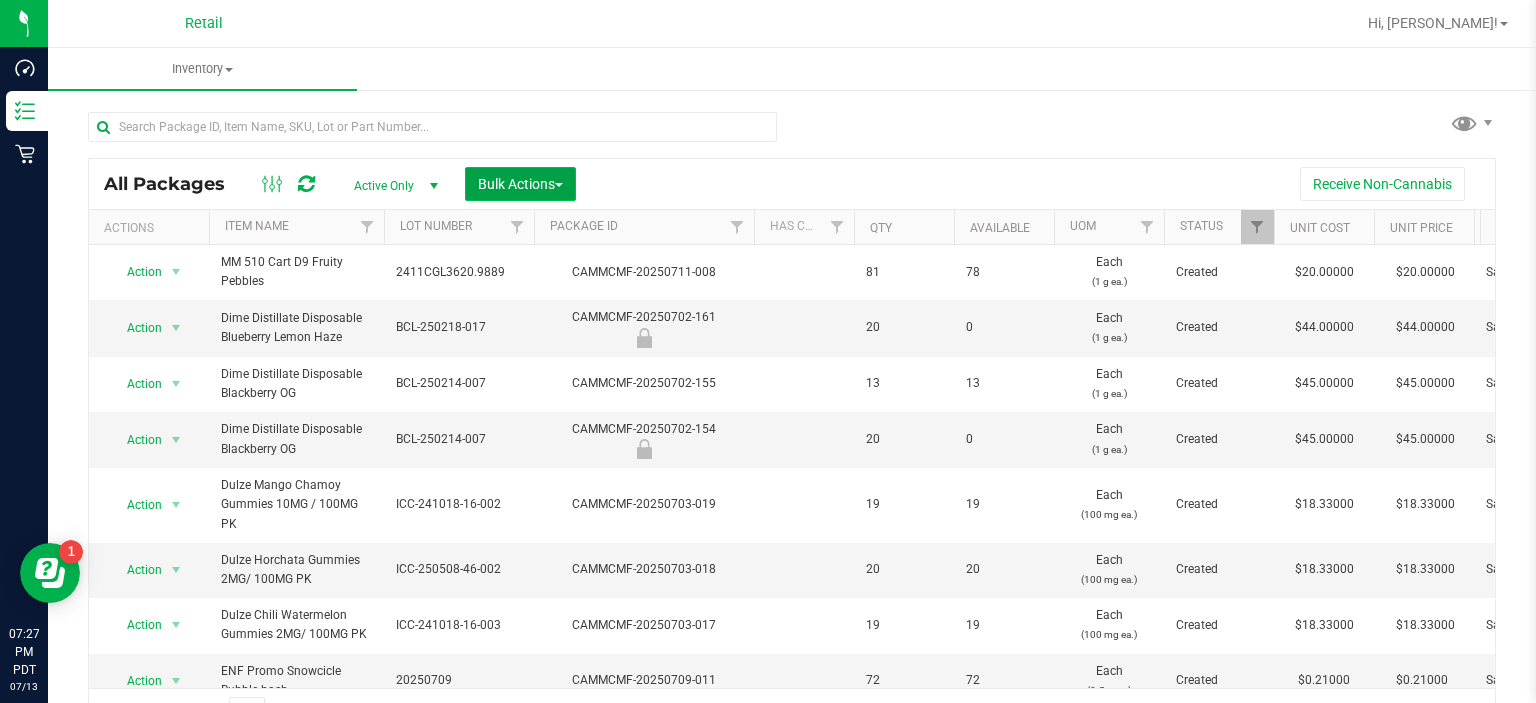 click on "Bulk Actions" at bounding box center [520, 184] 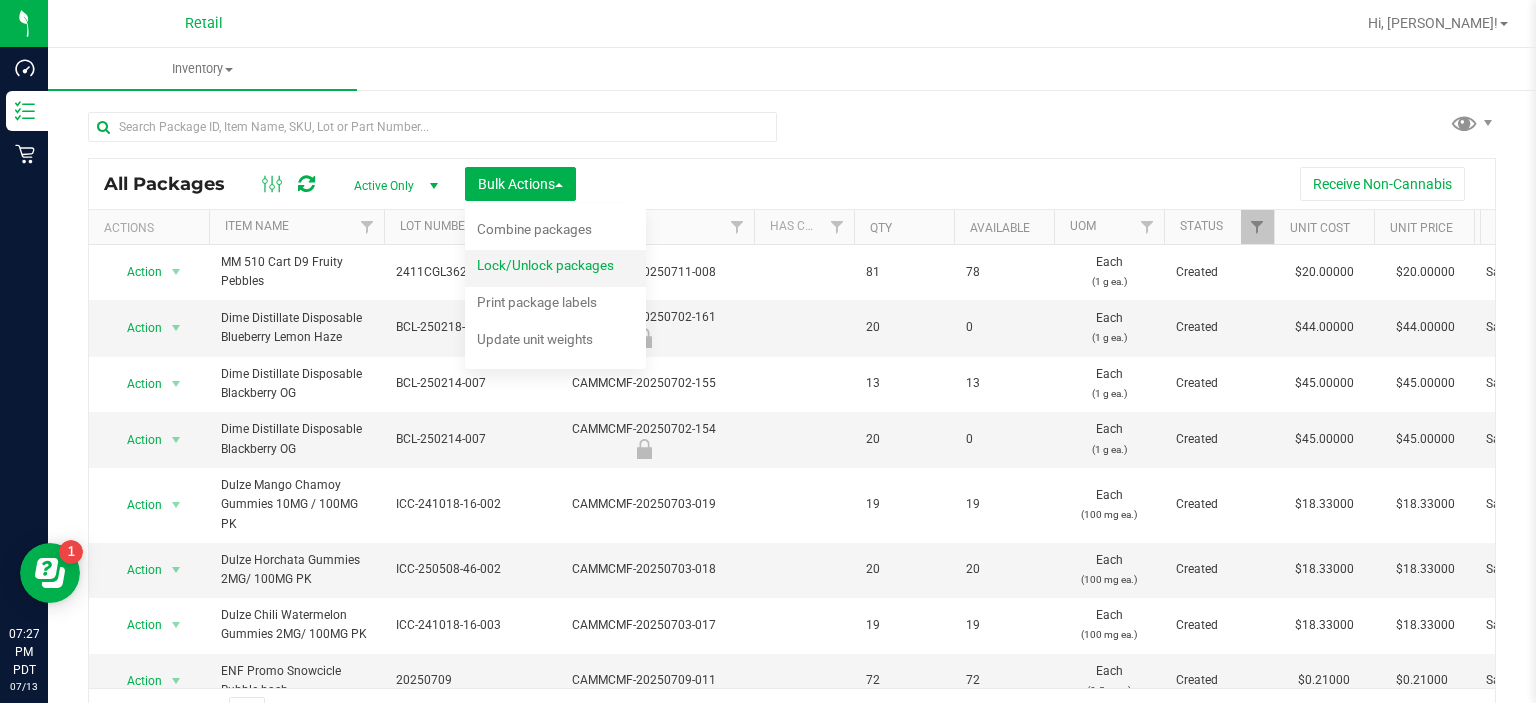 click on "Lock/Unlock packages" at bounding box center (545, 265) 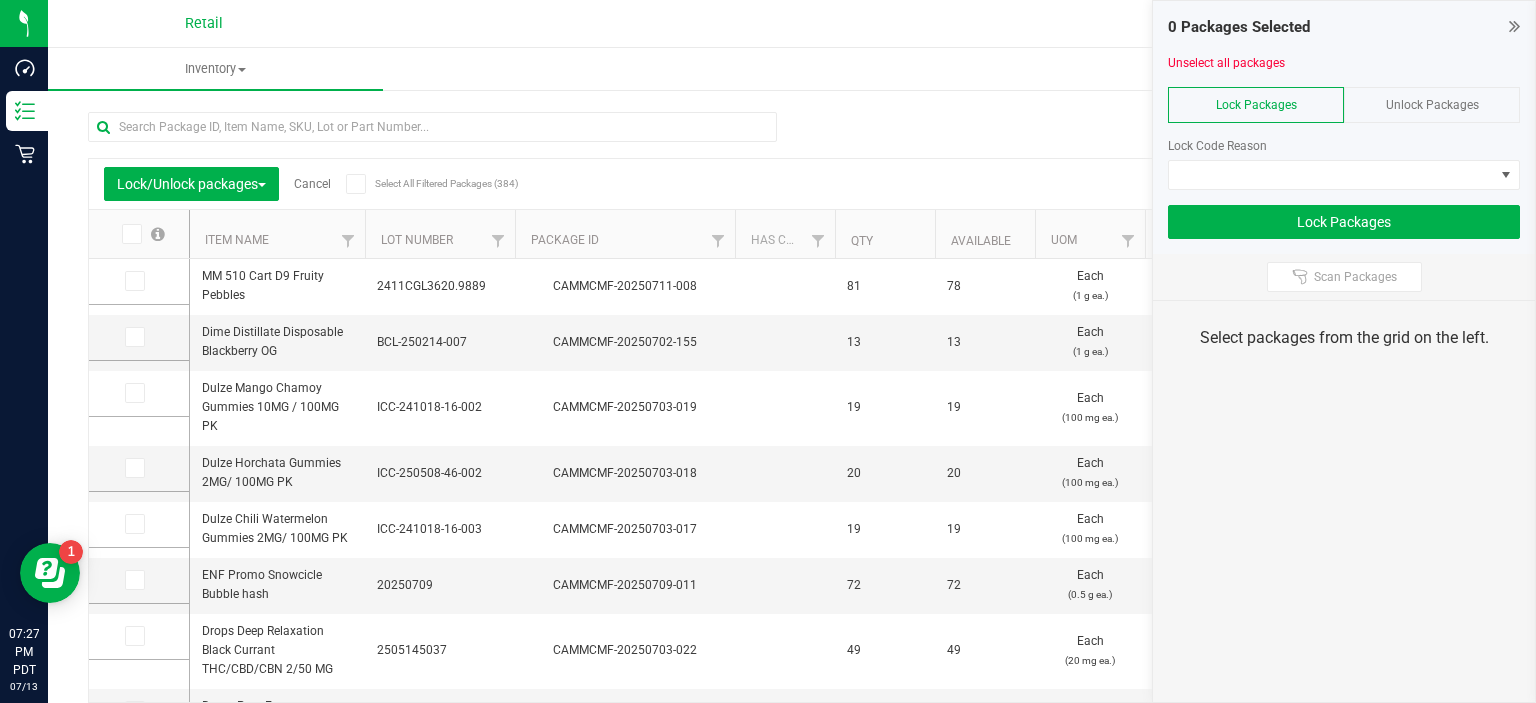 click on "Unlock Packages" at bounding box center [1432, 105] 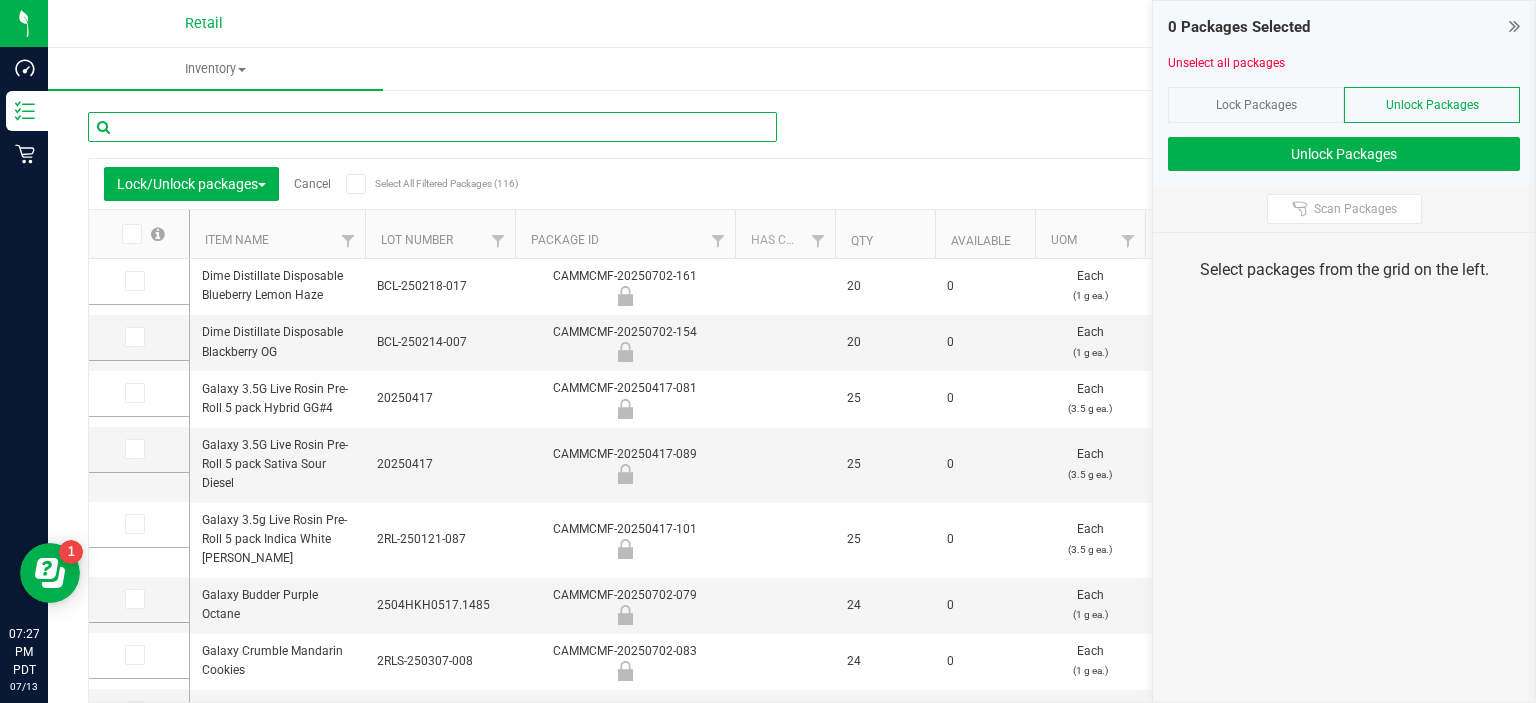 click at bounding box center [432, 127] 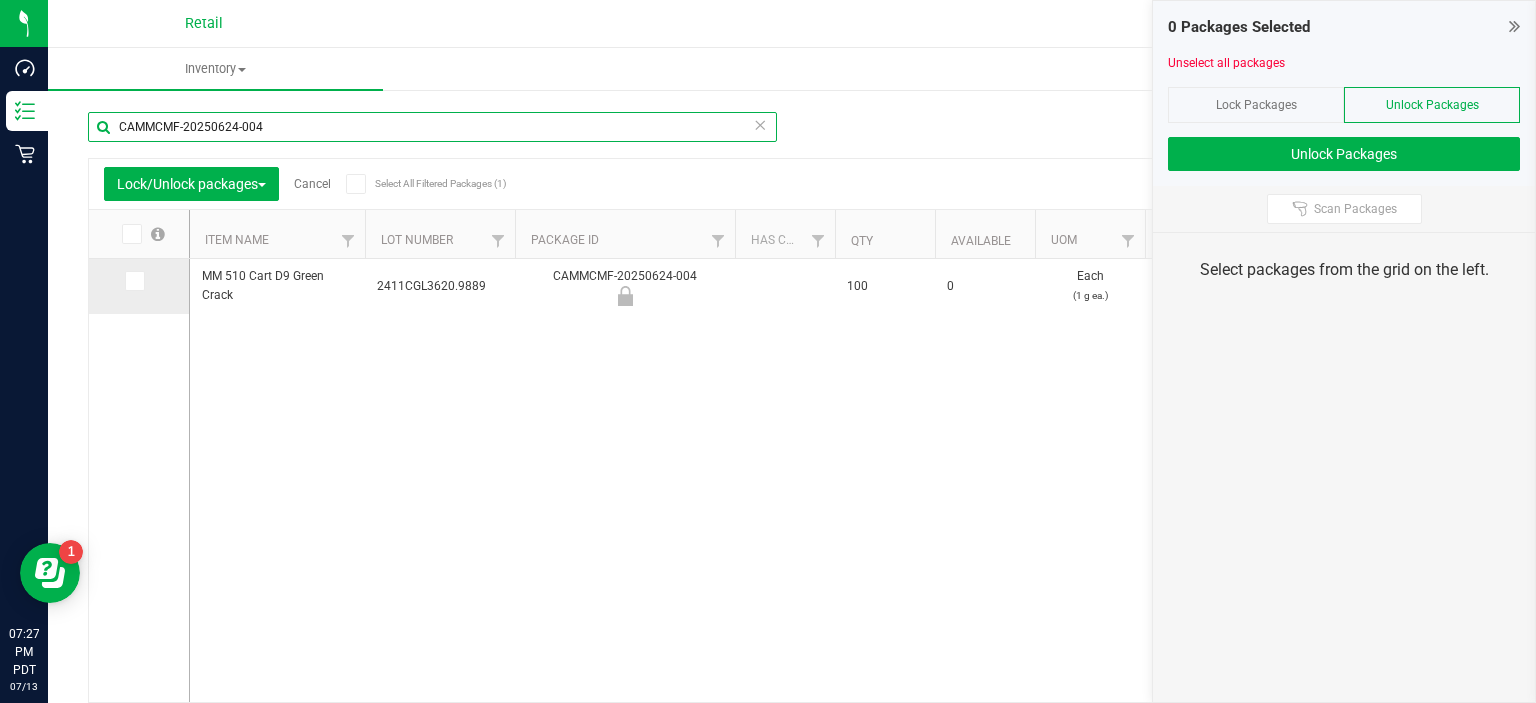 type on "CAMMCMF-20250624-004" 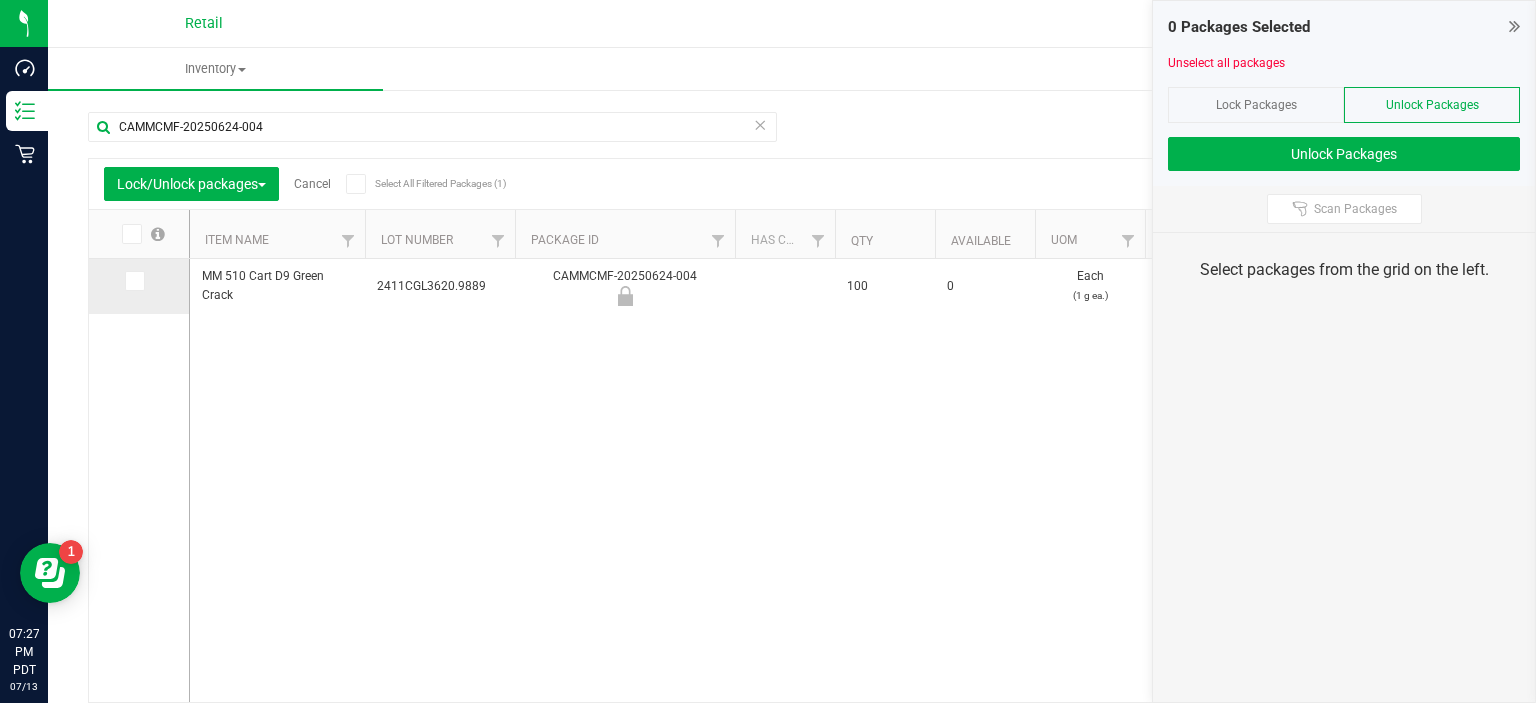 click at bounding box center (139, 281) 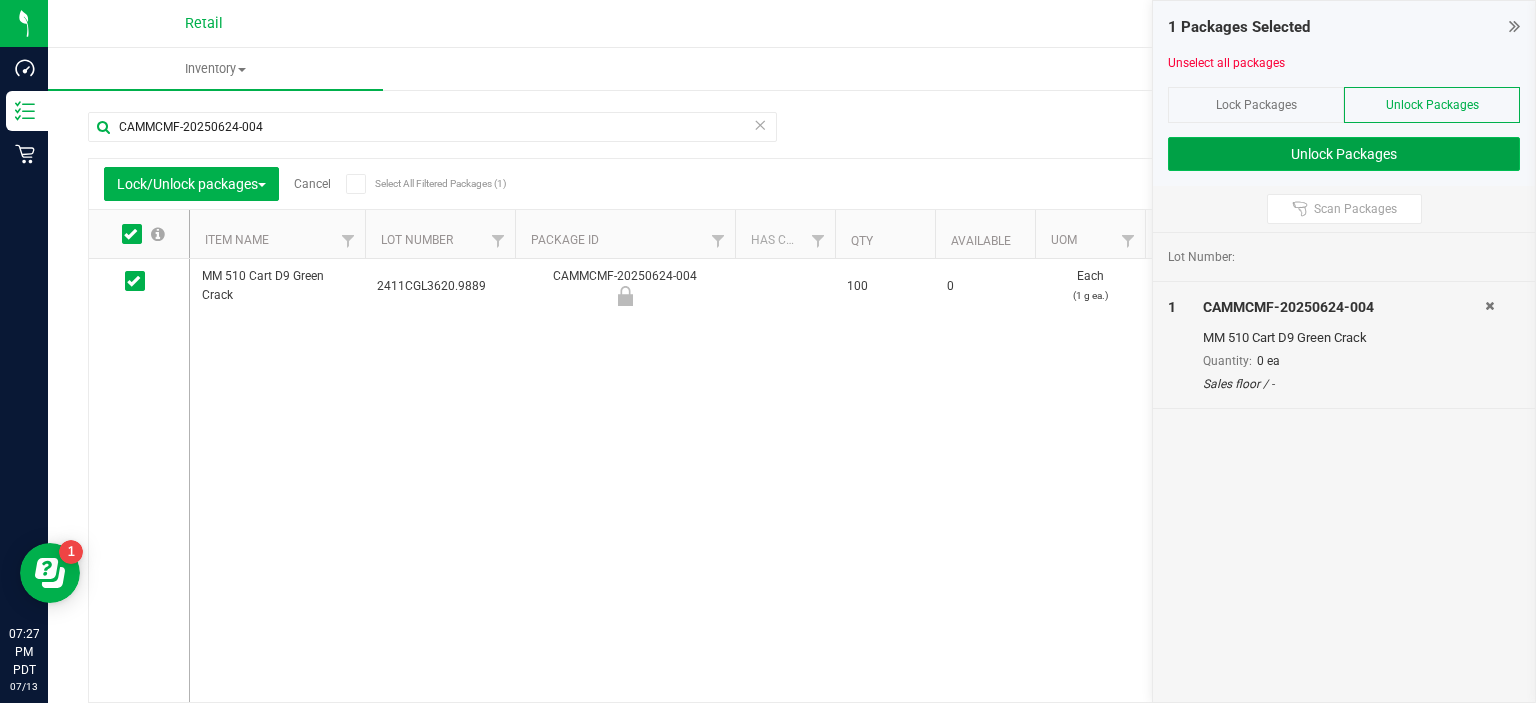 click on "Unlock Packages" at bounding box center (1344, 154) 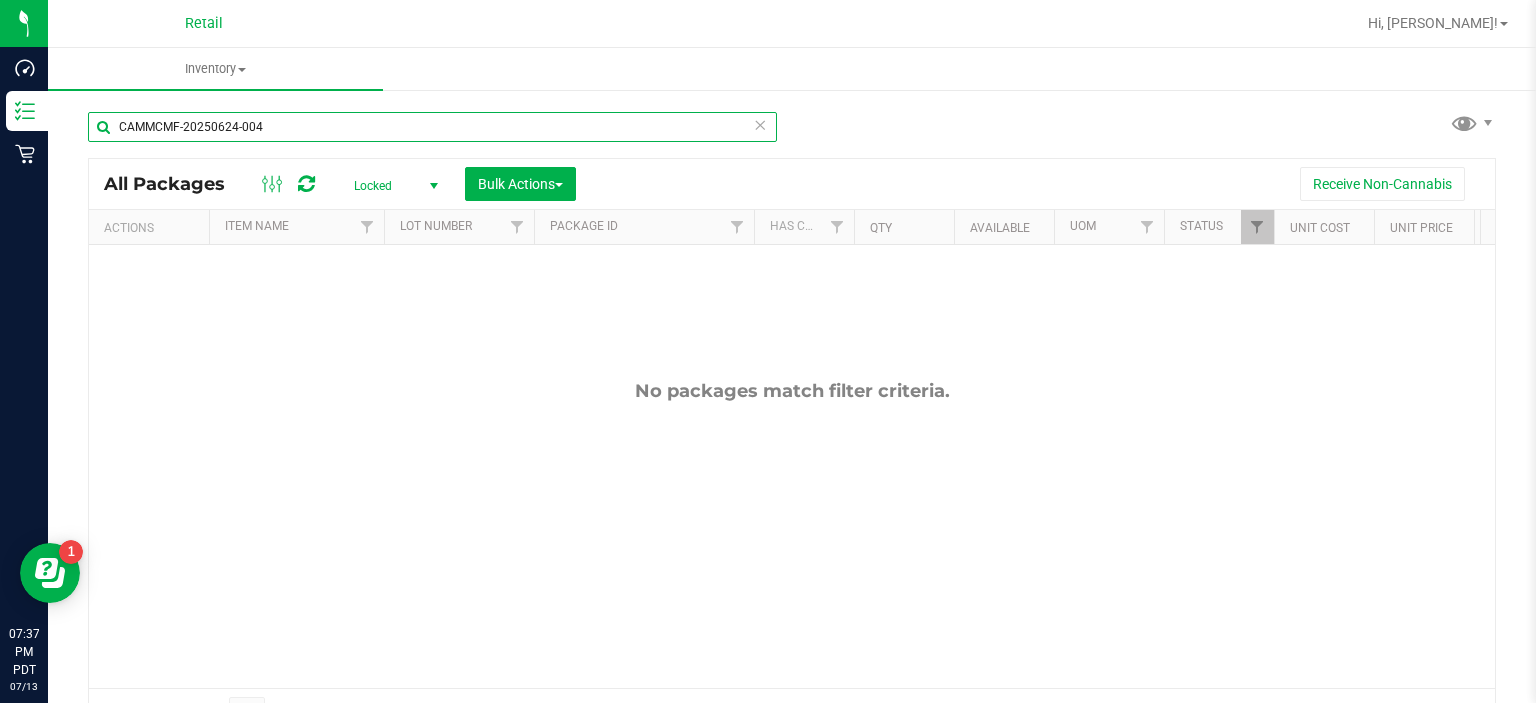 click on "CAMMCMF-20250624-004" at bounding box center (432, 127) 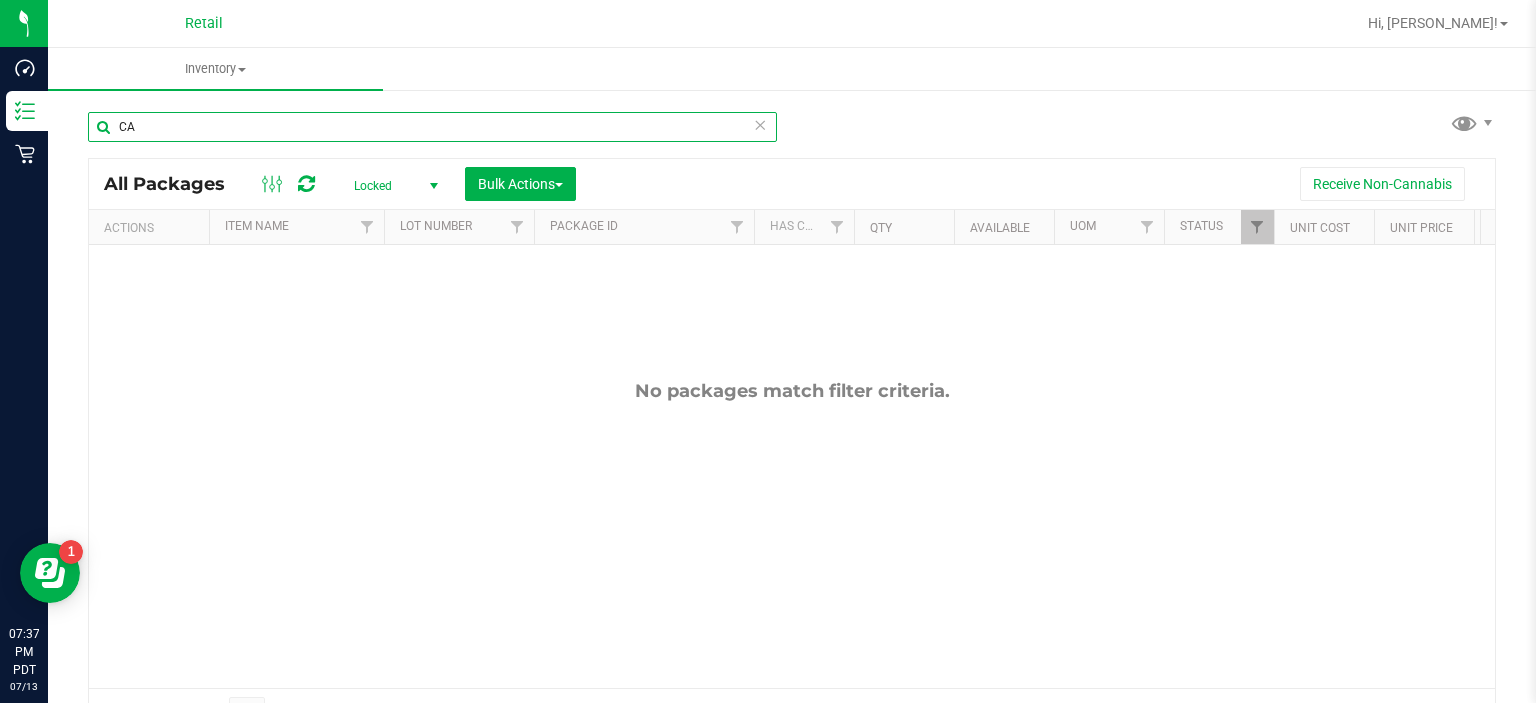 type on "C" 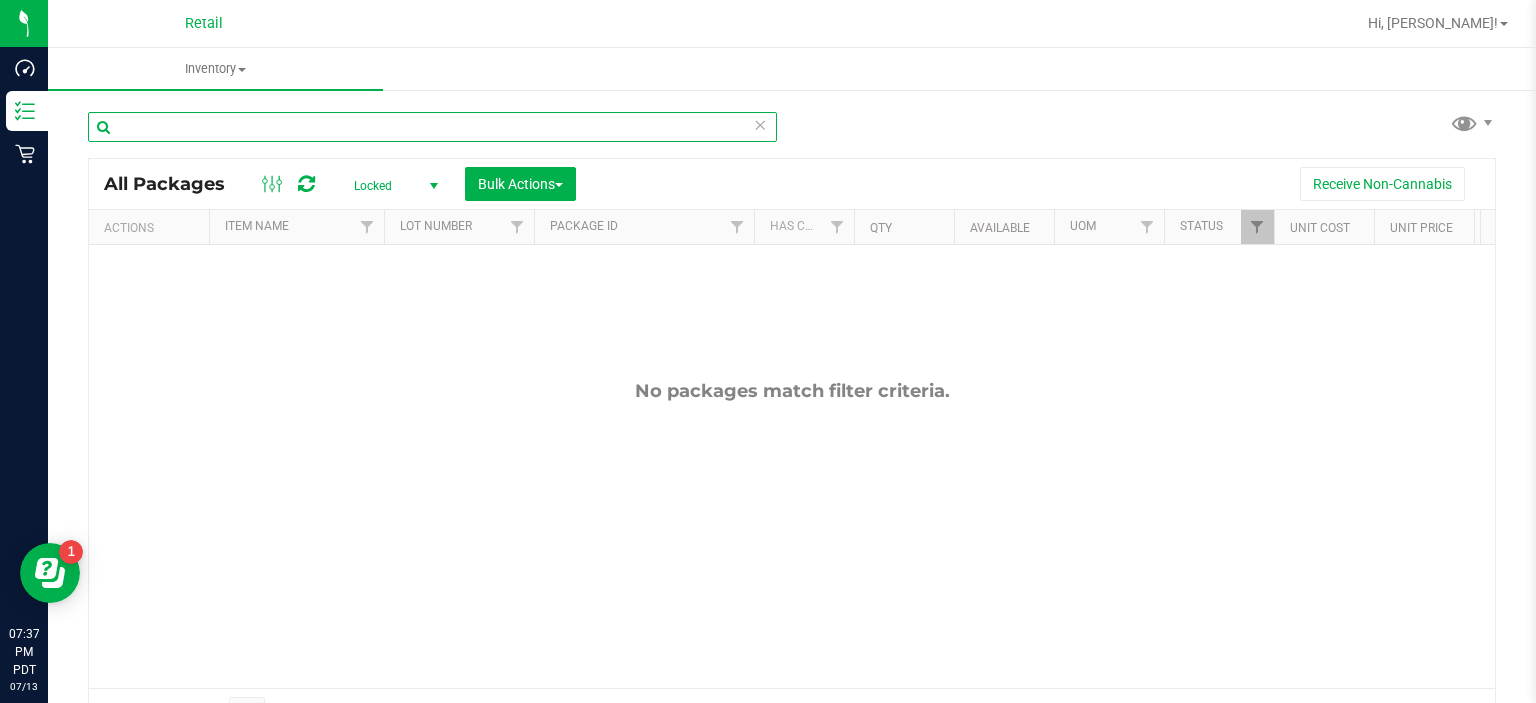 type 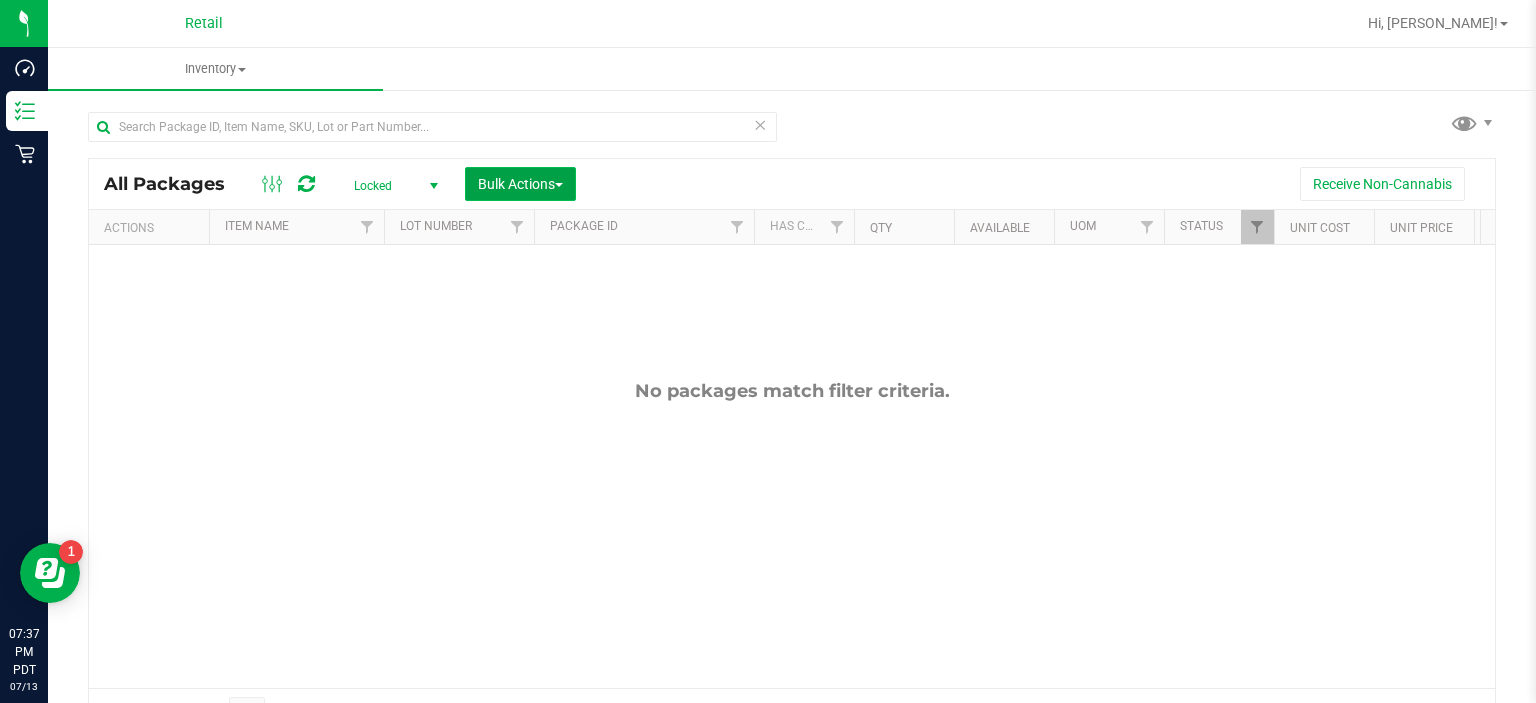 click on "Bulk Actions" at bounding box center (520, 184) 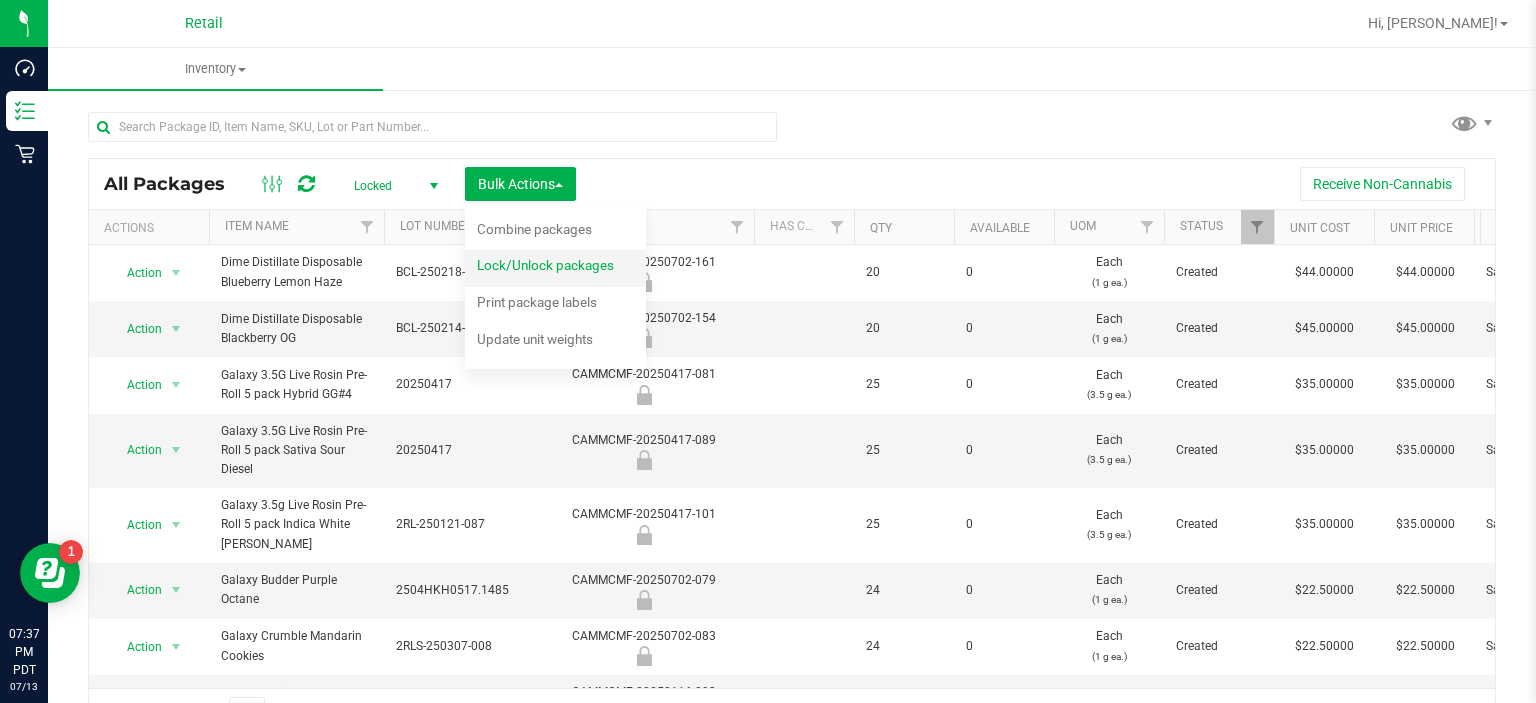 click on "Lock/Unlock packages" at bounding box center (545, 265) 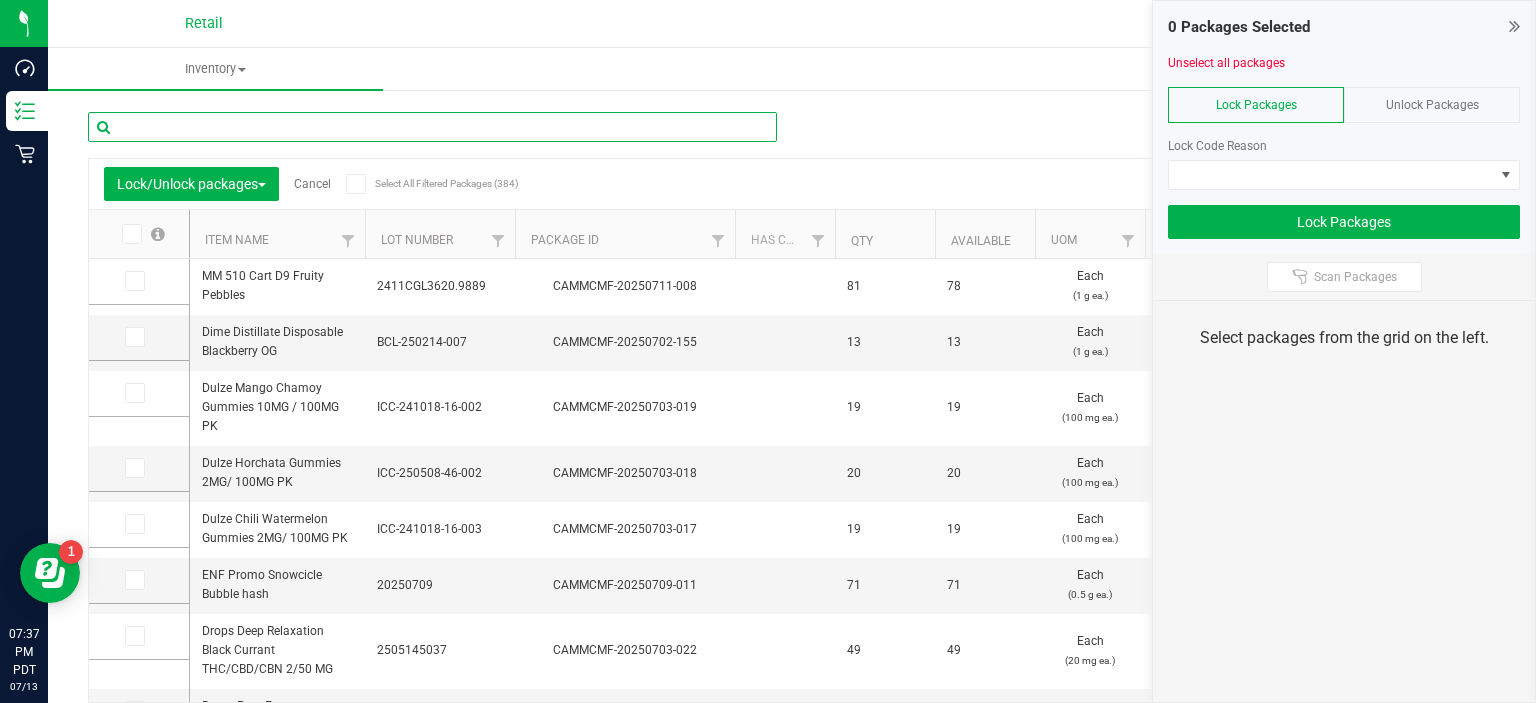 click at bounding box center [432, 127] 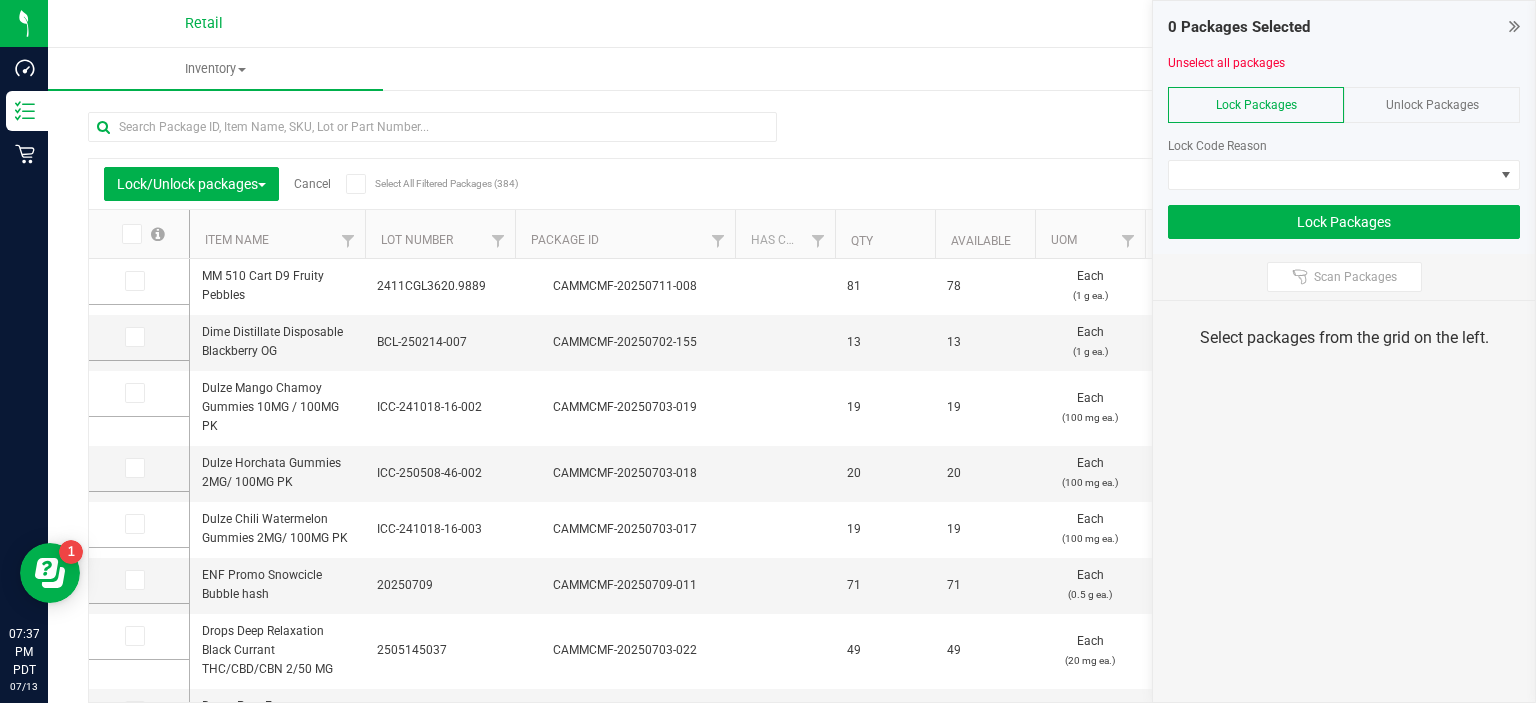 click on "Unlock Packages" at bounding box center [1432, 105] 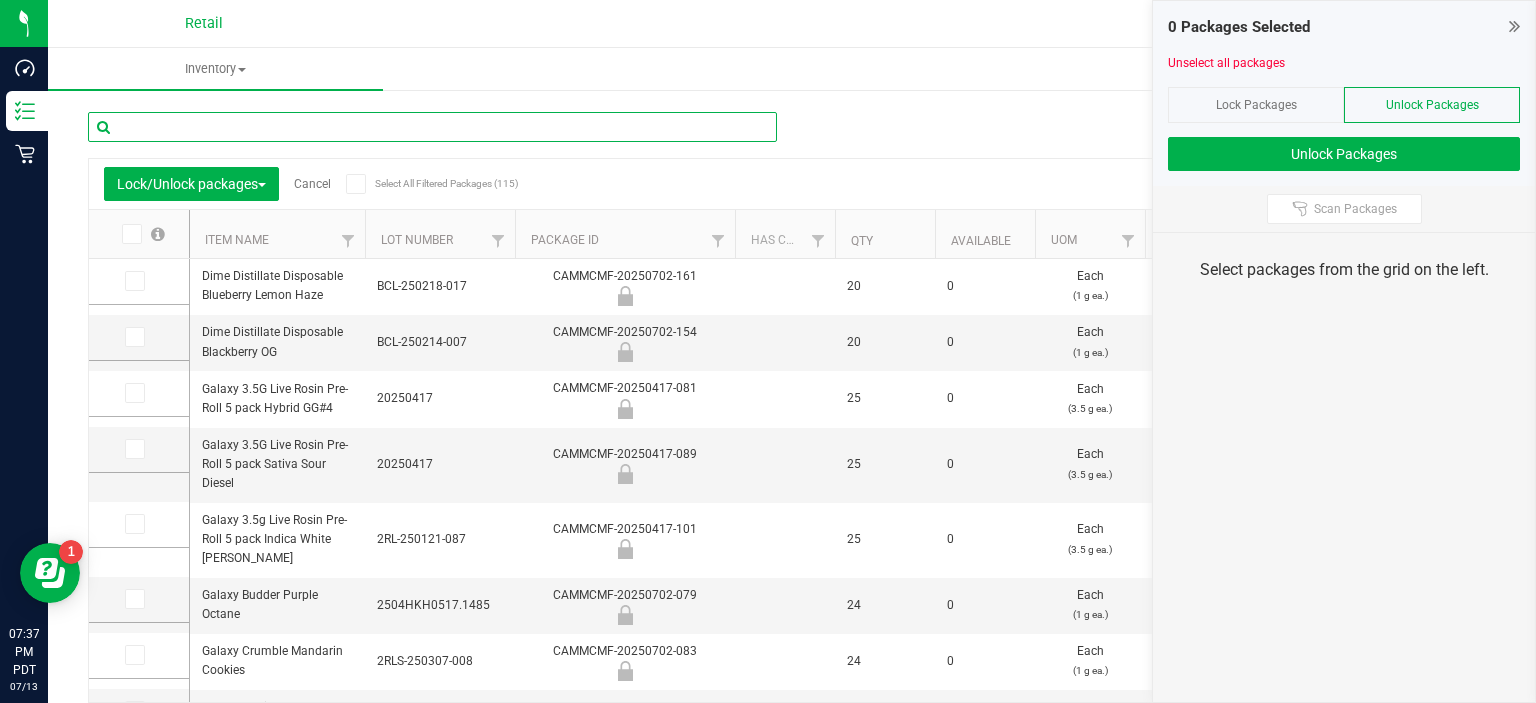 click at bounding box center [432, 127] 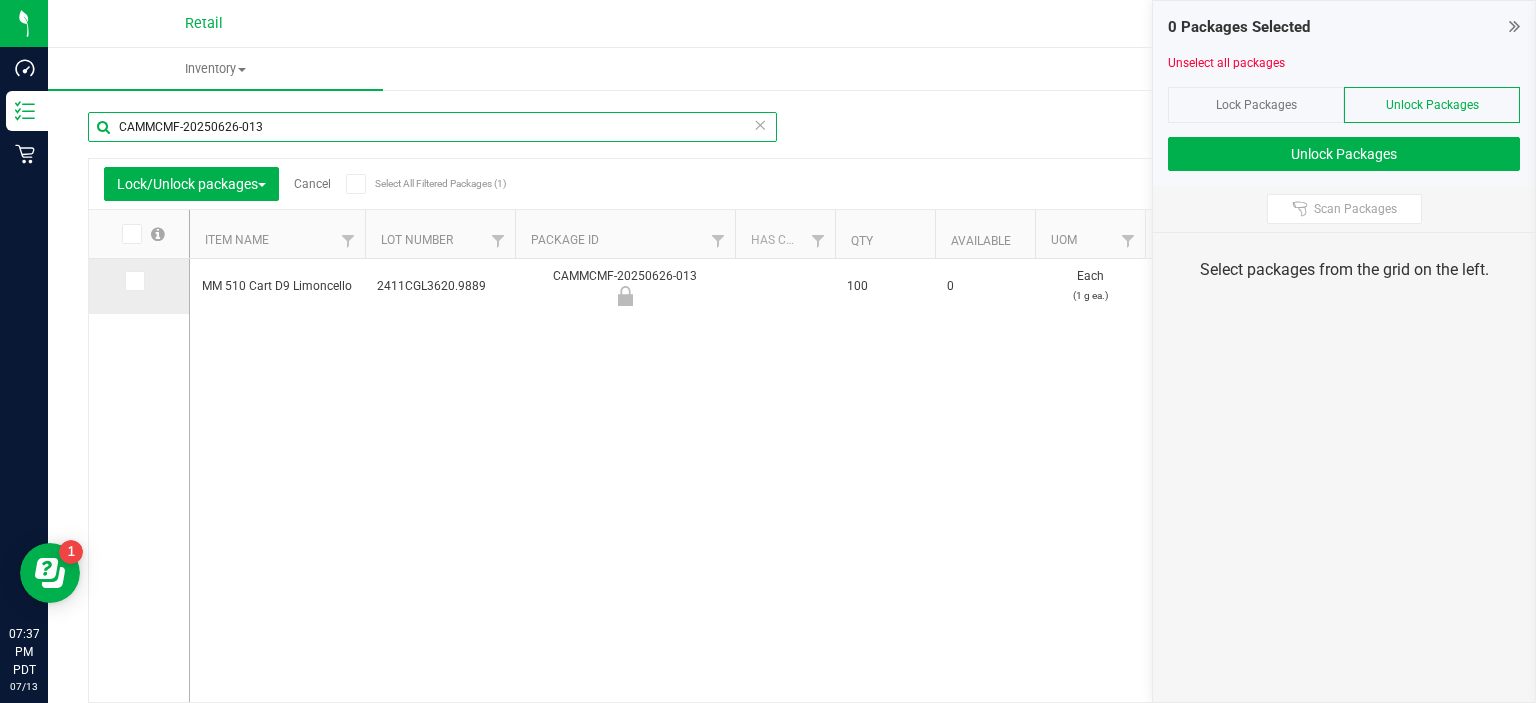 type on "CAMMCMF-20250626-013" 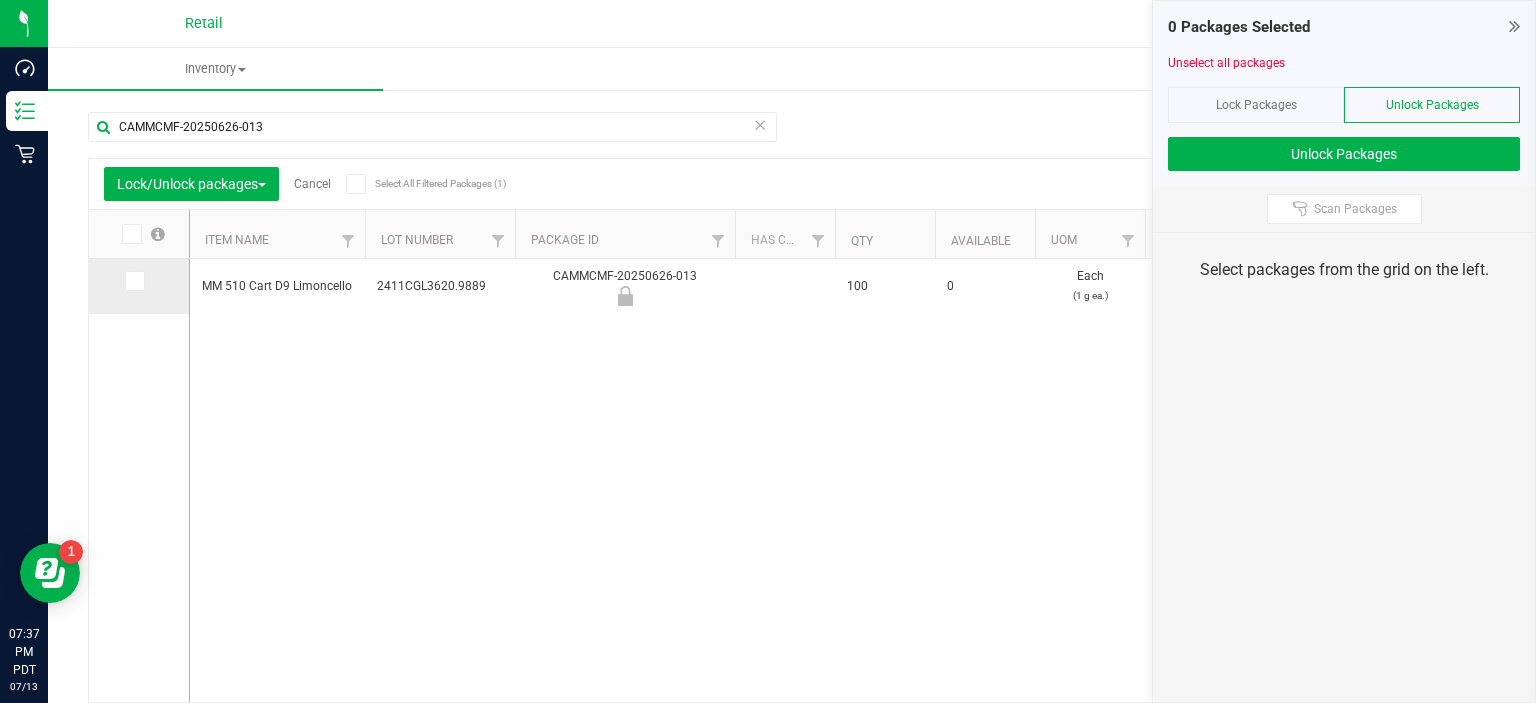 click at bounding box center (133, 281) 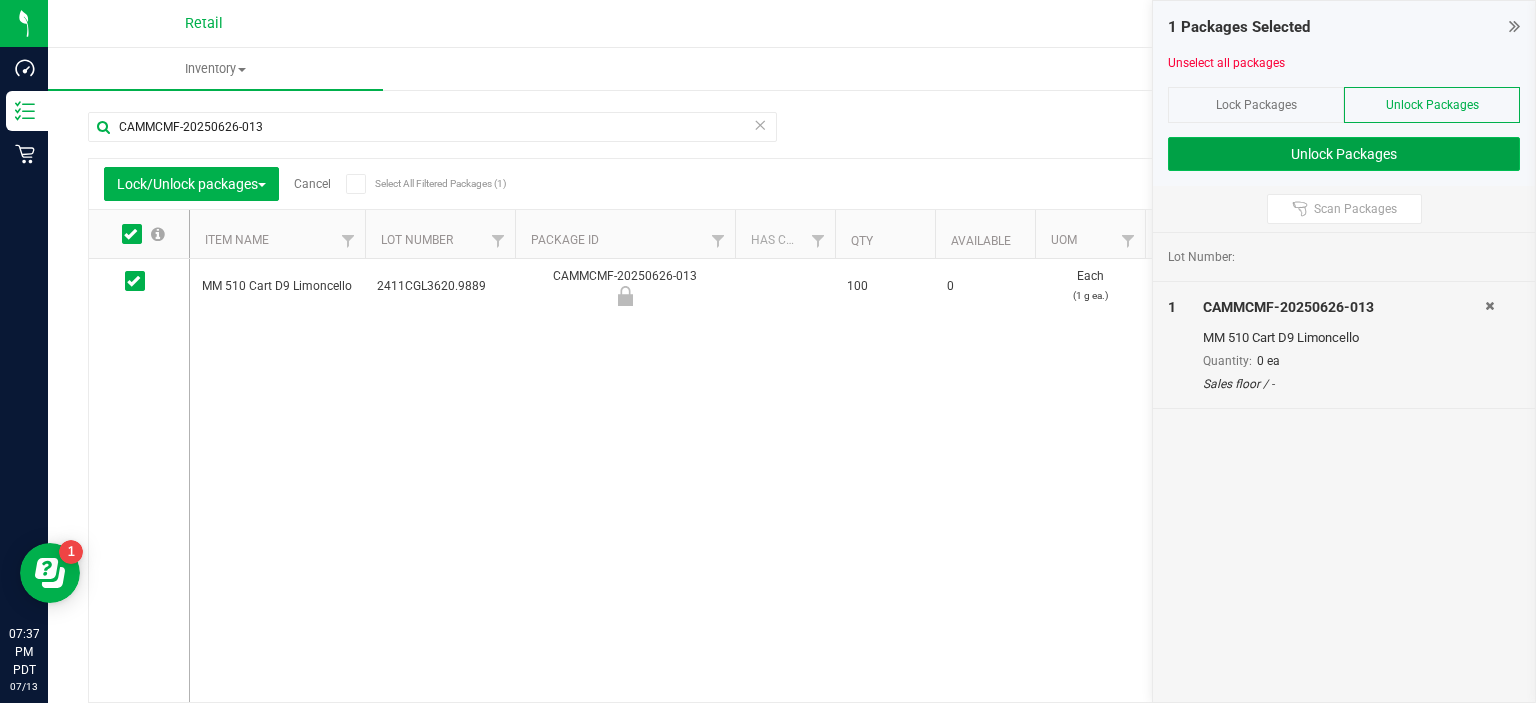 click on "Unlock Packages" at bounding box center (1344, 154) 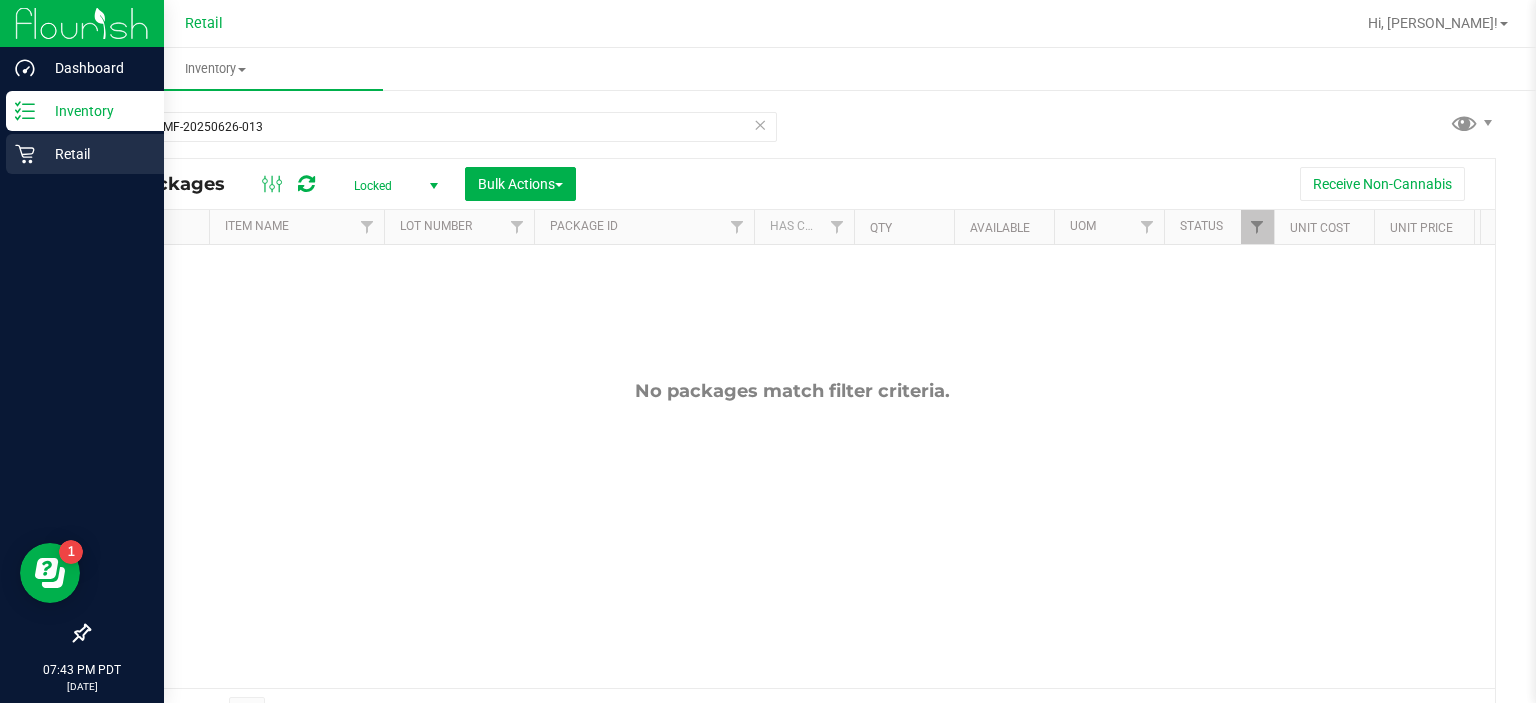 click on "Retail" at bounding box center [82, 155] 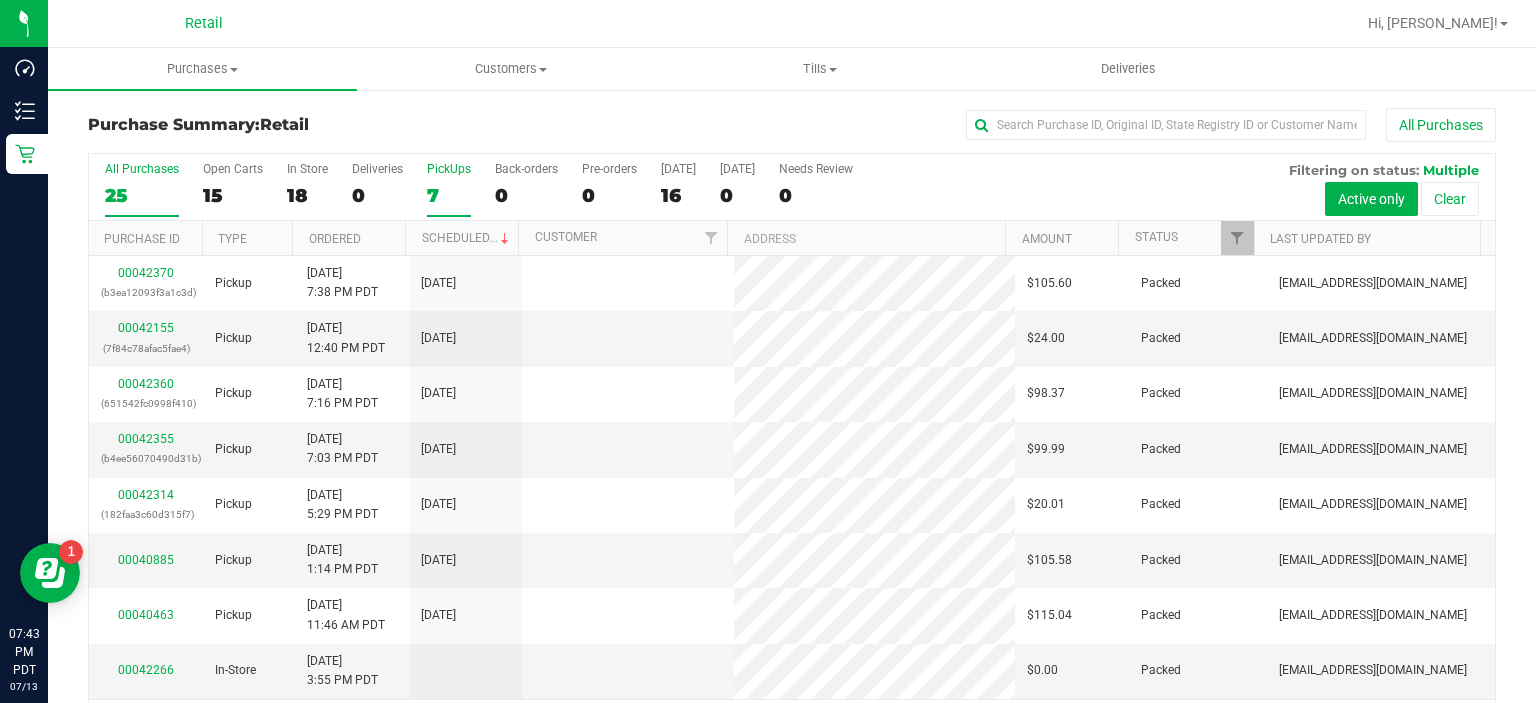 click on "PickUps
7" at bounding box center [449, 189] 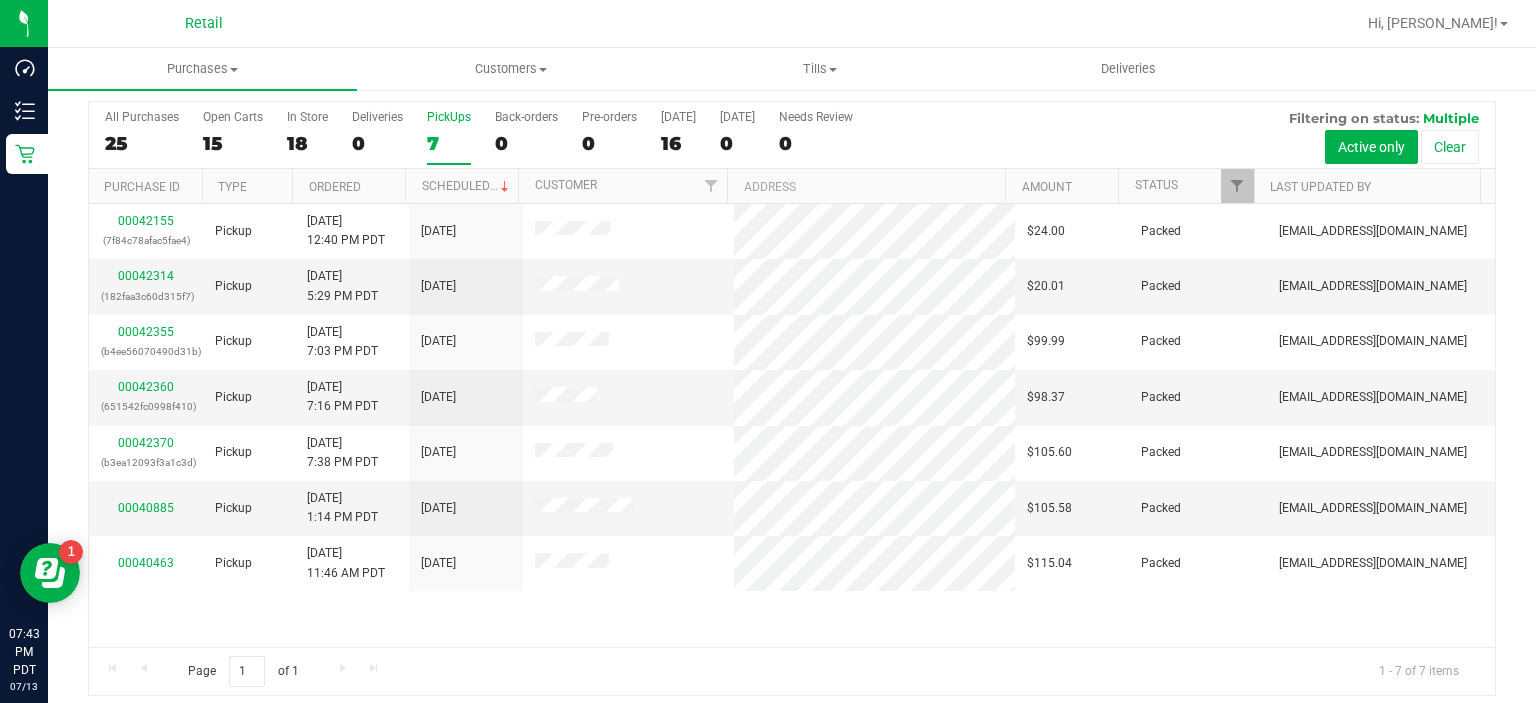 scroll, scrollTop: 62, scrollLeft: 0, axis: vertical 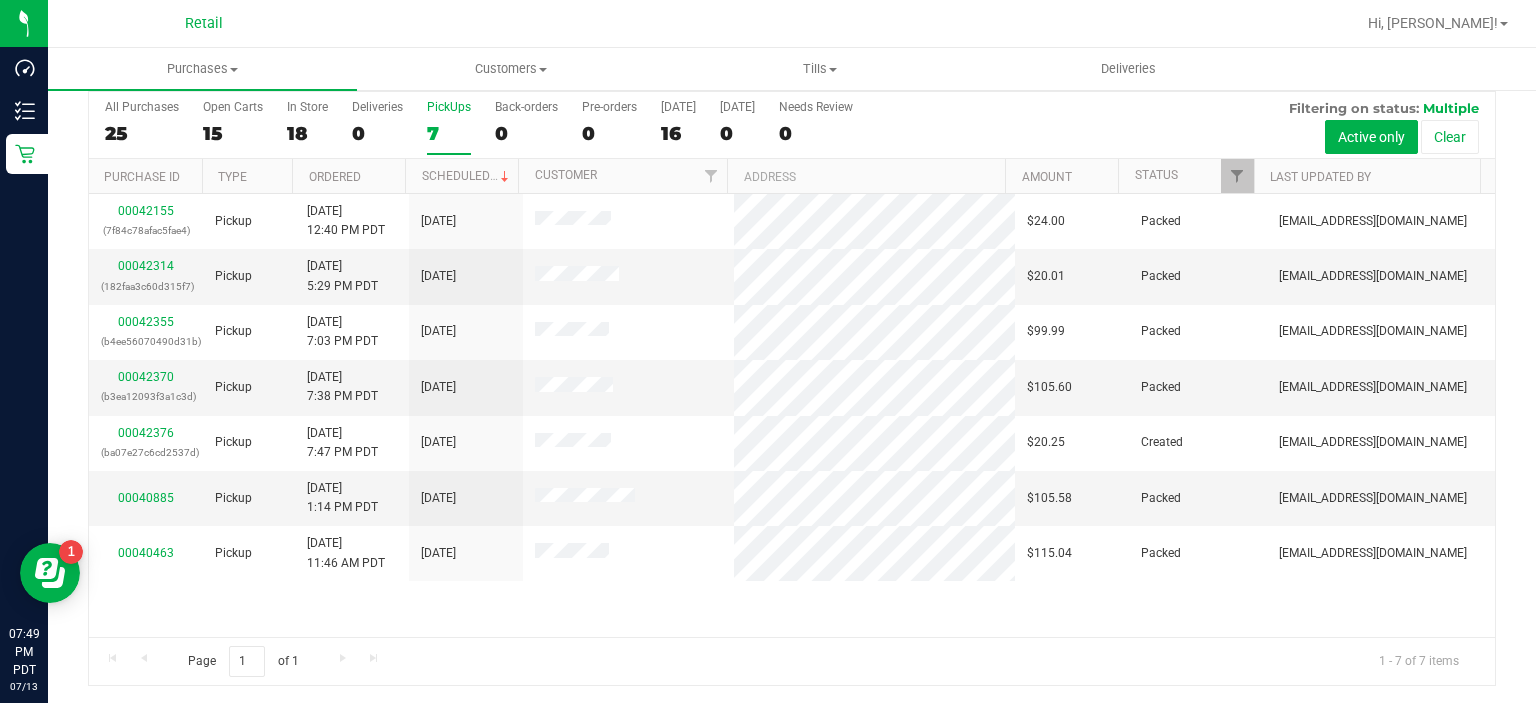 click on "7" at bounding box center [449, 133] 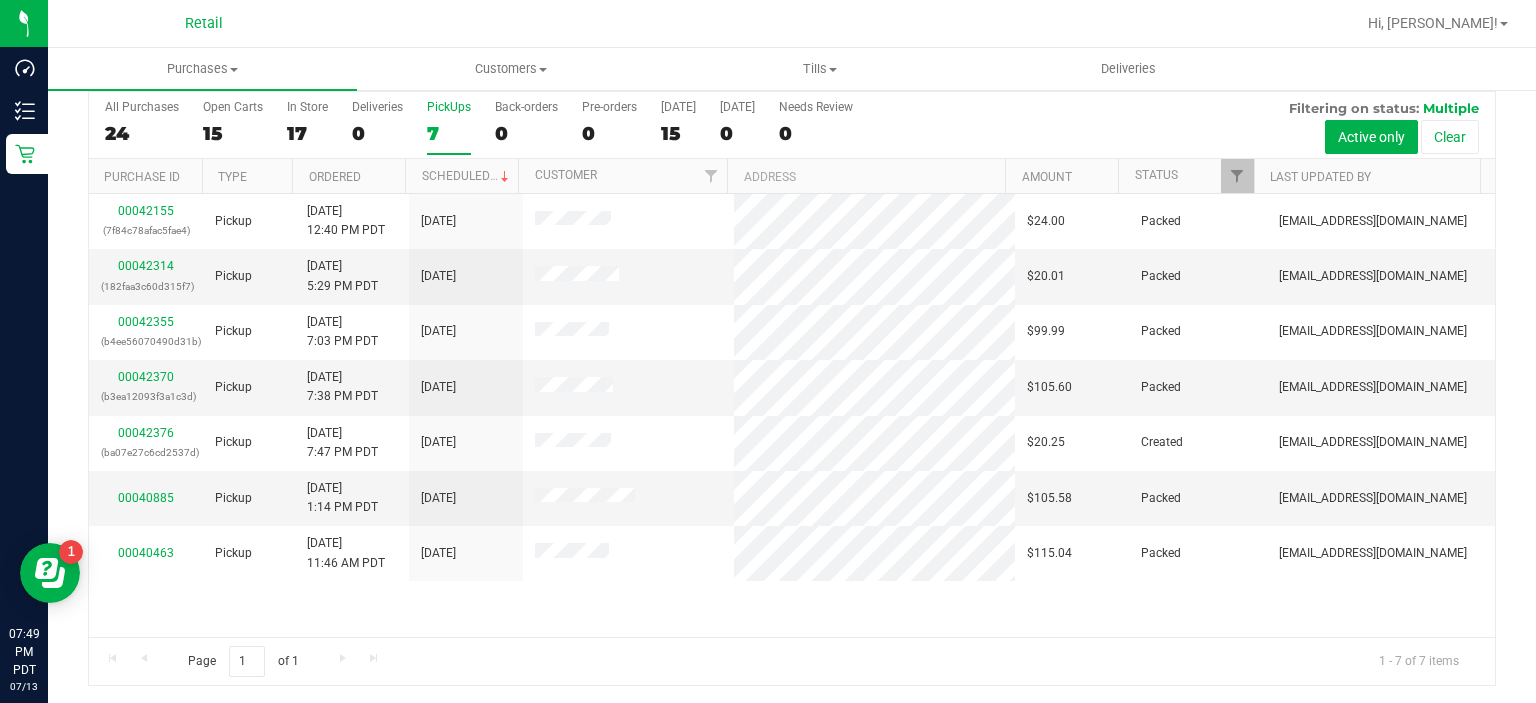 click on "PickUps
7" at bounding box center [449, 127] 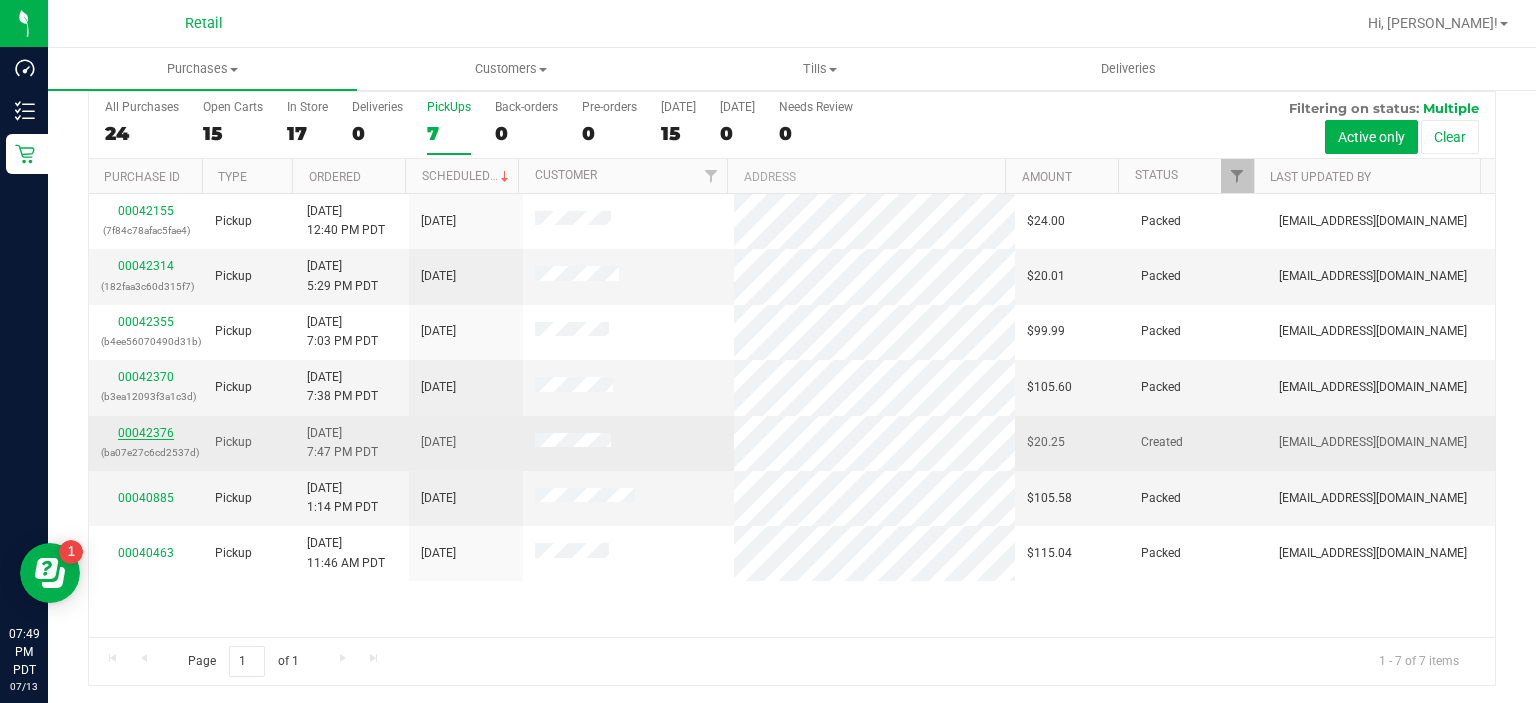 click on "00042376" at bounding box center [146, 433] 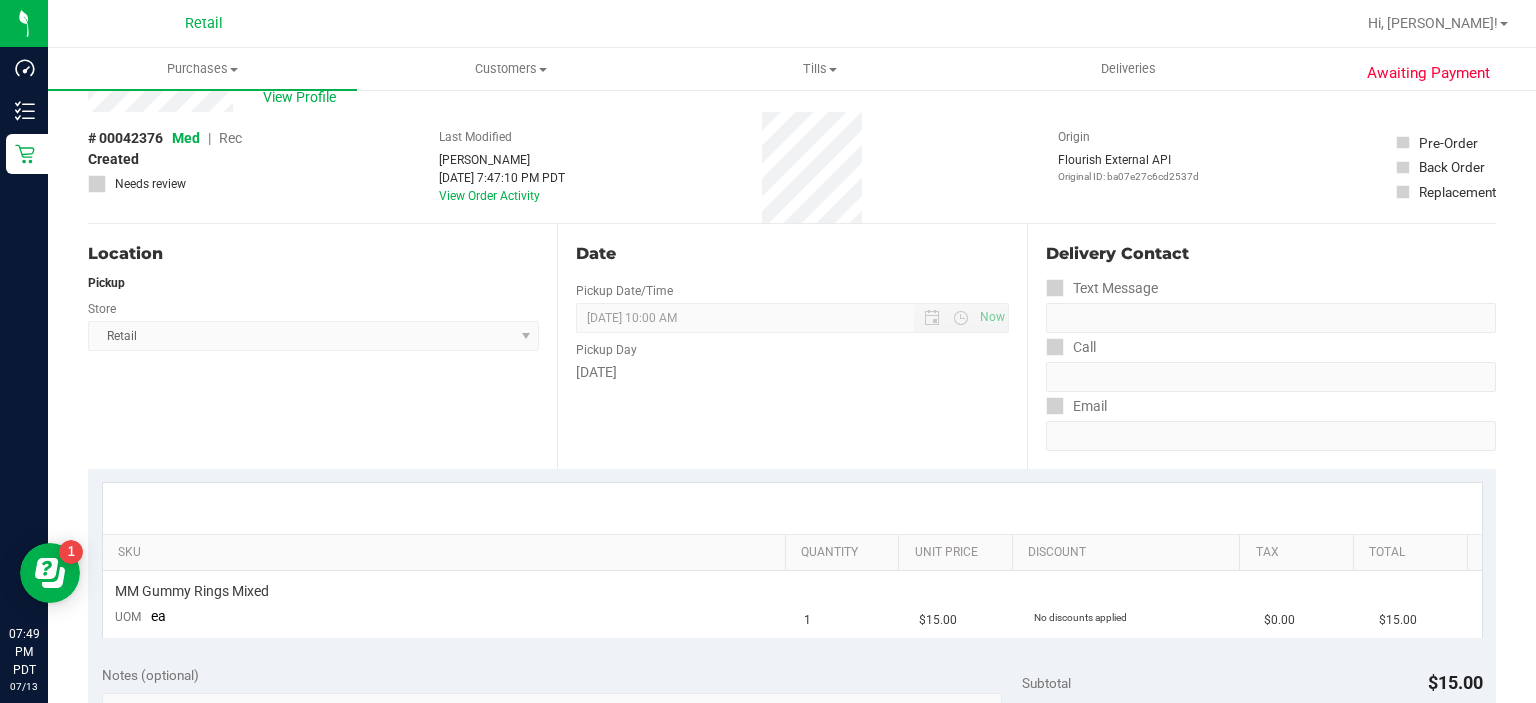 scroll, scrollTop: 0, scrollLeft: 0, axis: both 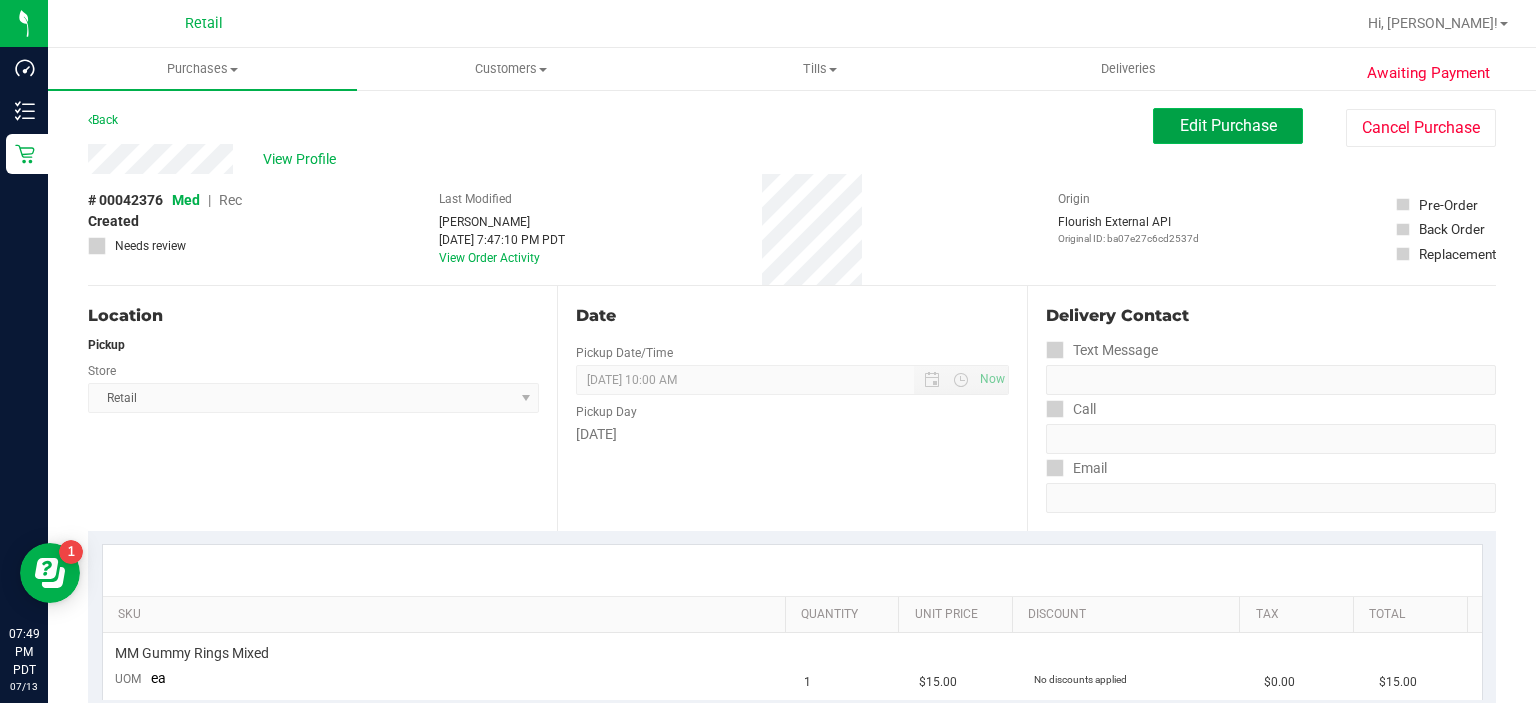 click on "Edit Purchase" at bounding box center (1228, 125) 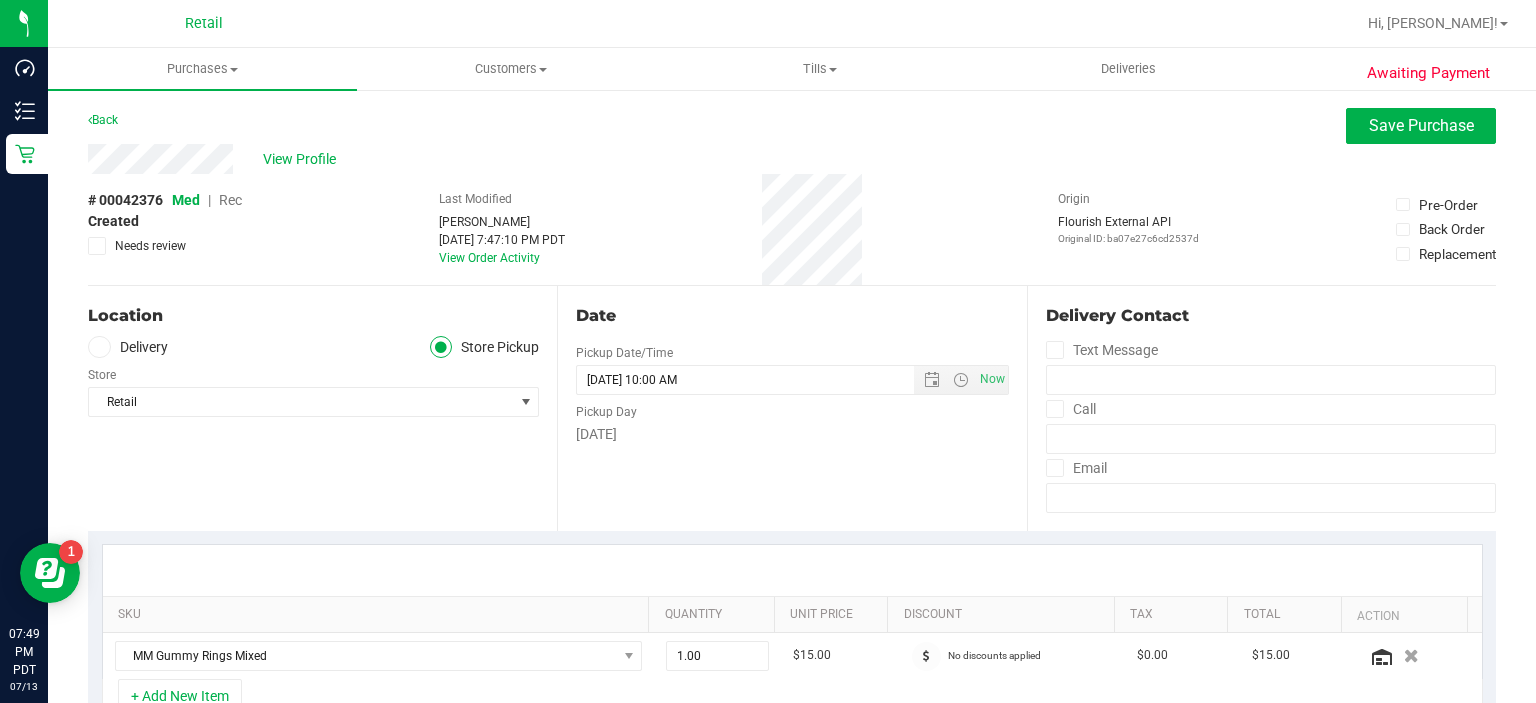 click on "Rec" at bounding box center [230, 200] 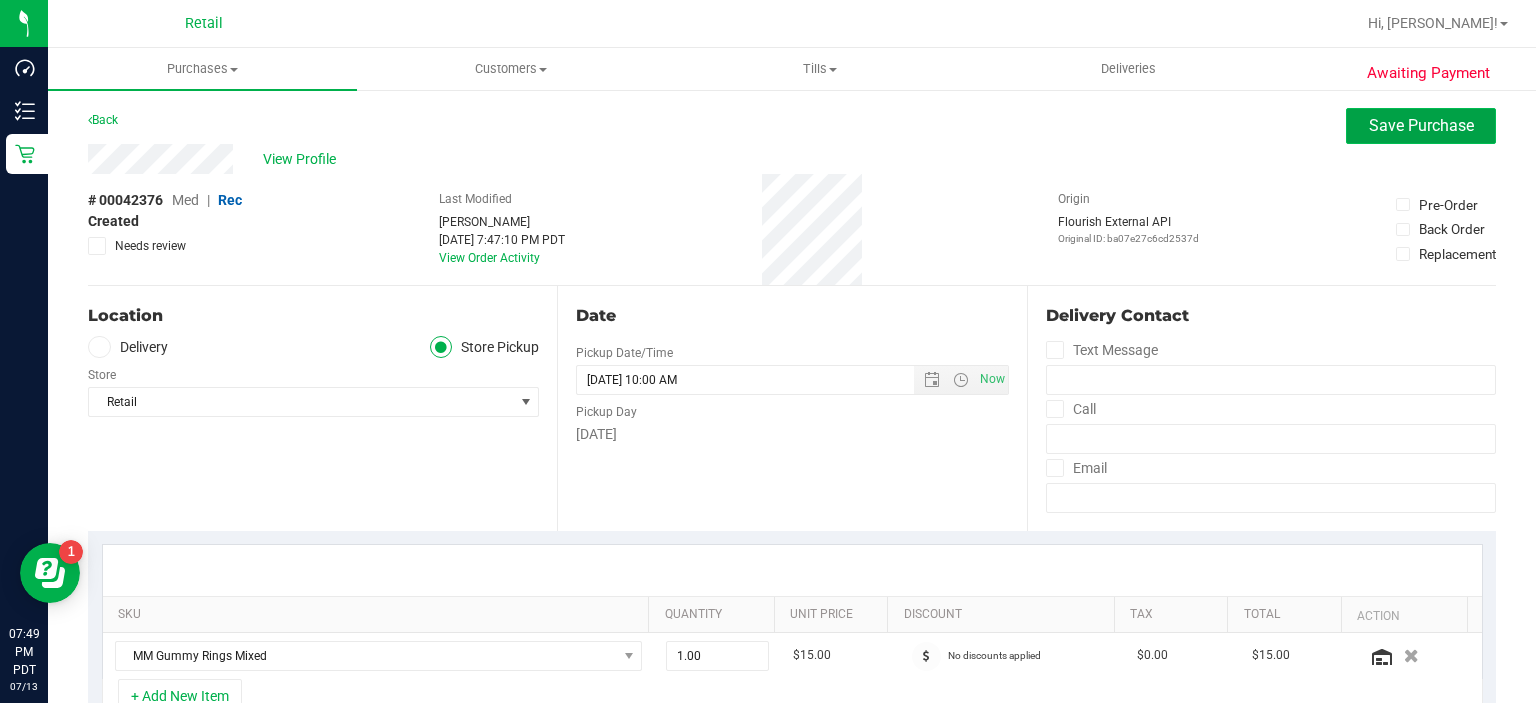 click on "Save Purchase" at bounding box center [1421, 125] 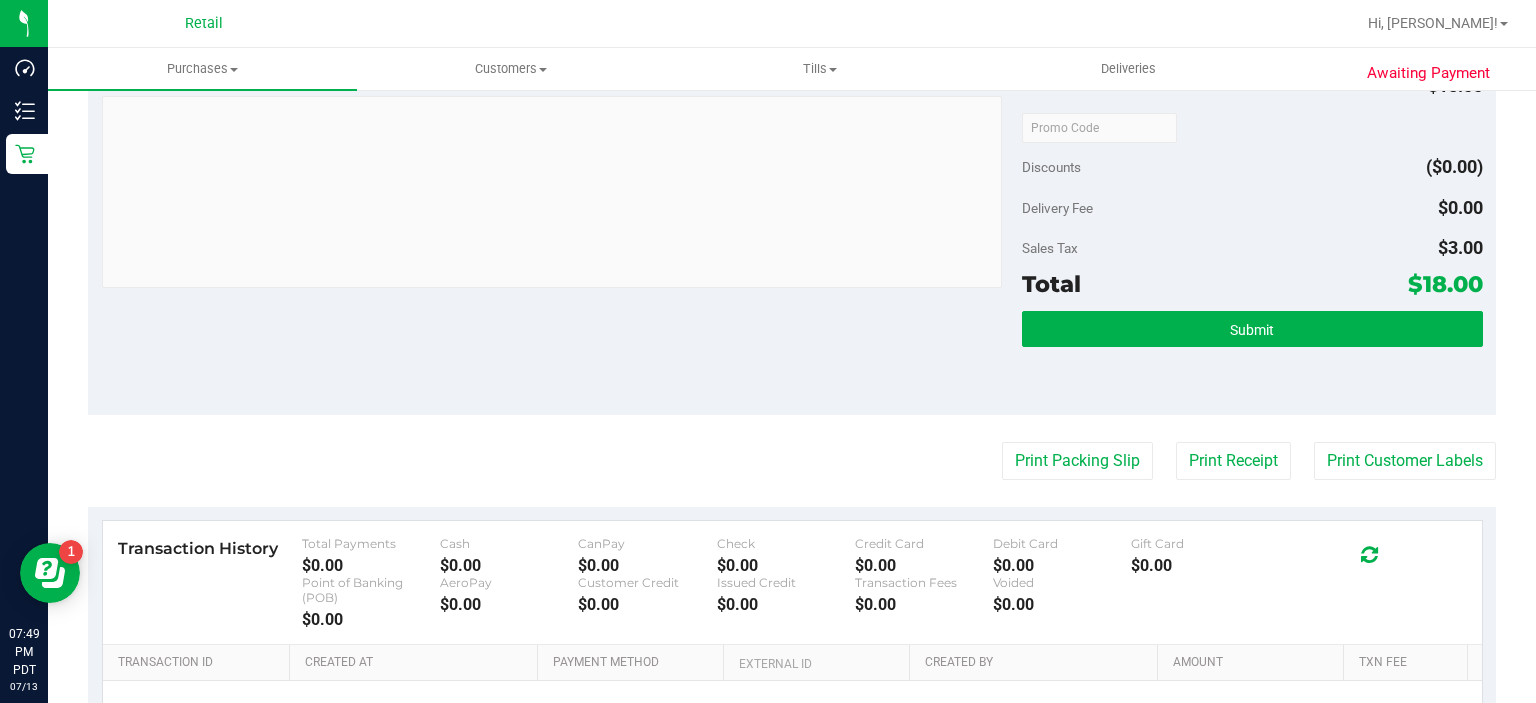 scroll, scrollTop: 668, scrollLeft: 0, axis: vertical 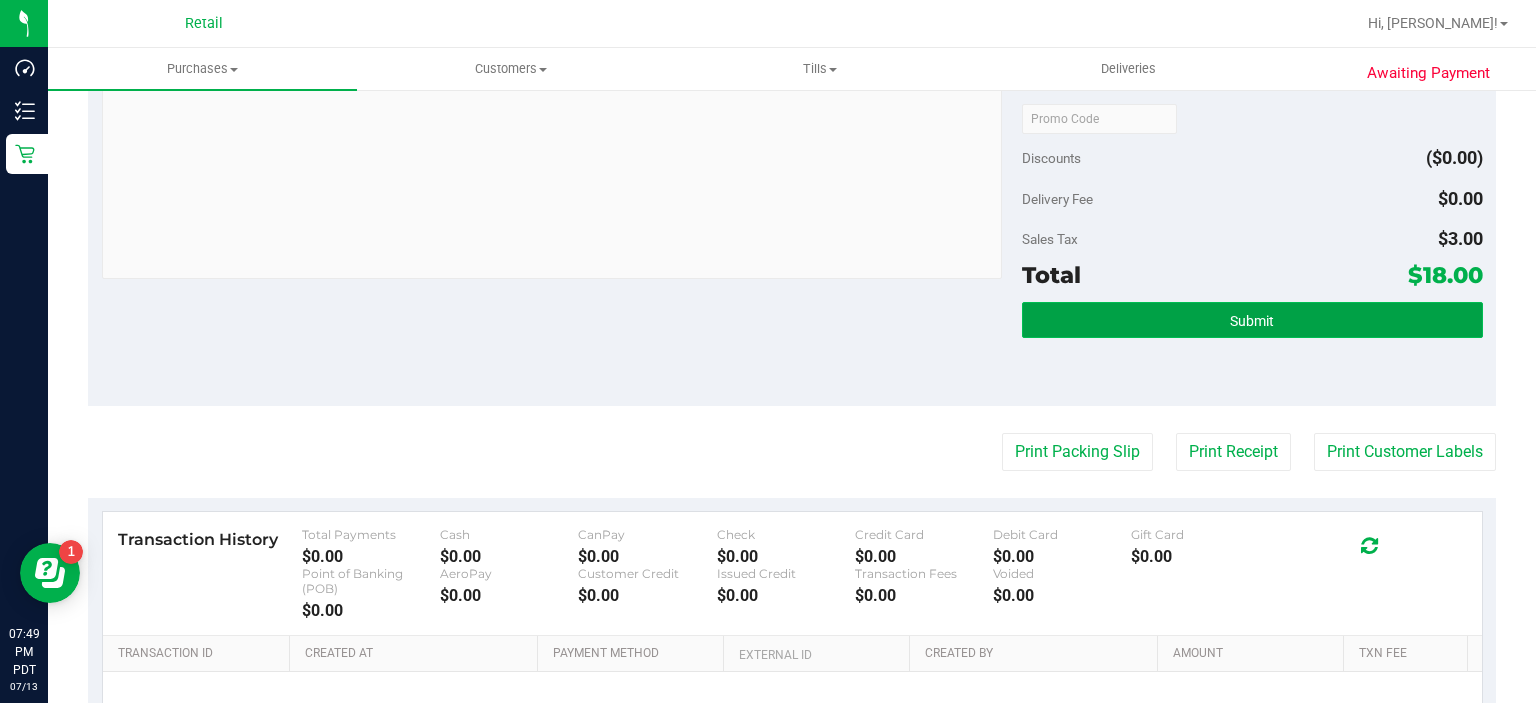 click on "Submit" at bounding box center [1252, 321] 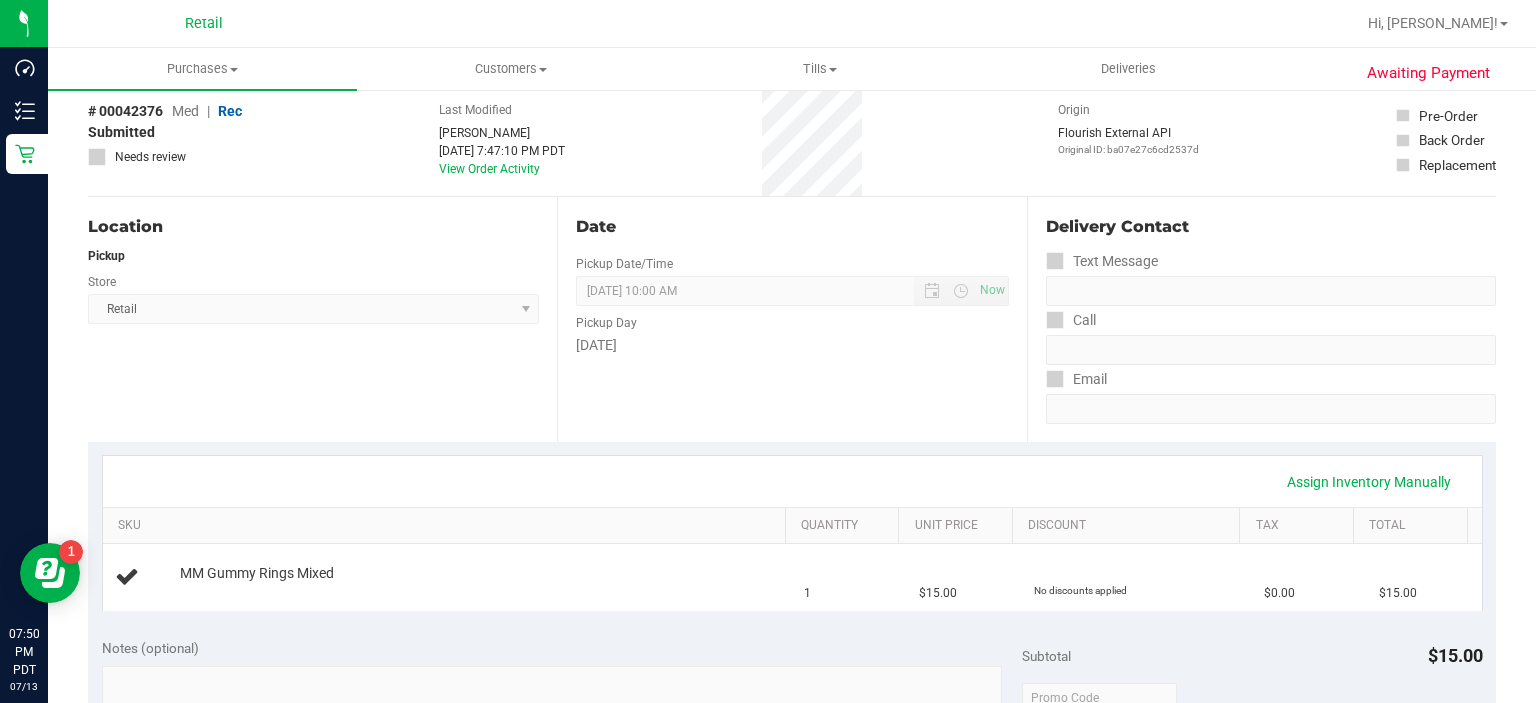scroll, scrollTop: 0, scrollLeft: 0, axis: both 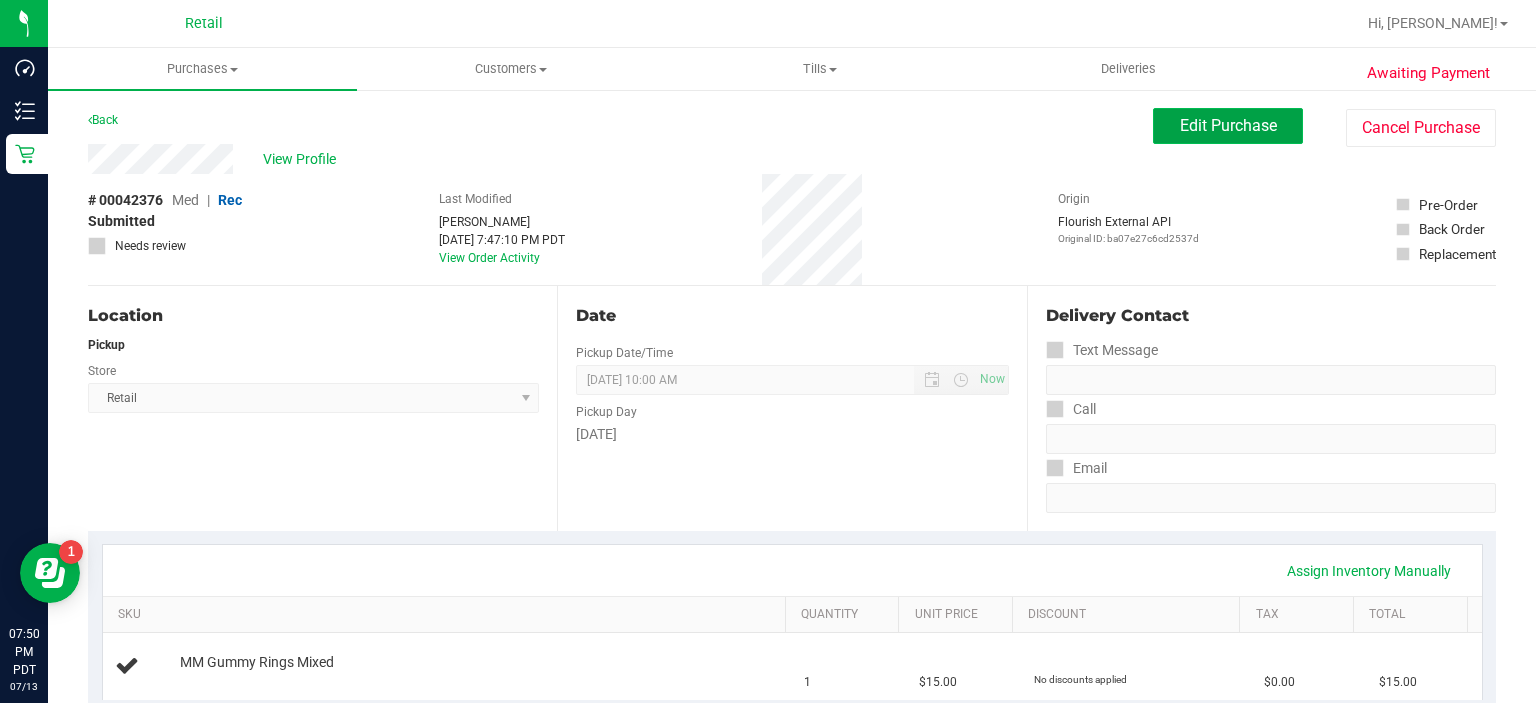 click on "Edit Purchase" at bounding box center [1228, 126] 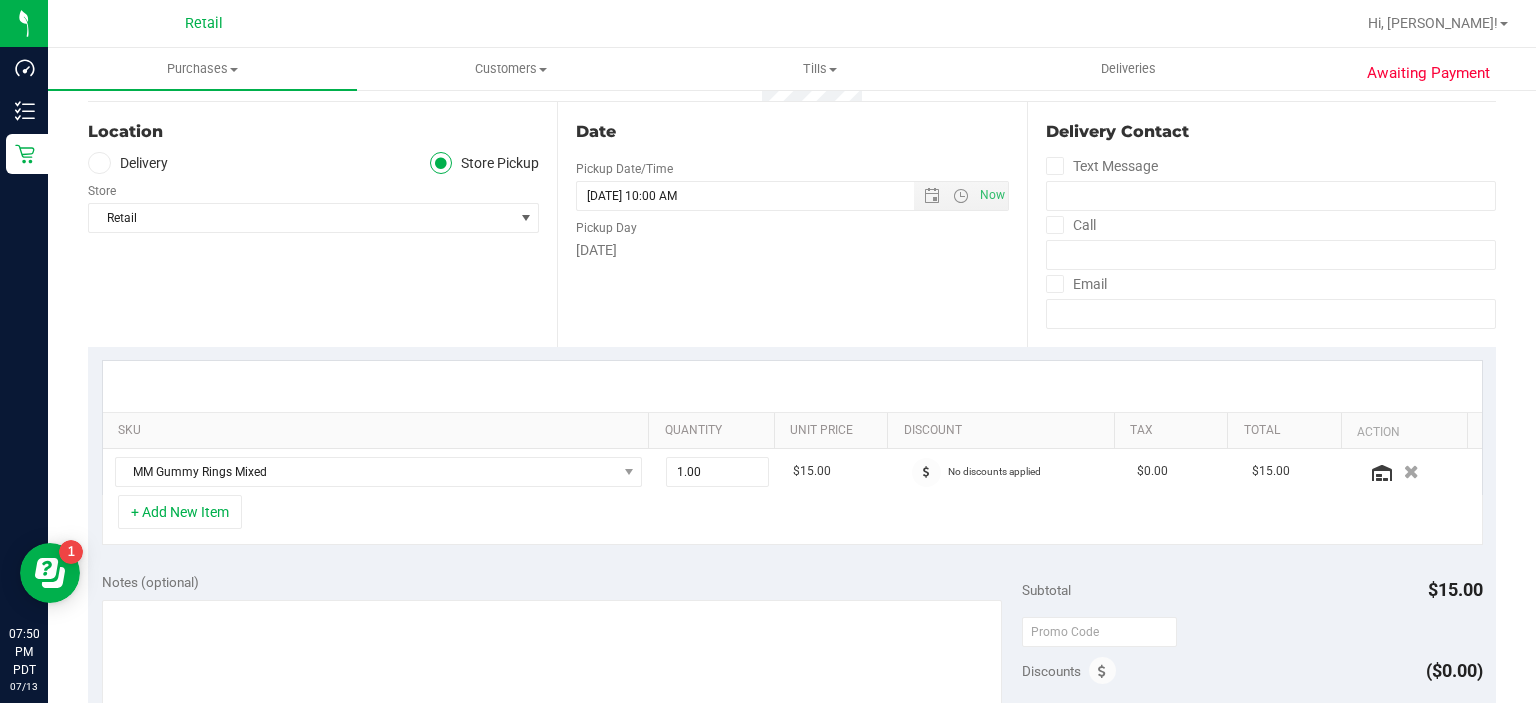 scroll, scrollTop: 253, scrollLeft: 0, axis: vertical 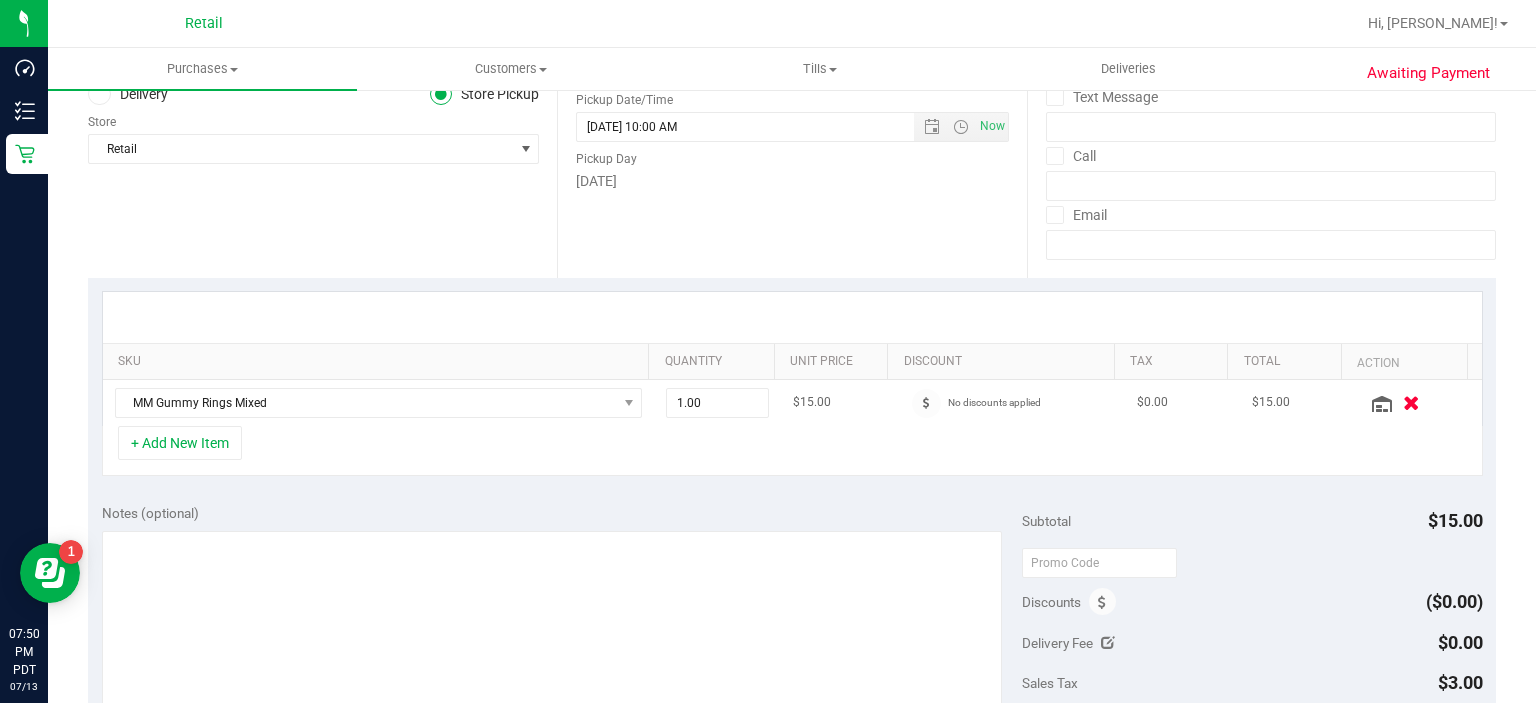 click at bounding box center (1411, 402) 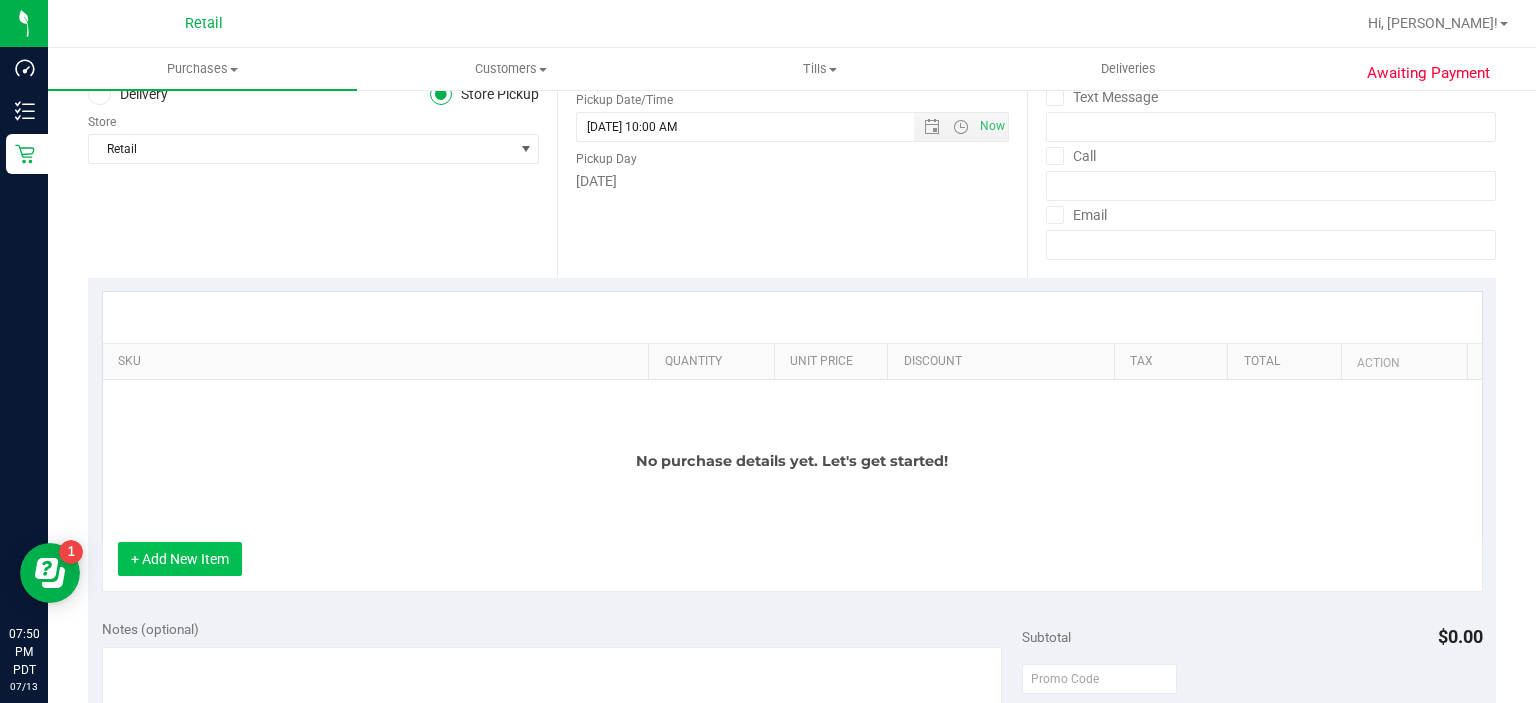 click on "+ Add New Item" at bounding box center [180, 559] 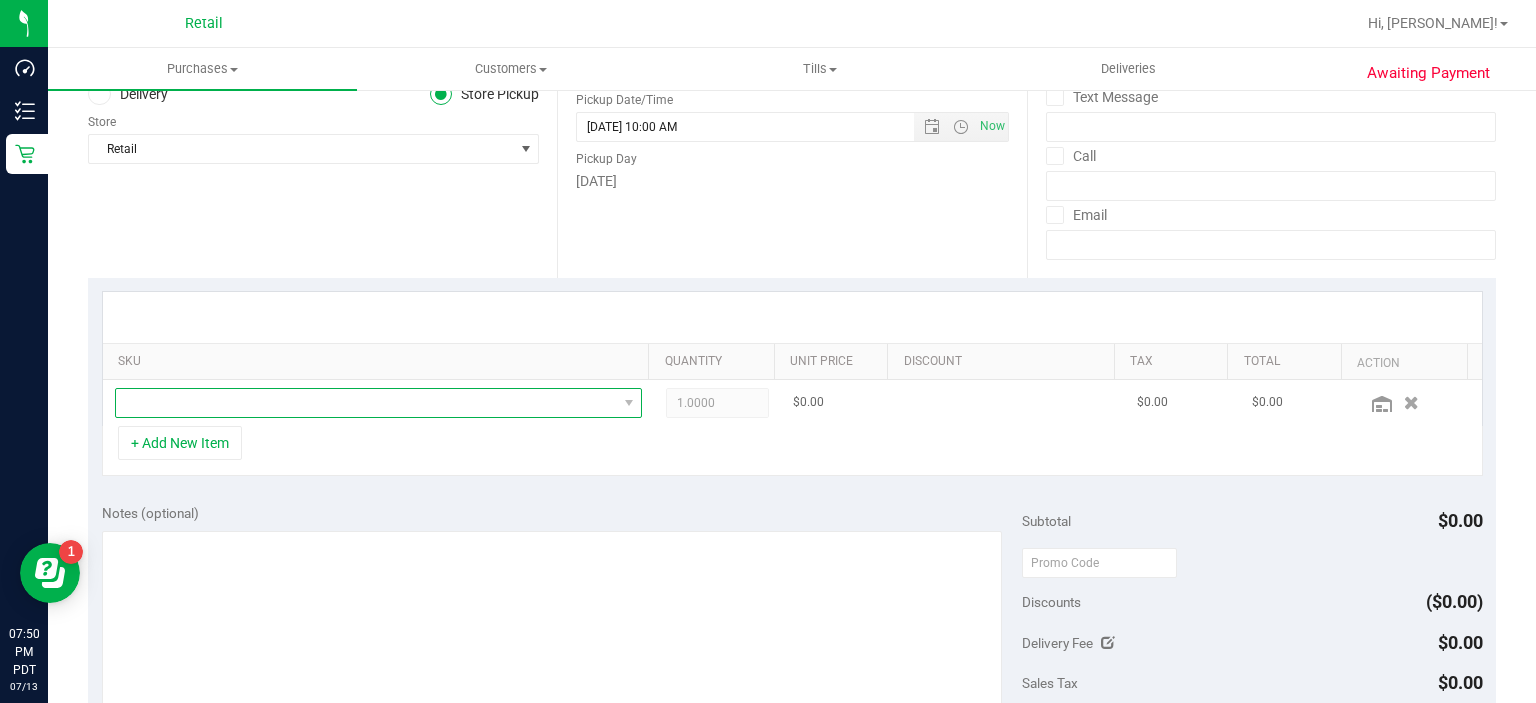click at bounding box center [366, 403] 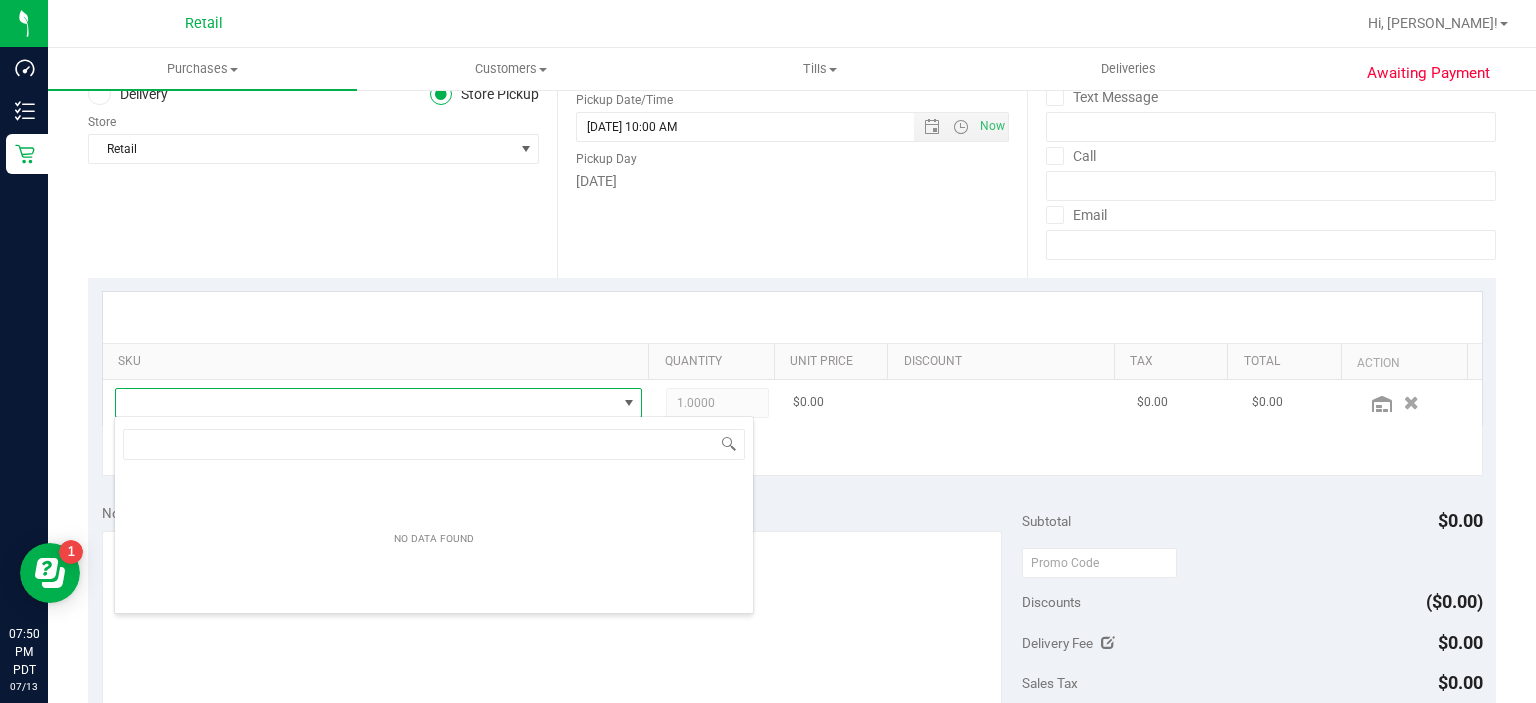 scroll, scrollTop: 99970, scrollLeft: 99484, axis: both 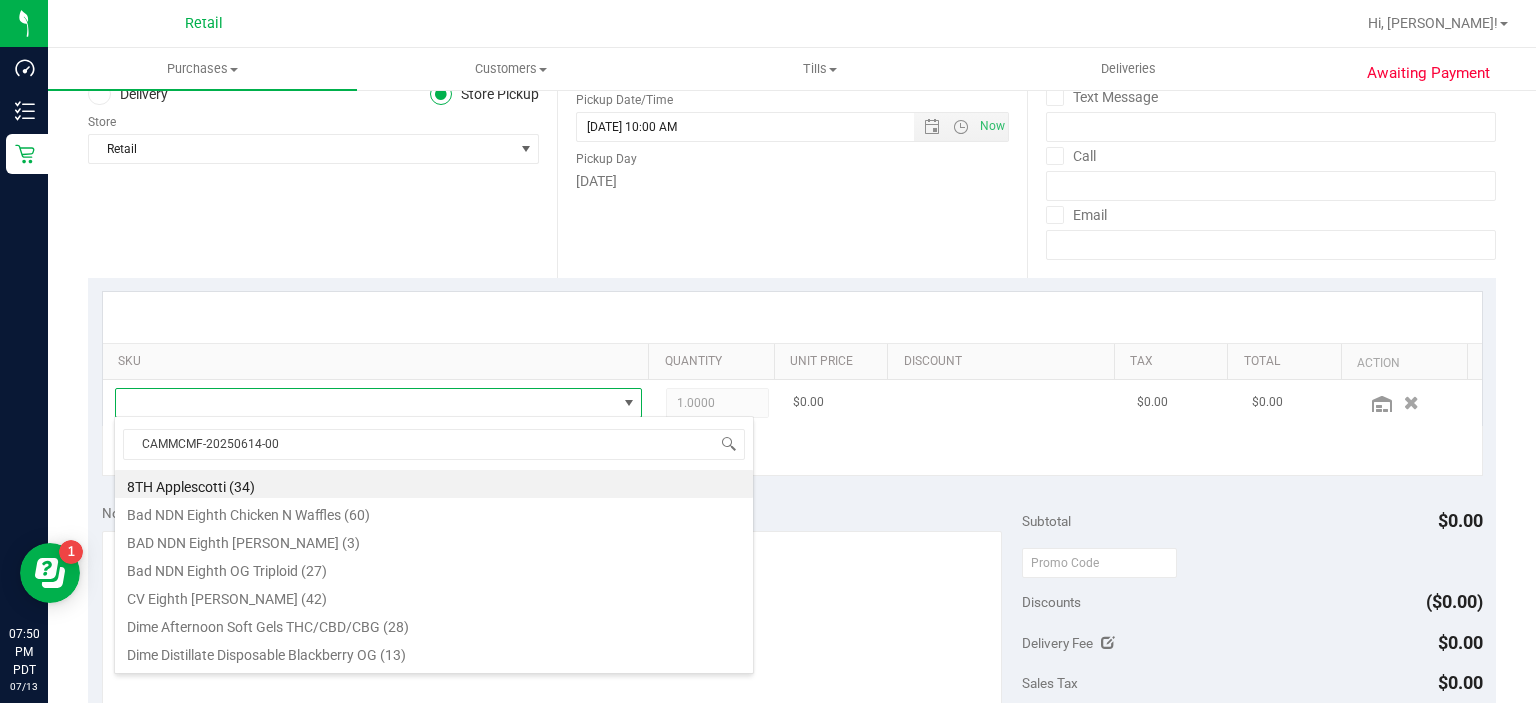 type on "CAMMCMF-20250614-002" 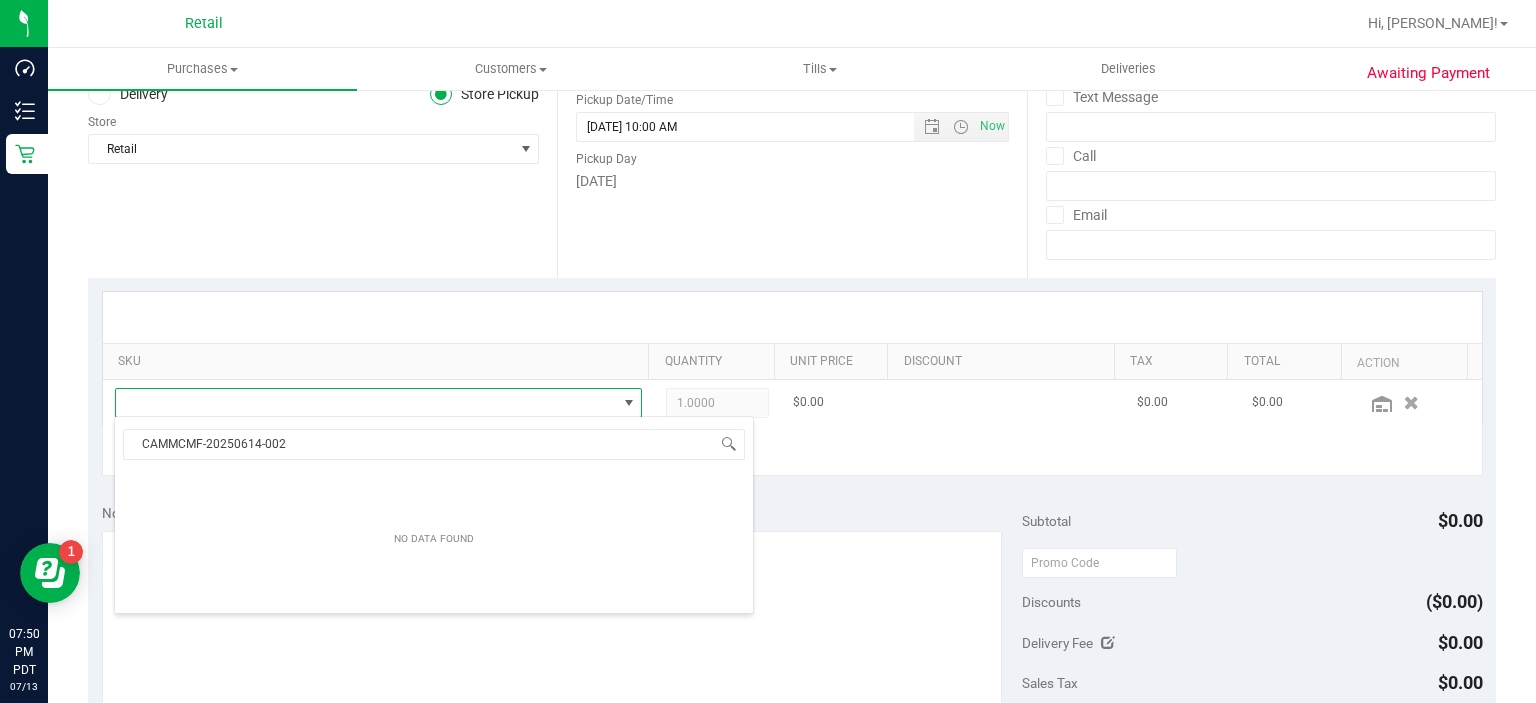 click at bounding box center (1010, 403) 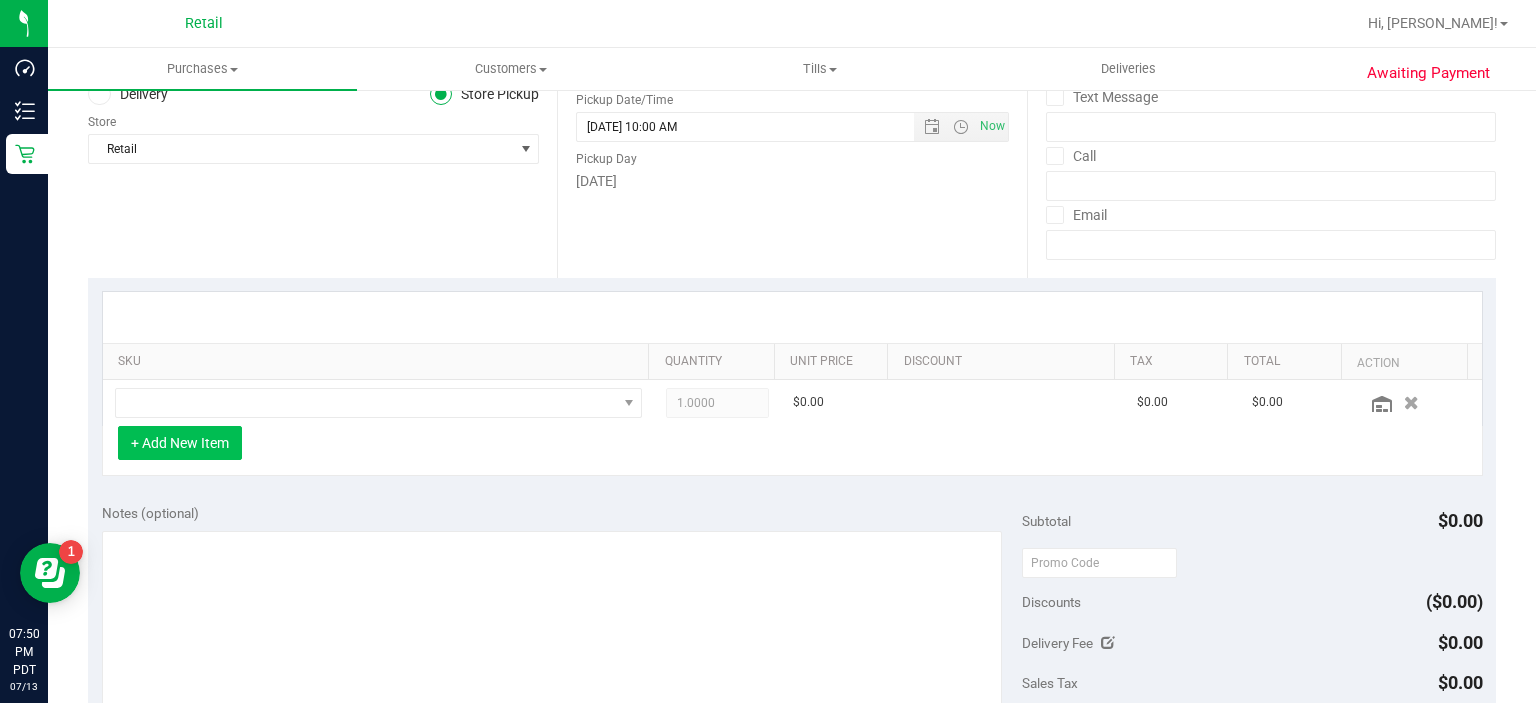 click on "+ Add New Item" at bounding box center (180, 443) 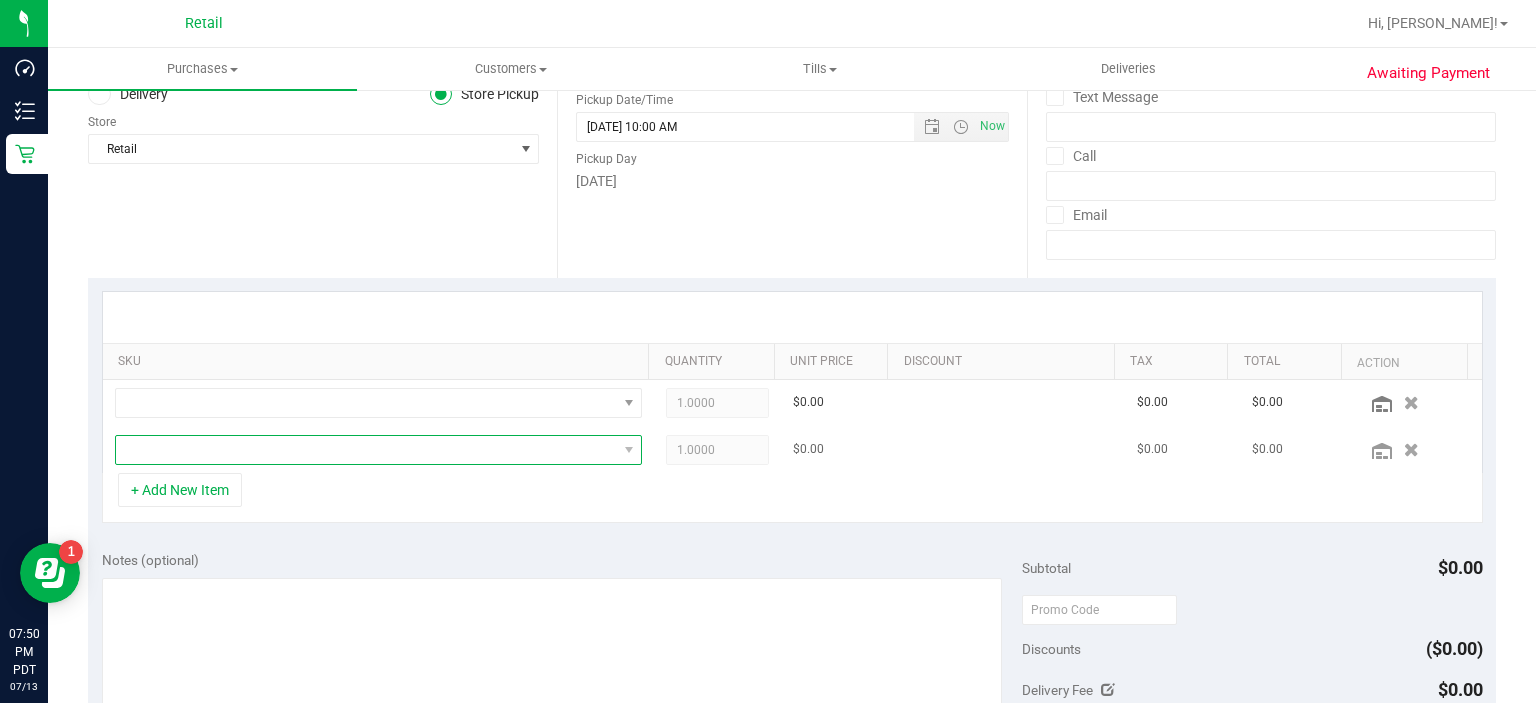 click at bounding box center (366, 450) 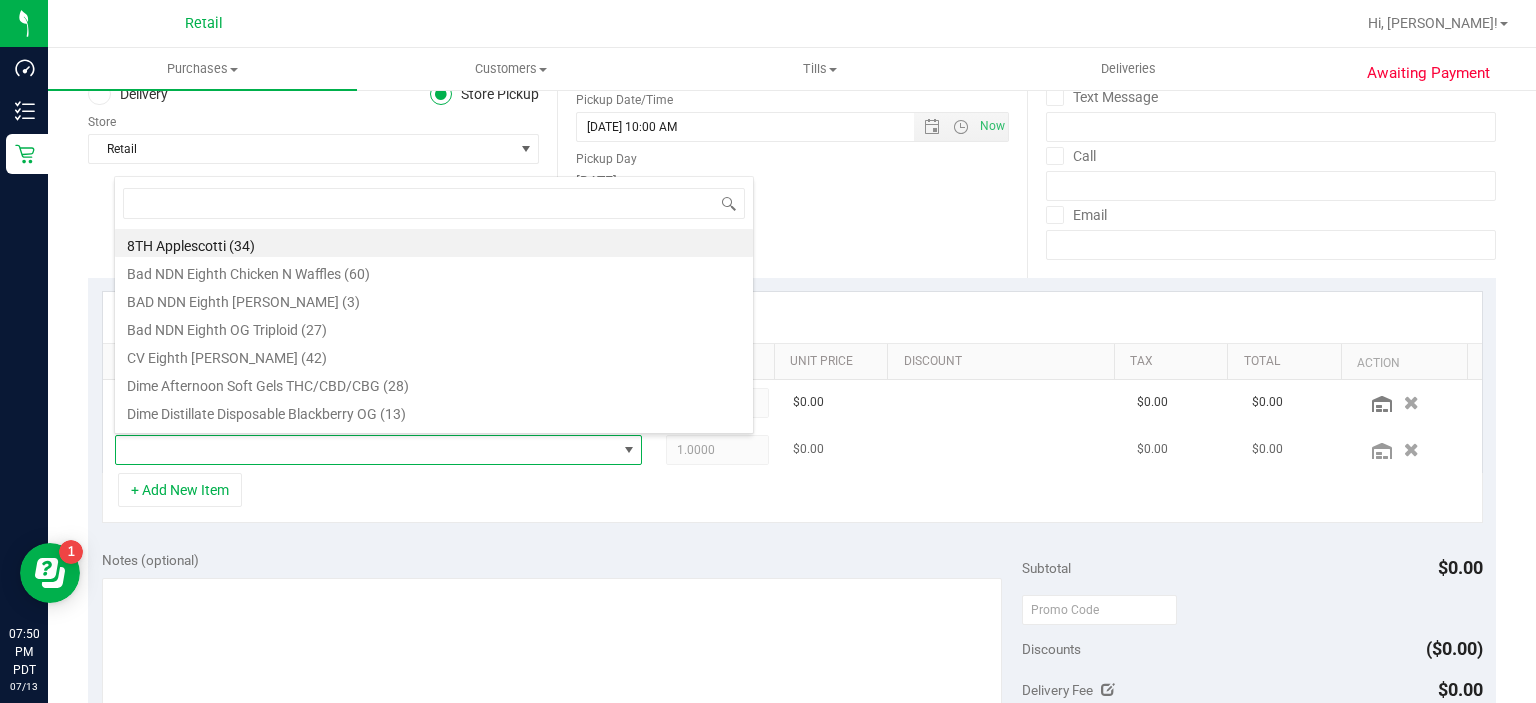 scroll, scrollTop: 99970, scrollLeft: 99484, axis: both 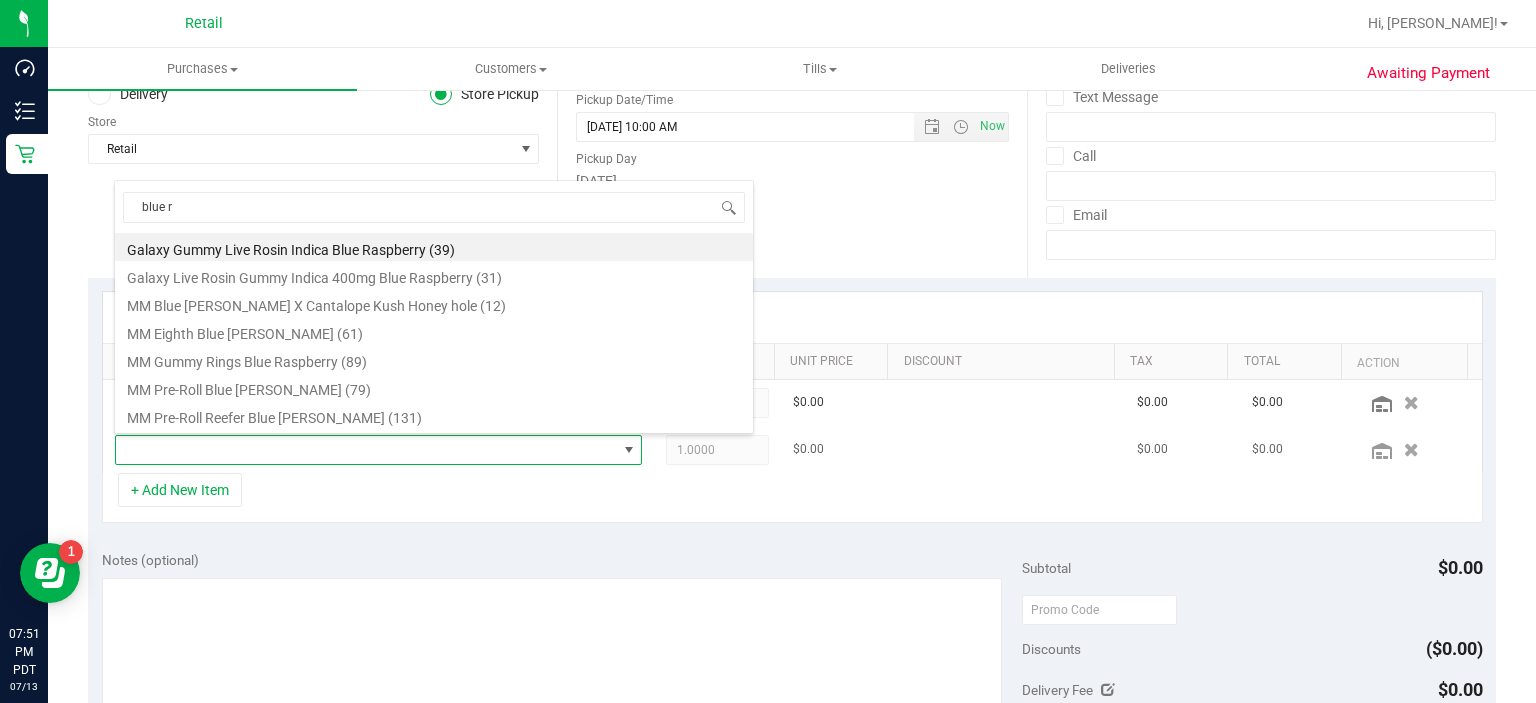 type on "blue ra" 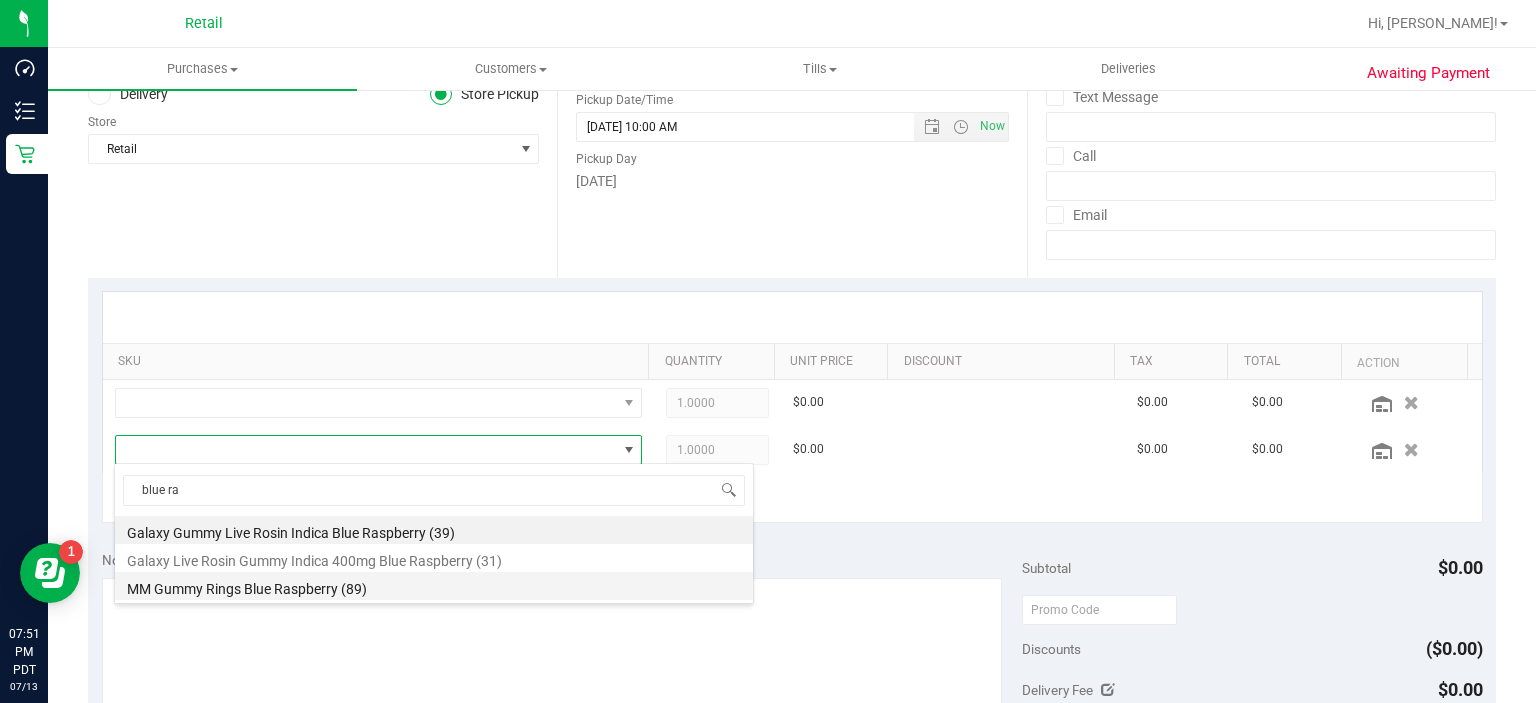 click on "MM Gummy Rings Blue Raspberry (89)" at bounding box center (434, 586) 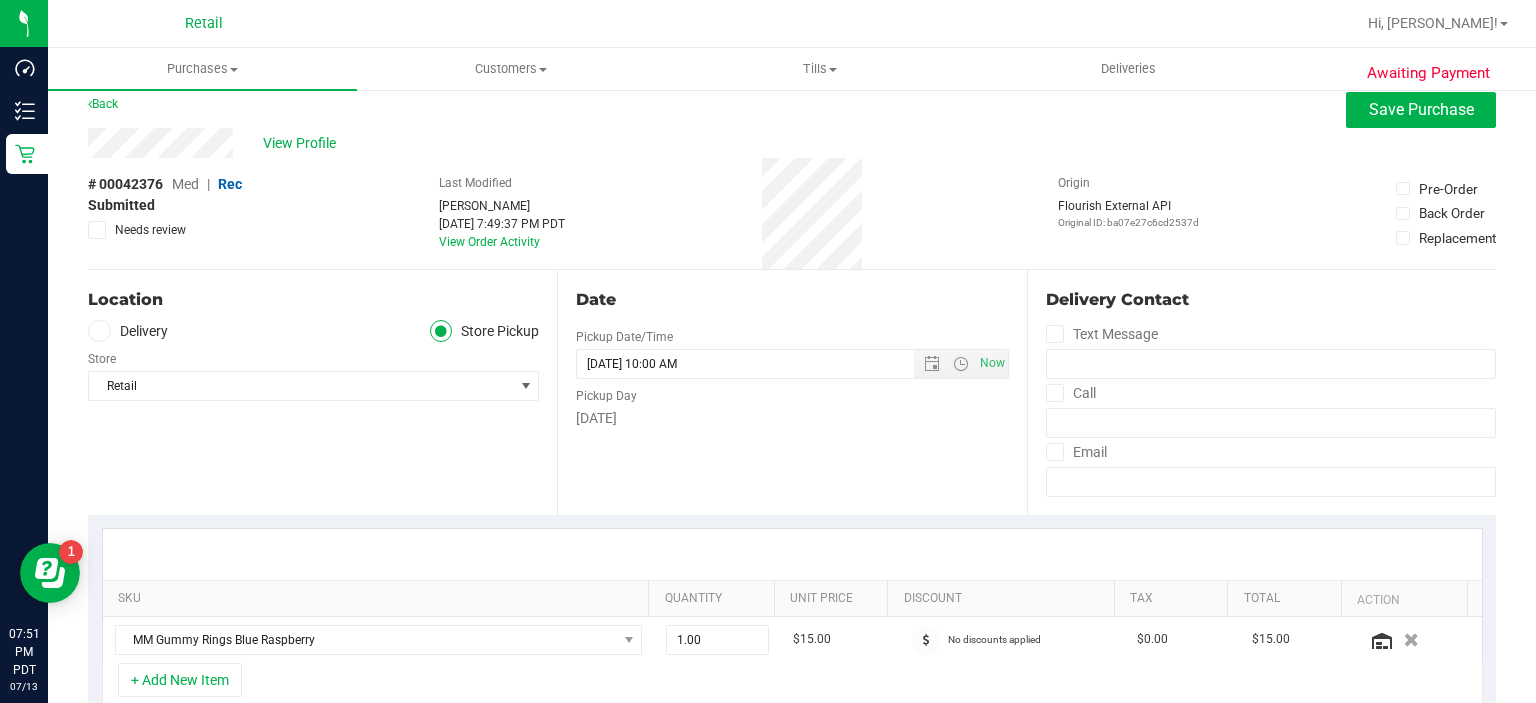 scroll, scrollTop: 0, scrollLeft: 0, axis: both 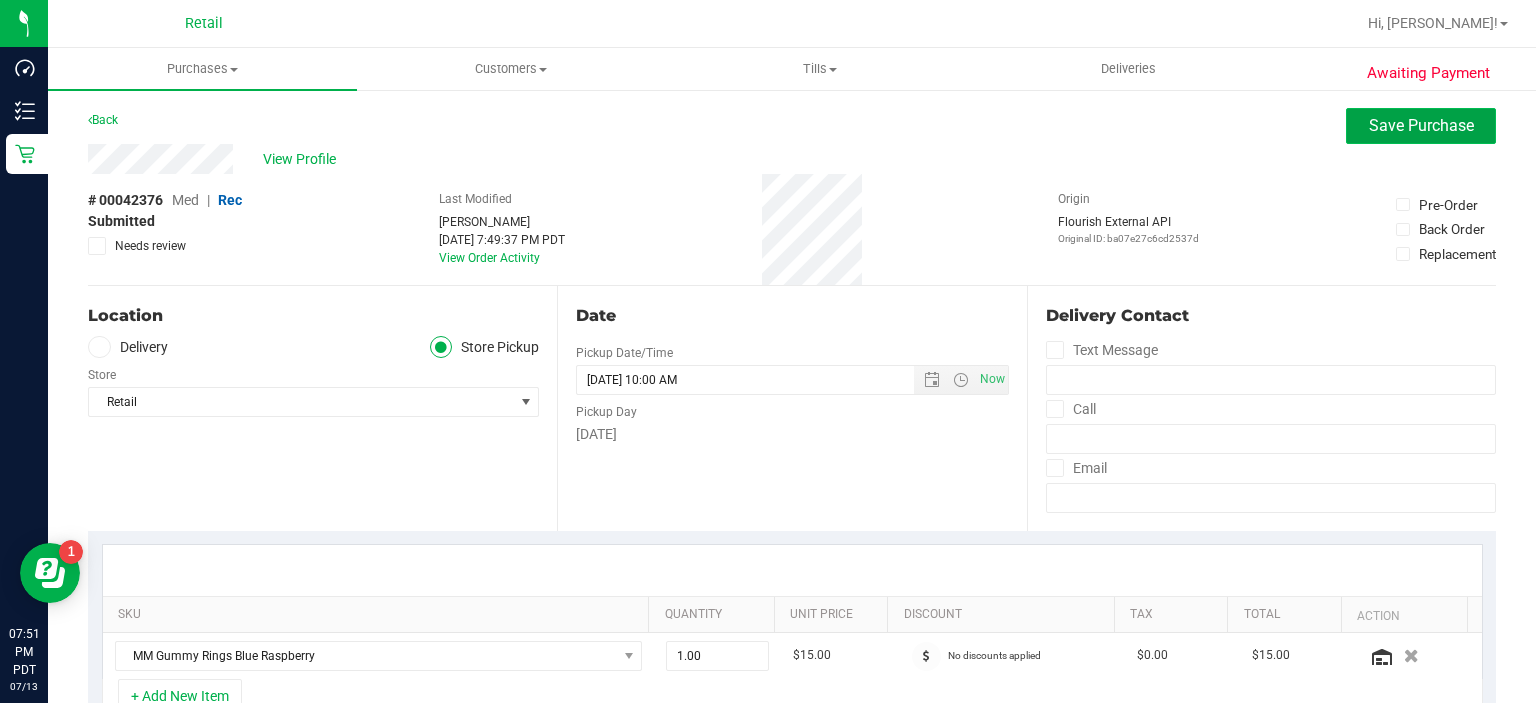 click on "Save Purchase" at bounding box center (1421, 125) 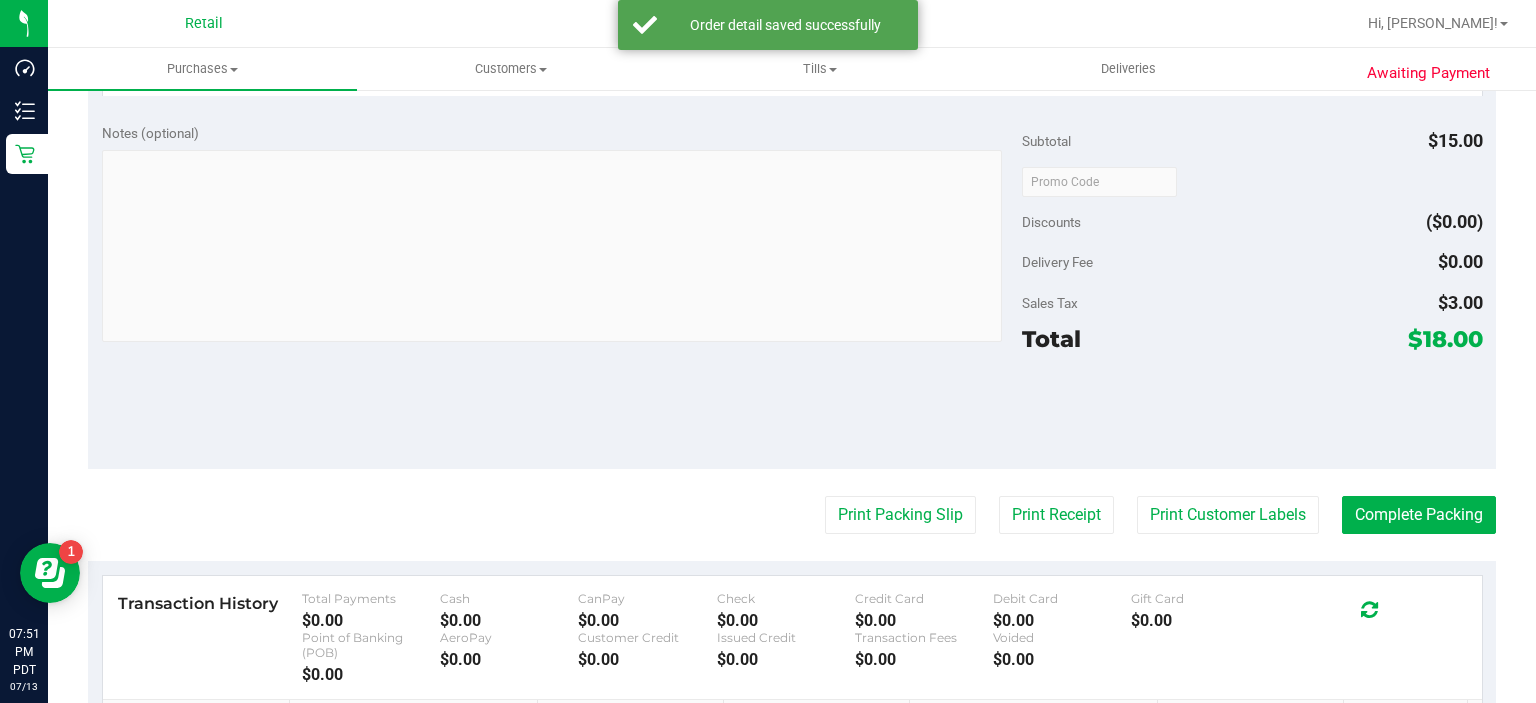 scroll, scrollTop: 771, scrollLeft: 0, axis: vertical 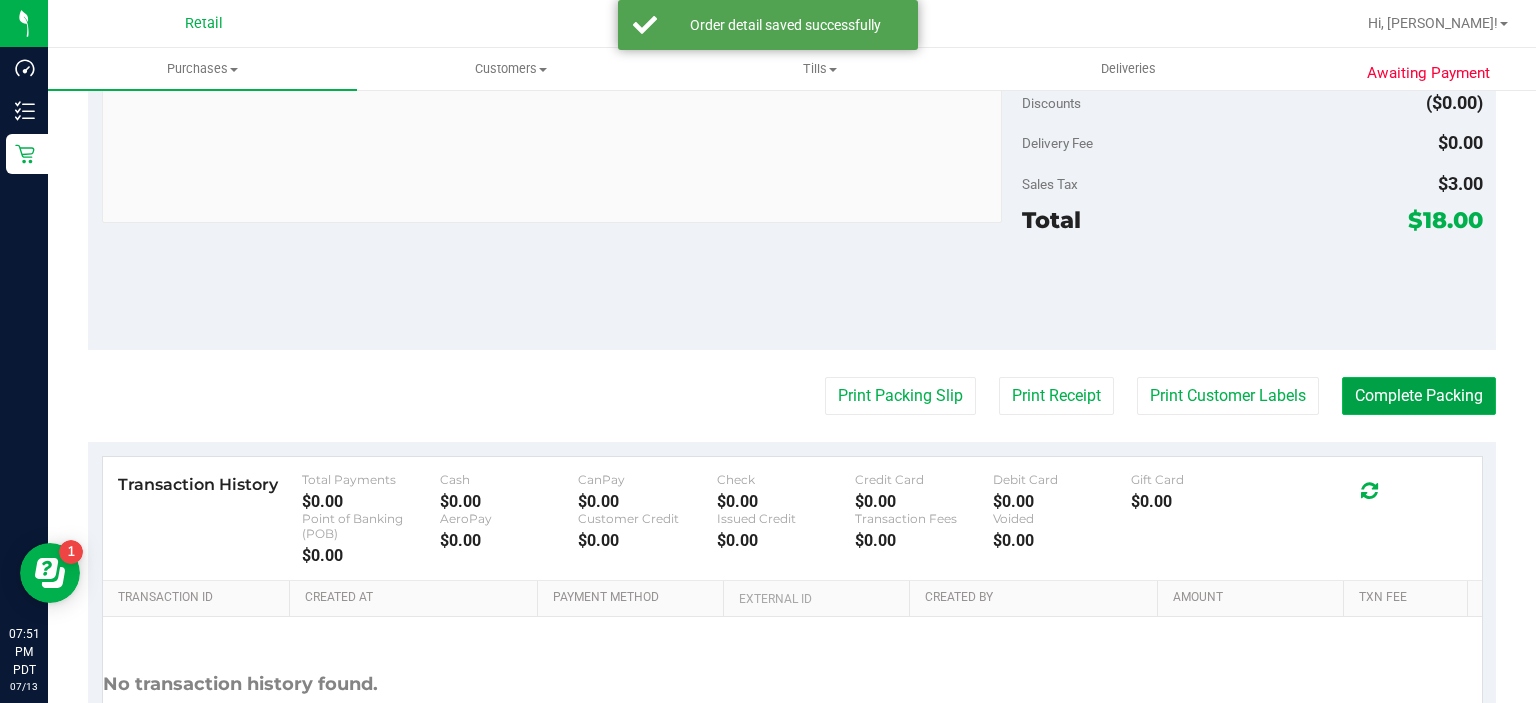 click on "Complete Packing" at bounding box center (1419, 396) 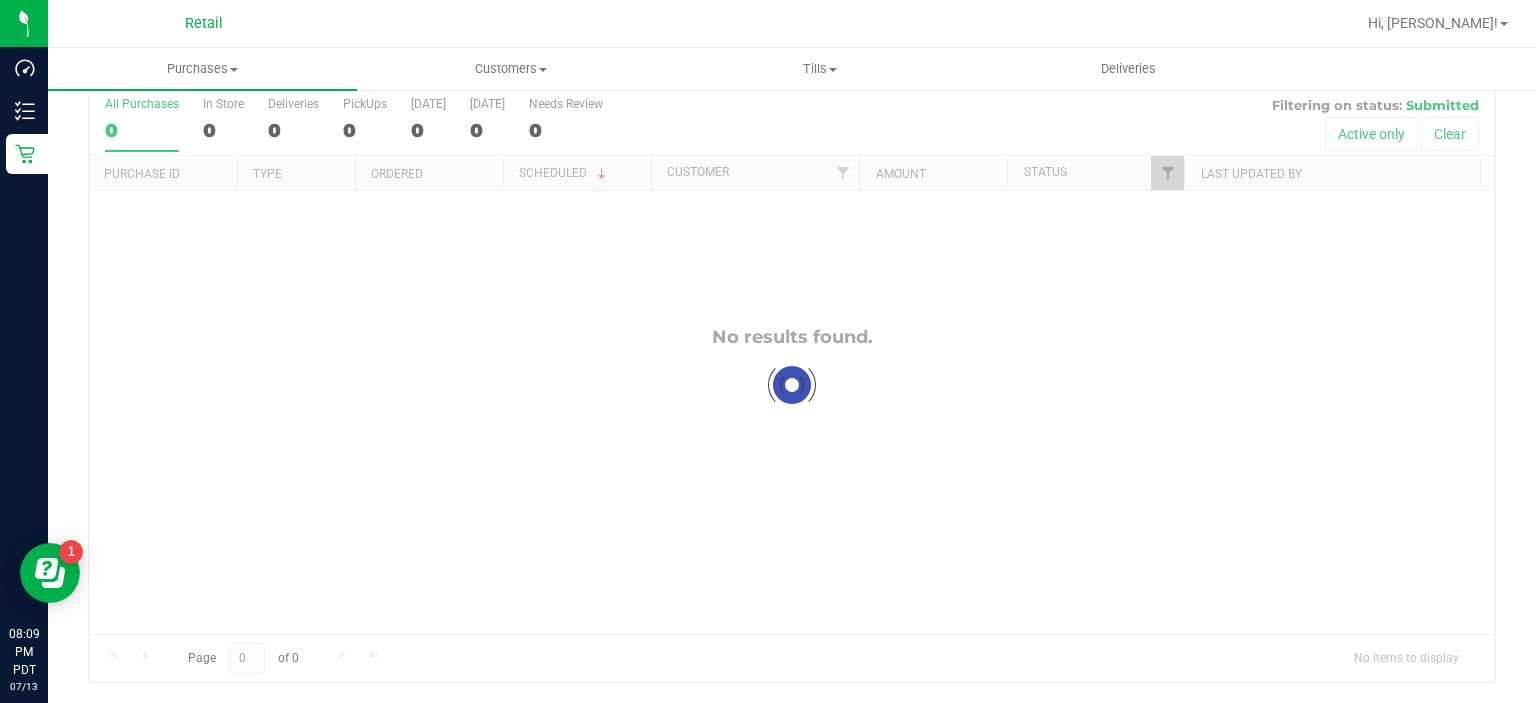 scroll, scrollTop: 0, scrollLeft: 0, axis: both 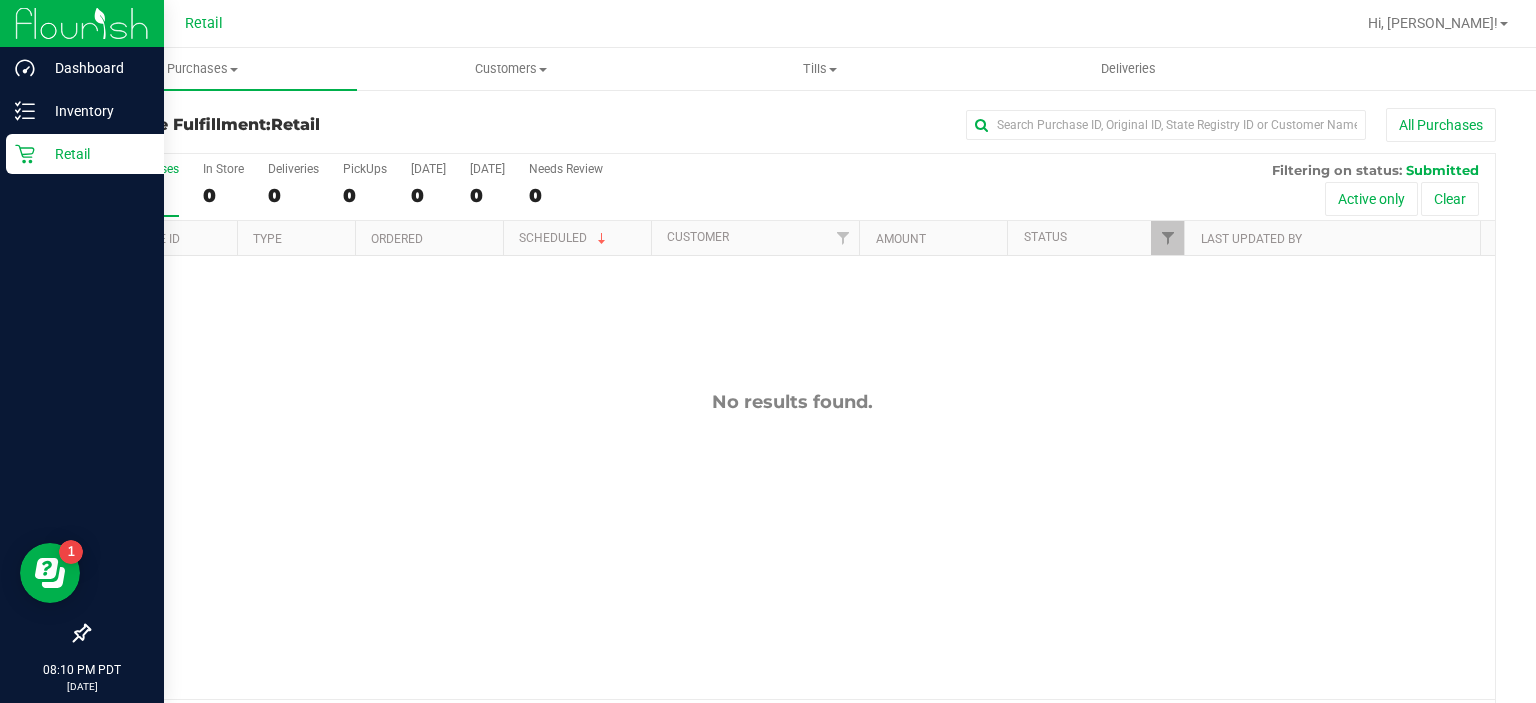 click 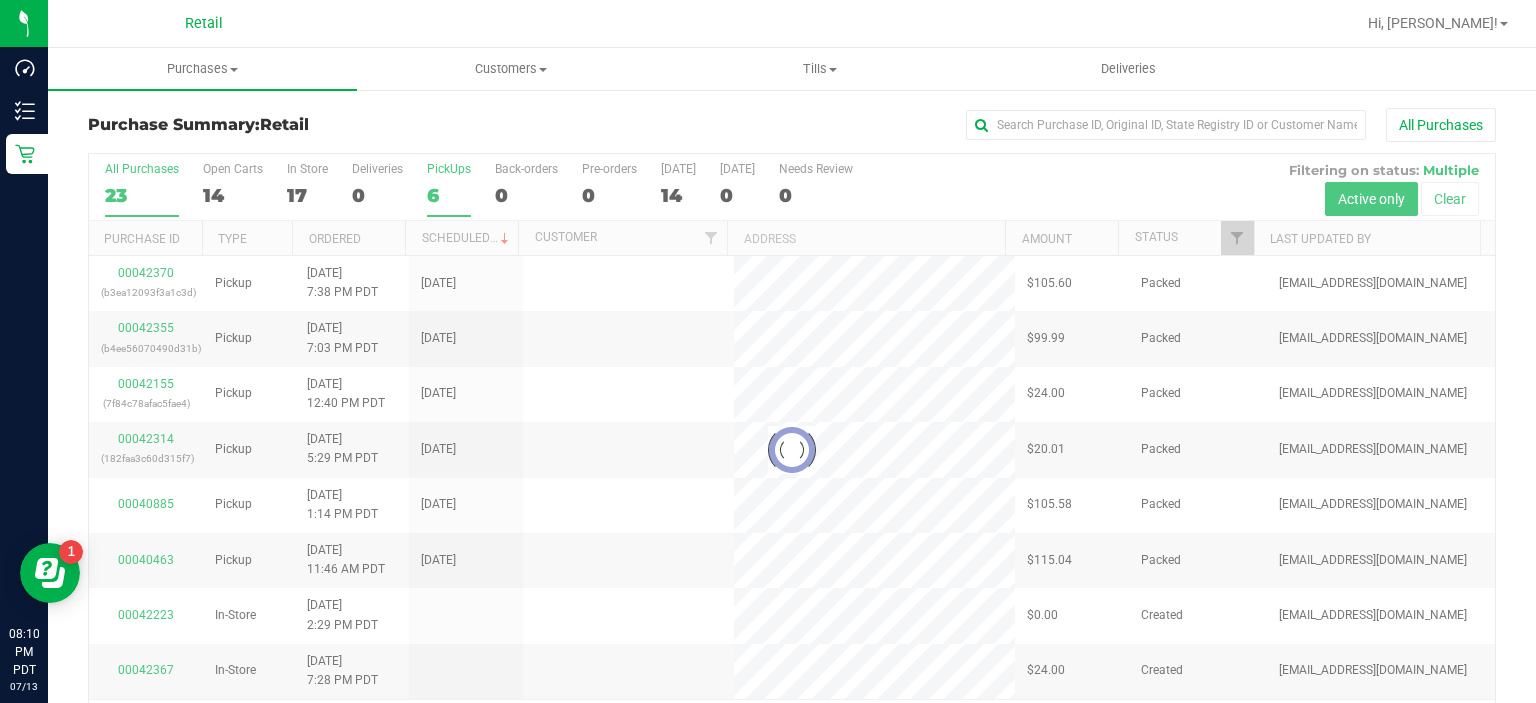 click on "6" at bounding box center [449, 195] 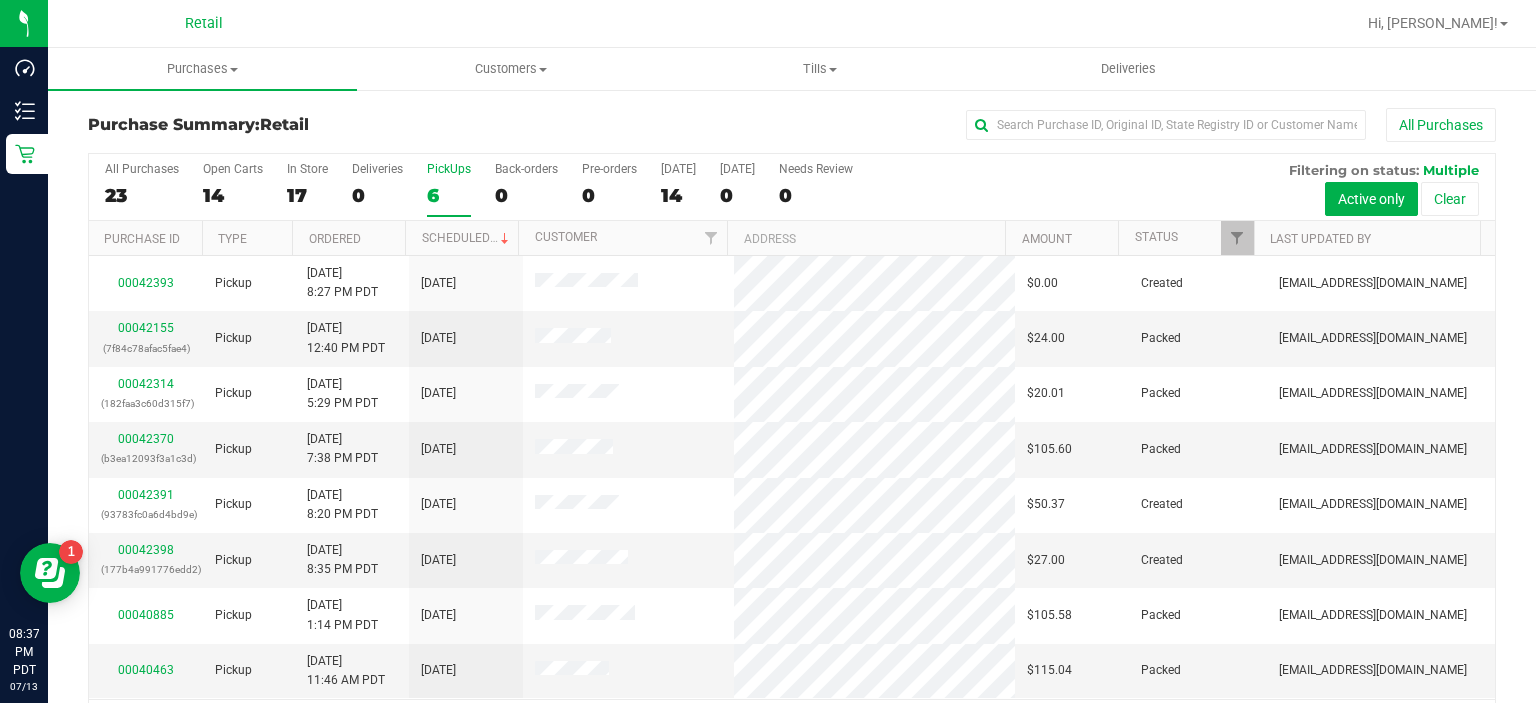 click on "6" at bounding box center [449, 195] 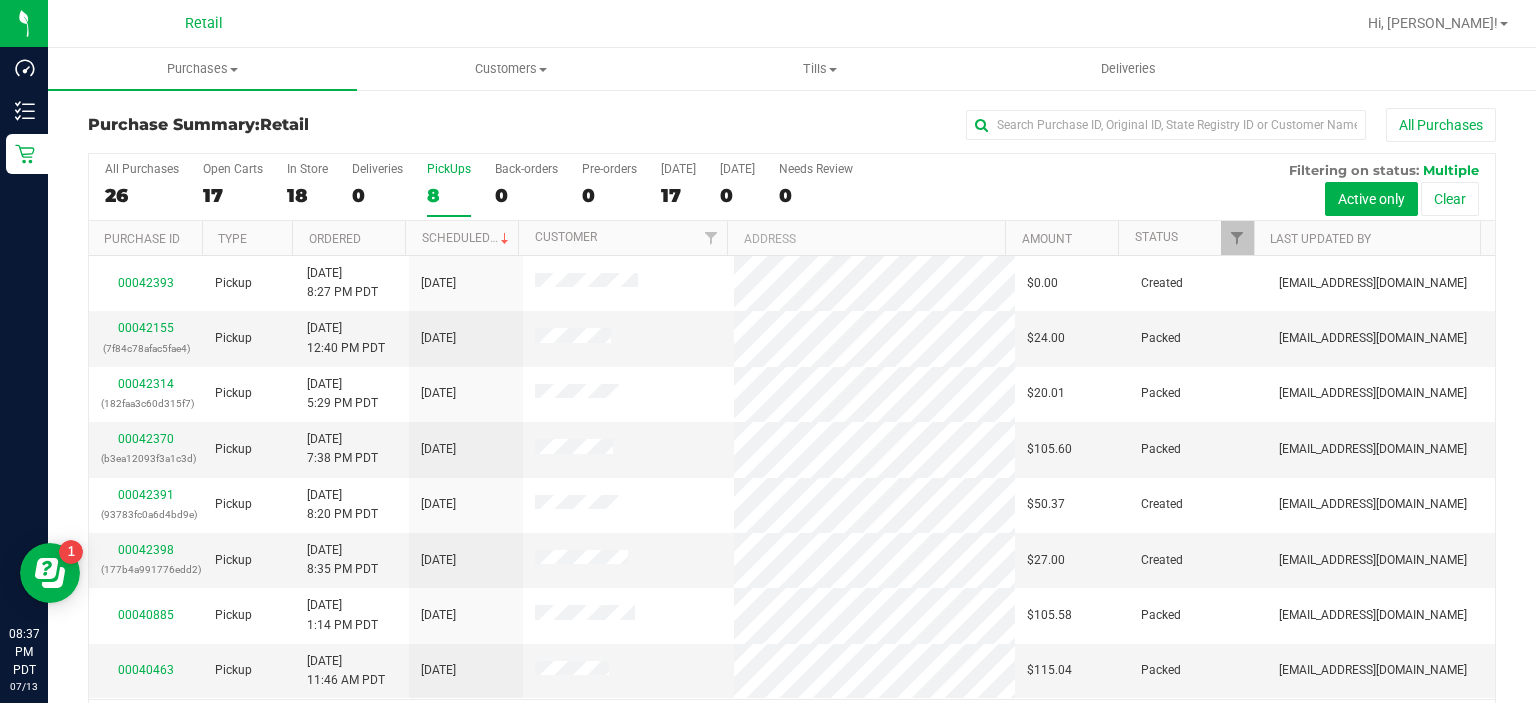 scroll, scrollTop: 62, scrollLeft: 0, axis: vertical 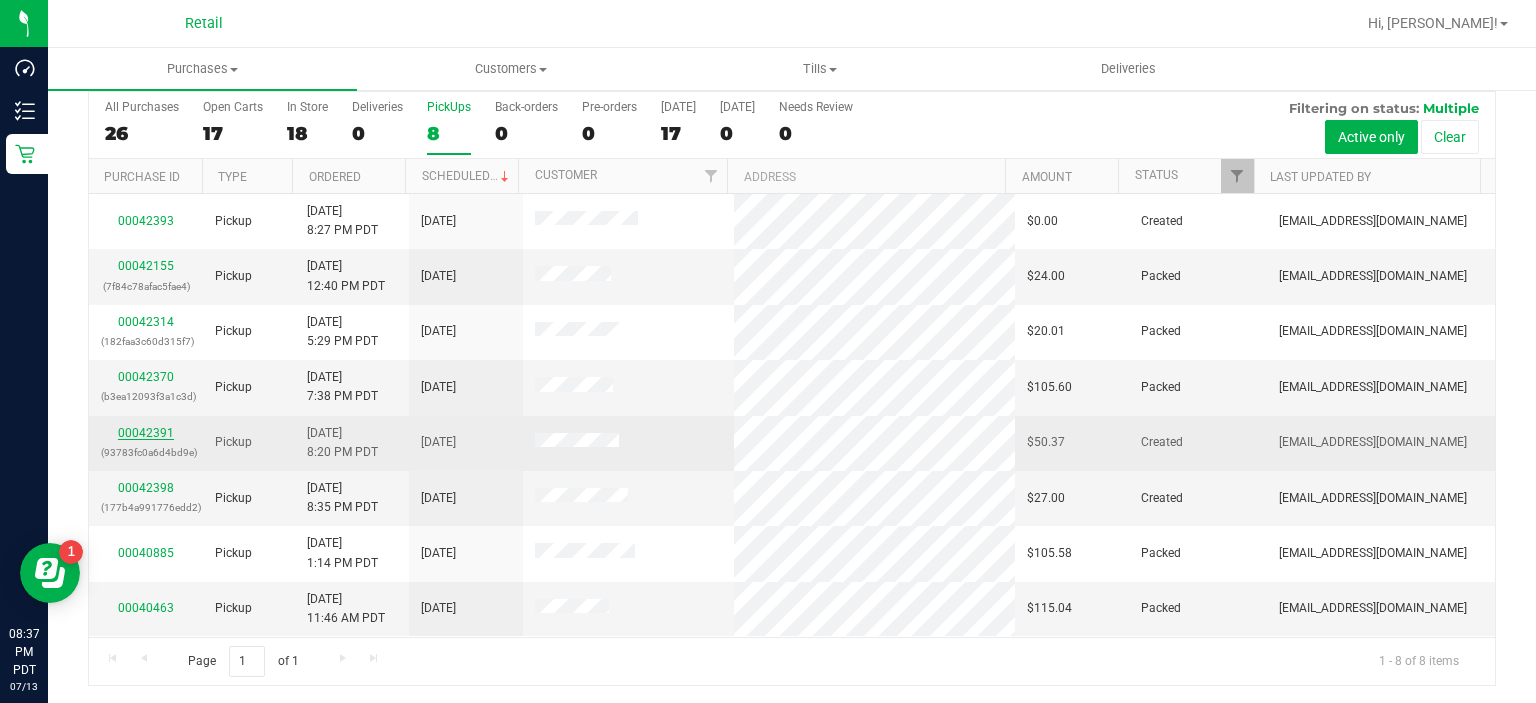 click on "00042391" at bounding box center [146, 433] 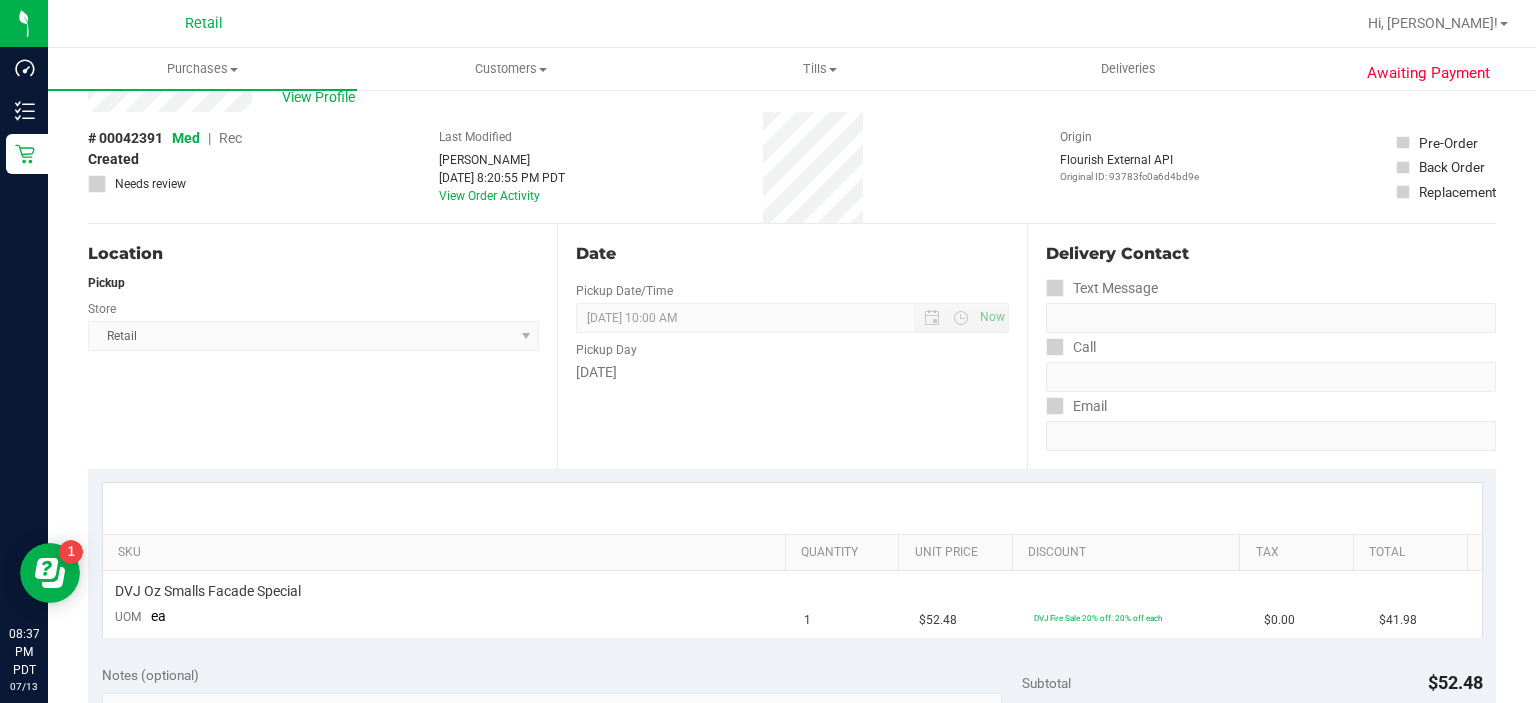 scroll, scrollTop: 0, scrollLeft: 0, axis: both 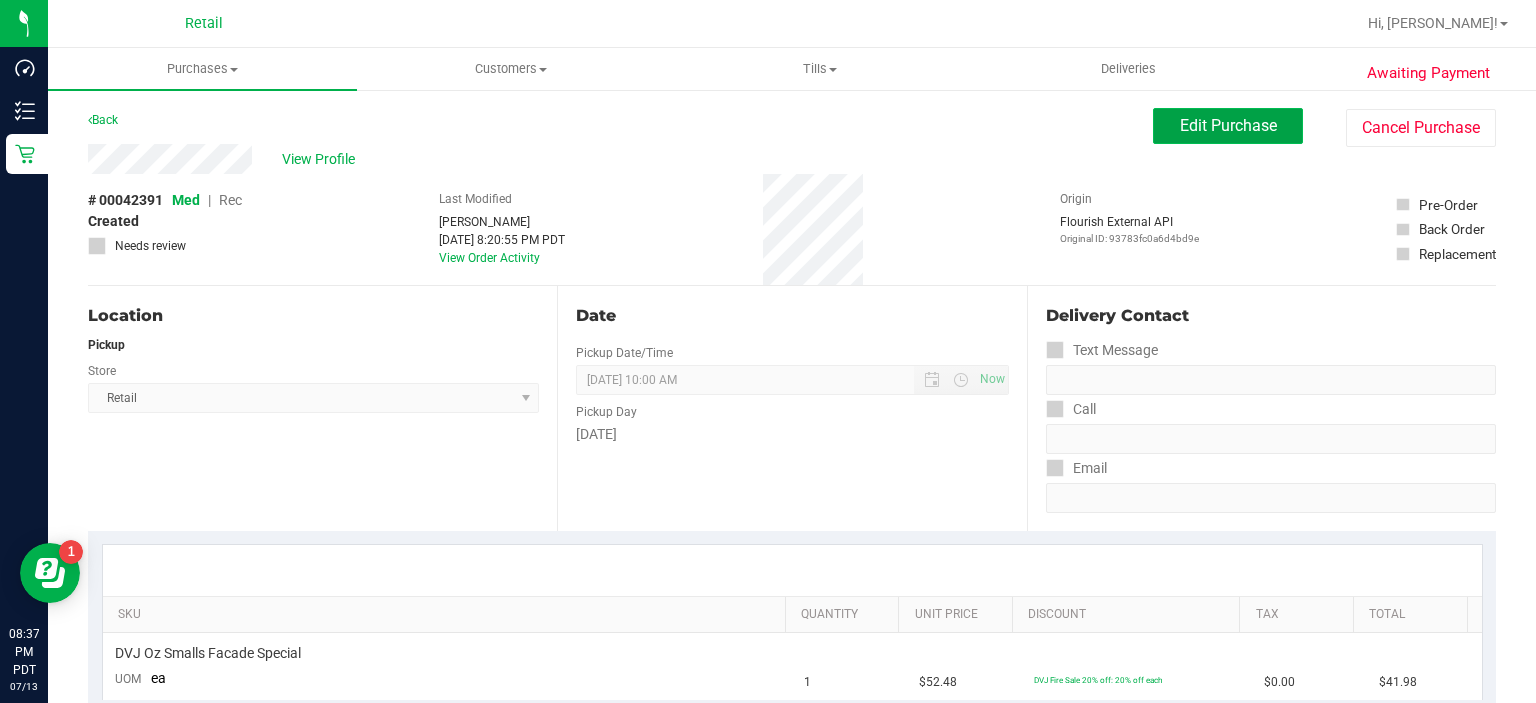 click on "Edit Purchase" at bounding box center (1228, 126) 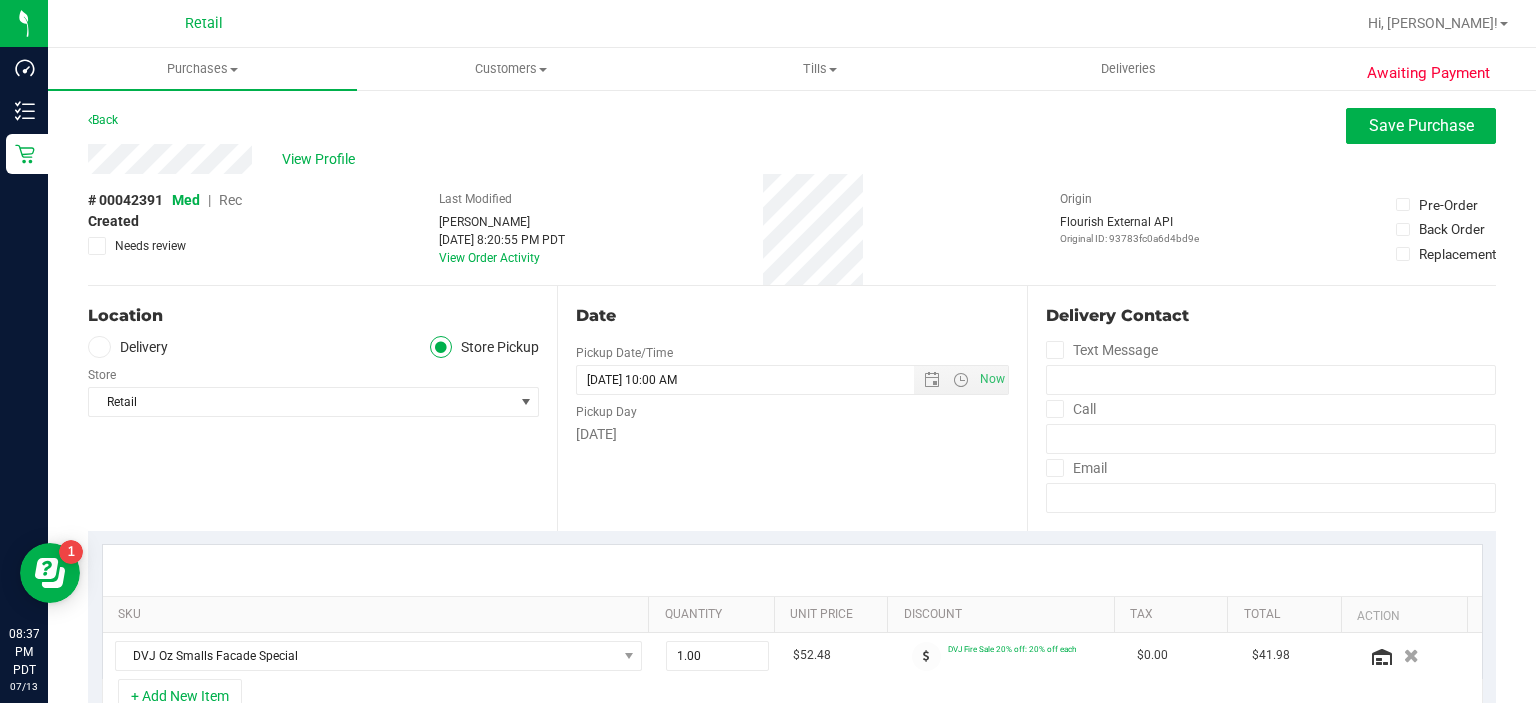 click on "Rec" at bounding box center [230, 200] 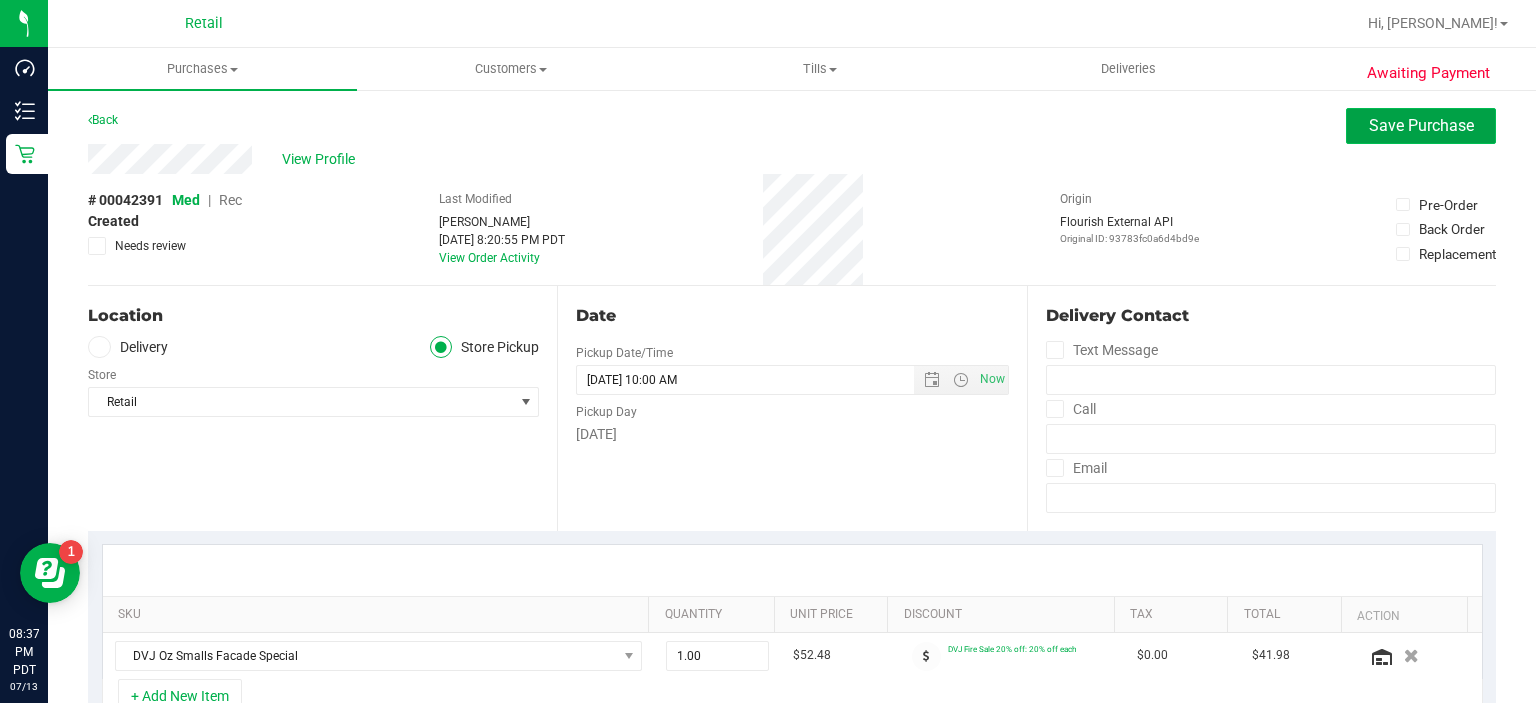 click on "Save Purchase" at bounding box center [1421, 125] 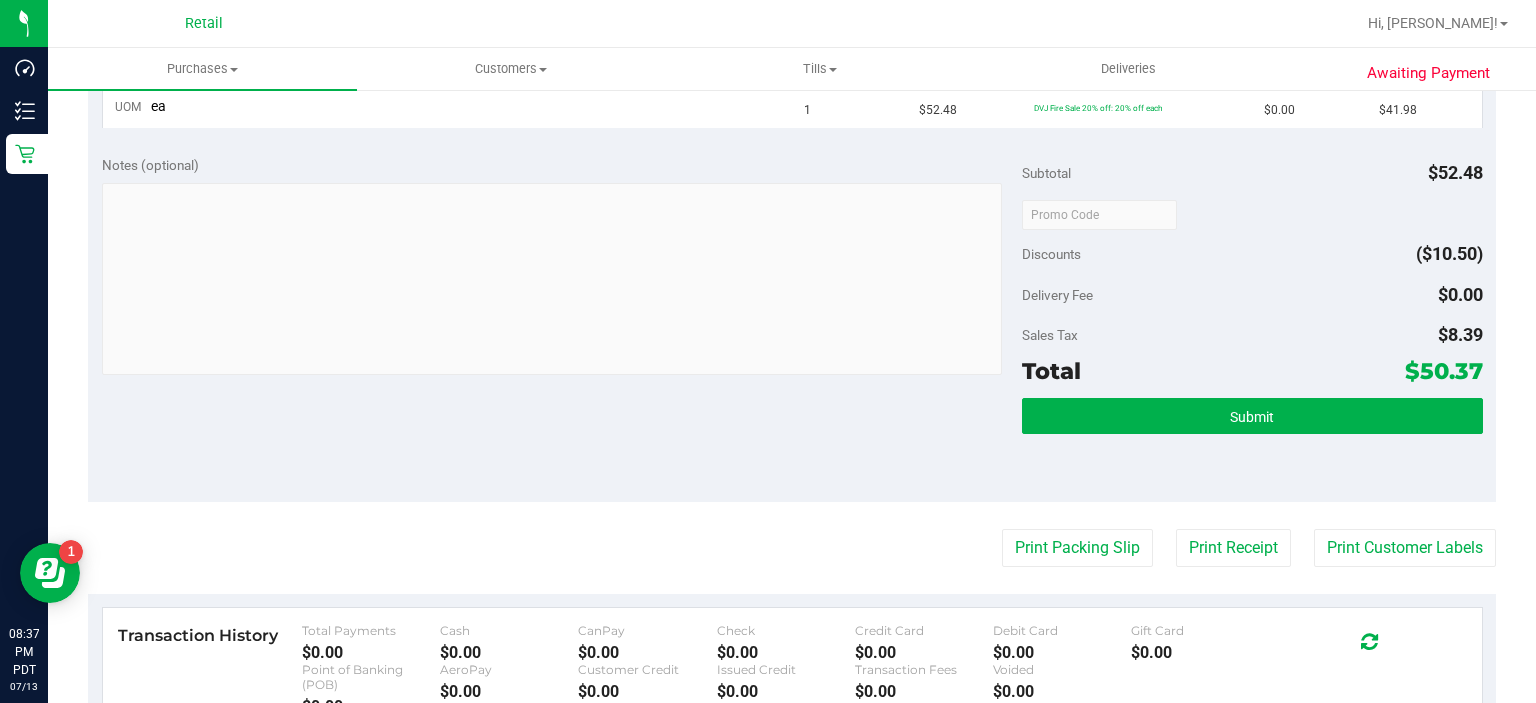 scroll, scrollTop: 579, scrollLeft: 0, axis: vertical 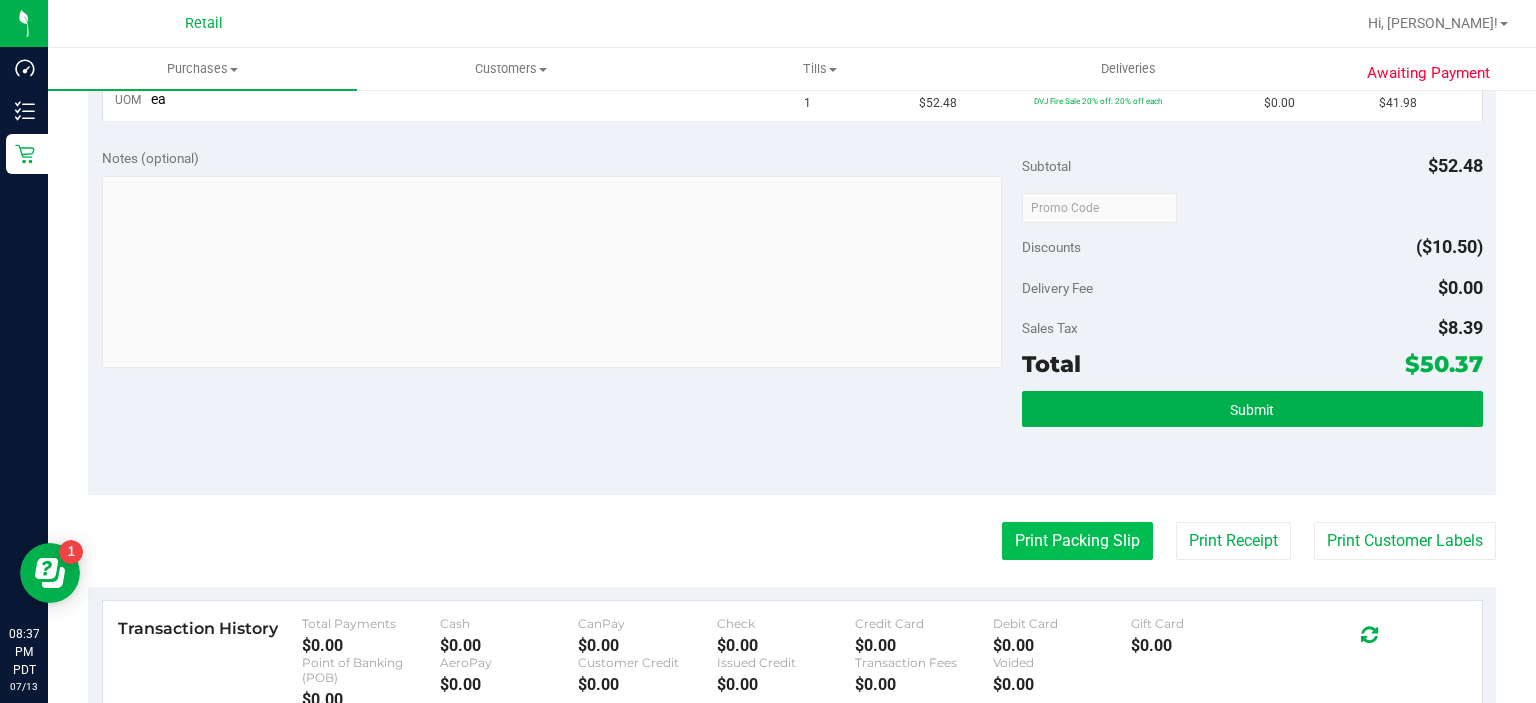 click on "Print Packing Slip" at bounding box center (1077, 541) 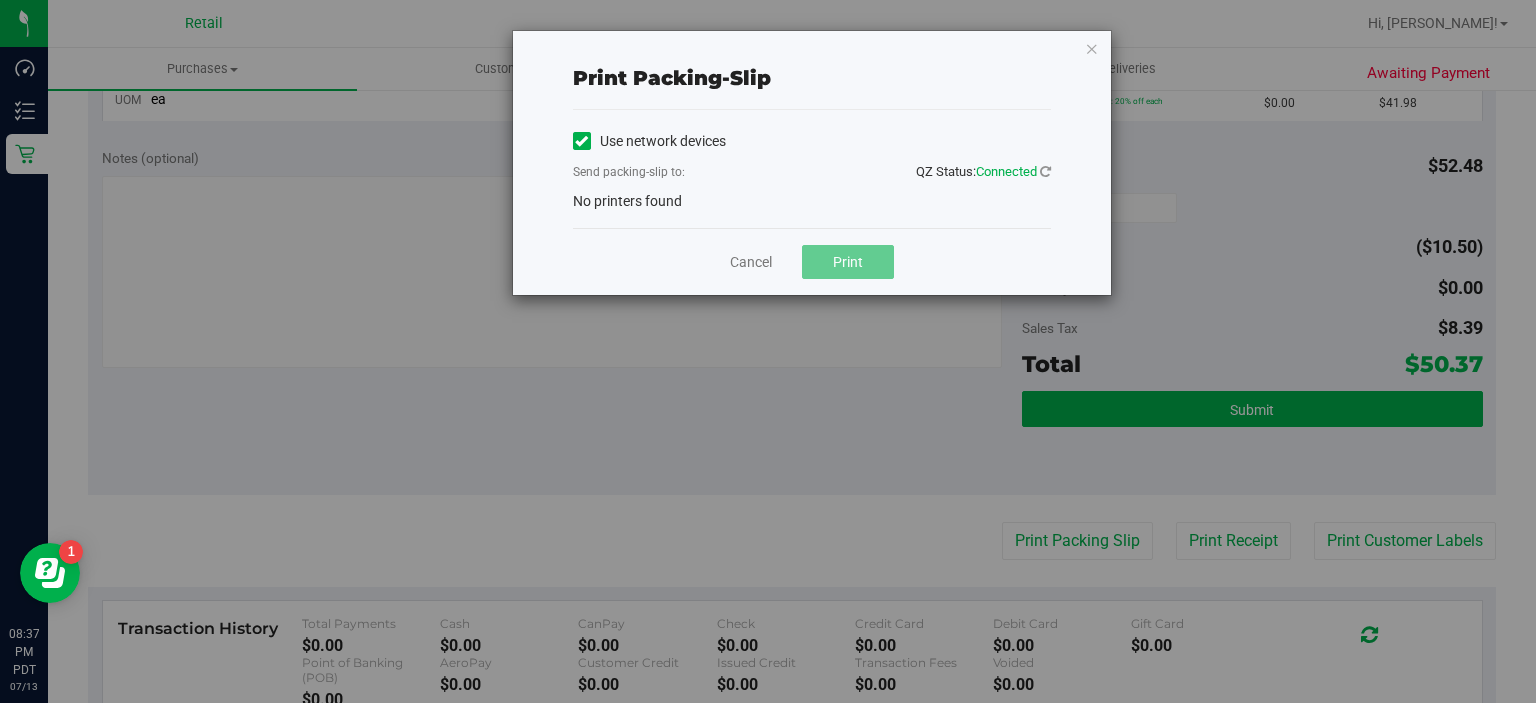 click at bounding box center [581, 141] 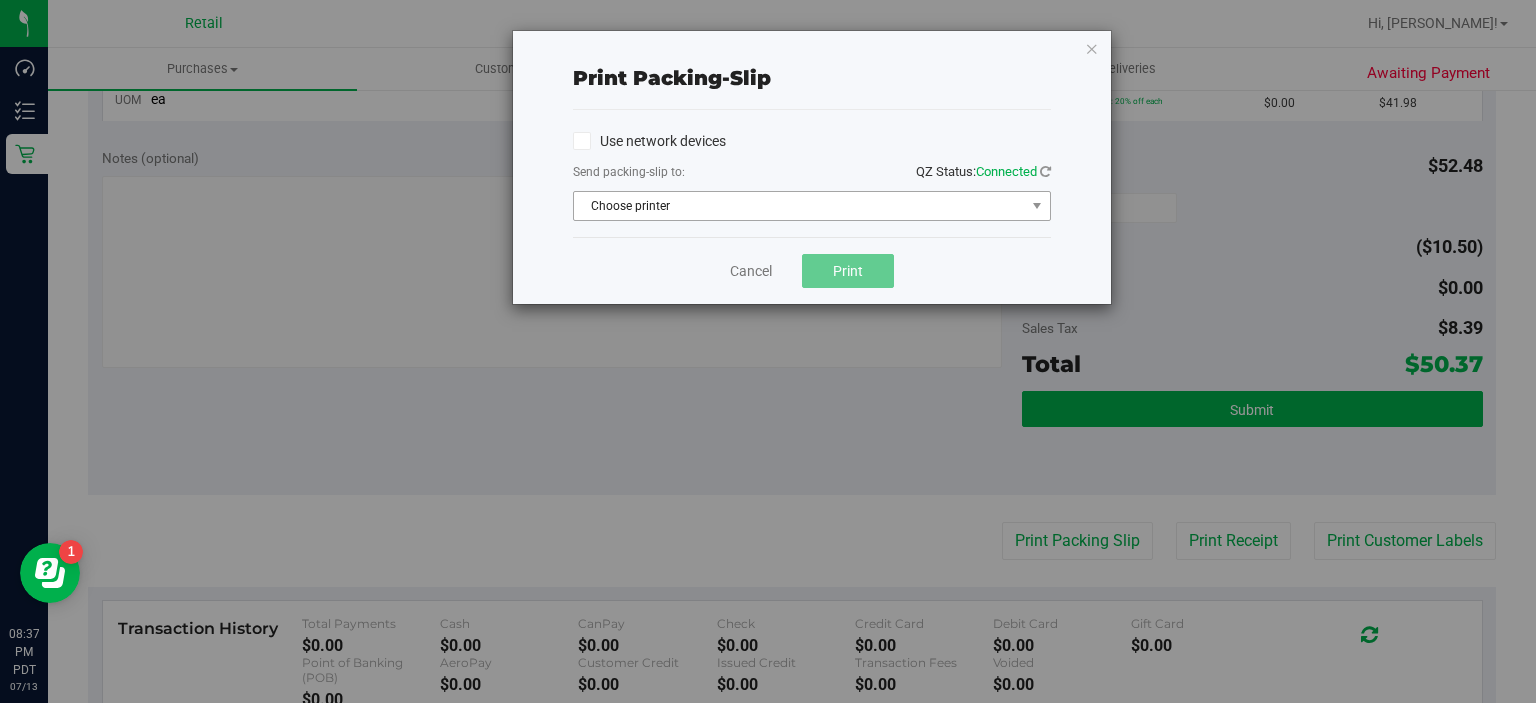 click on "Choose printer" at bounding box center (799, 206) 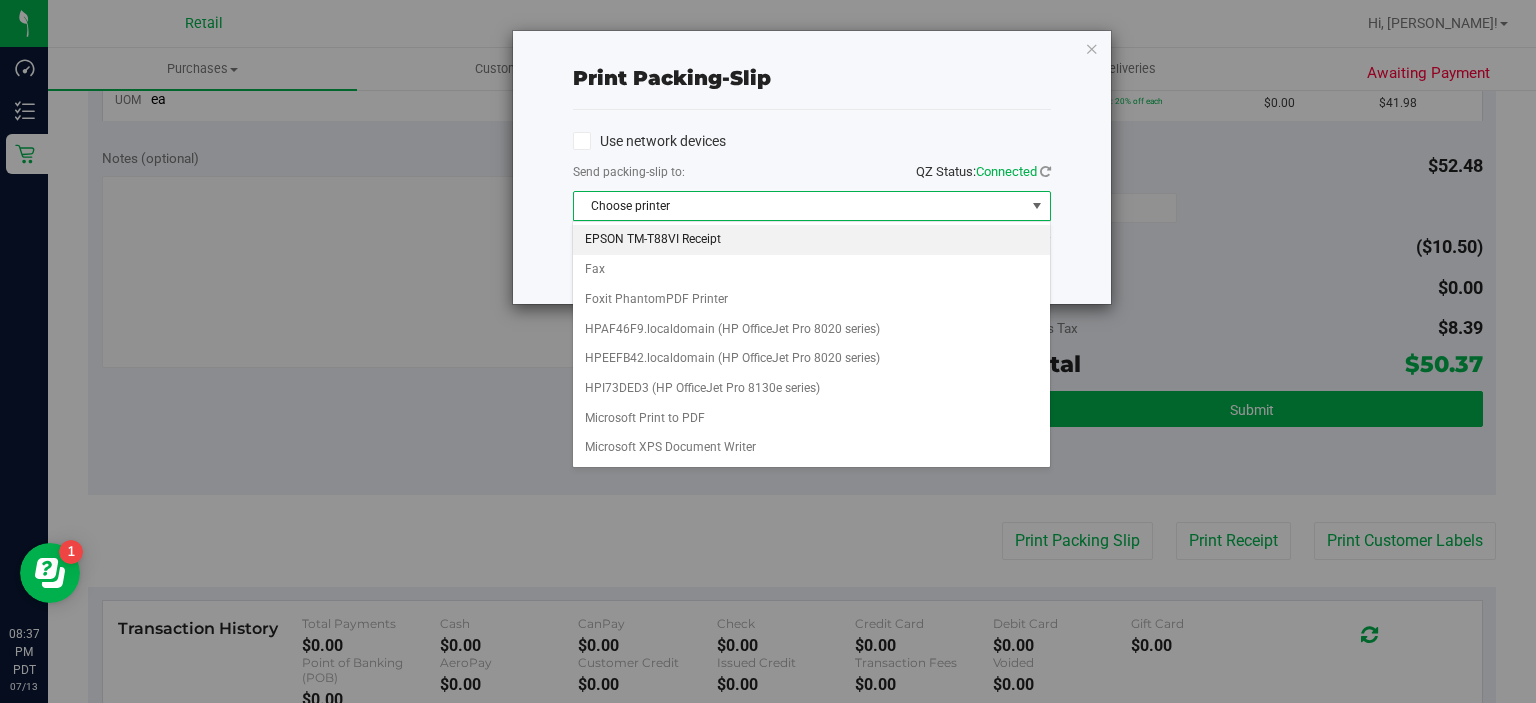 click on "EPSON TM-T88VI Receipt" at bounding box center [811, 240] 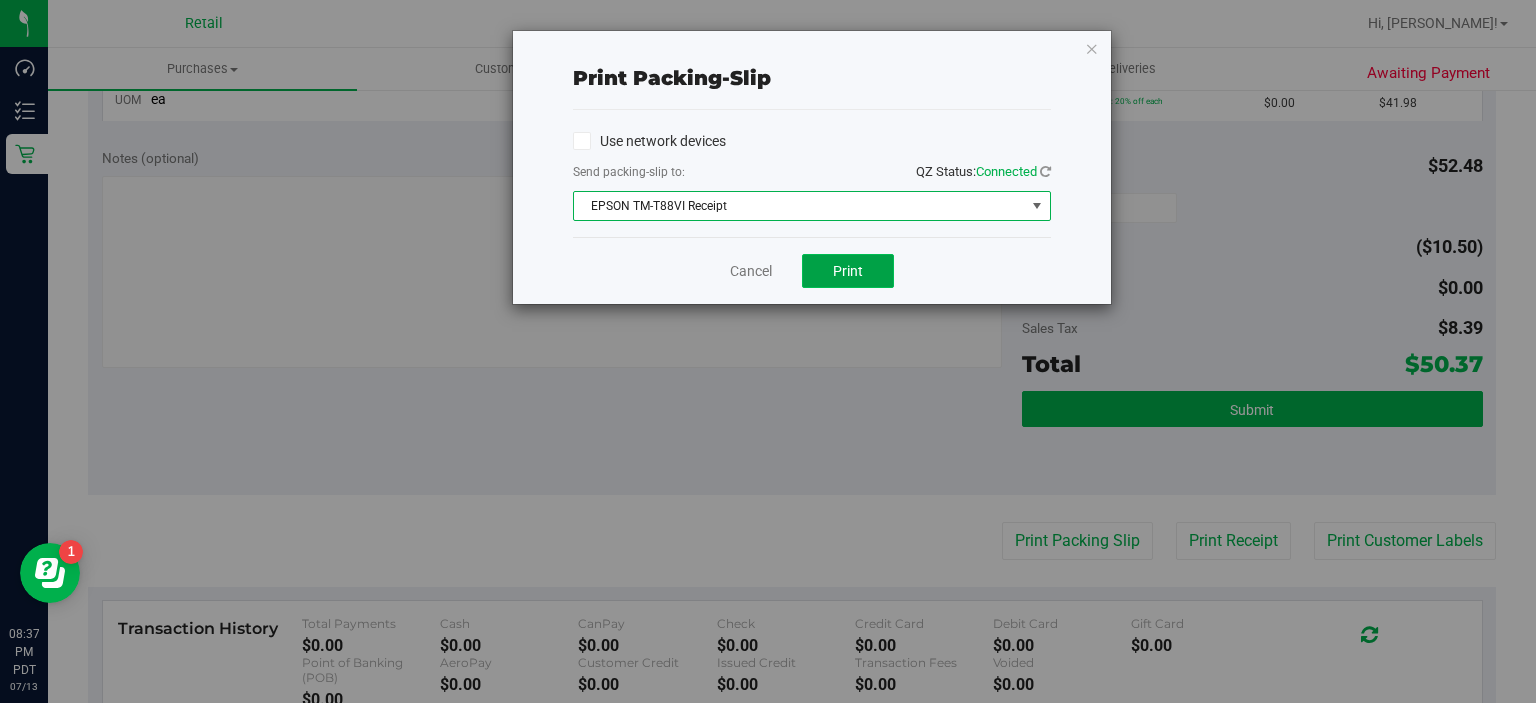 click on "Print" at bounding box center [848, 271] 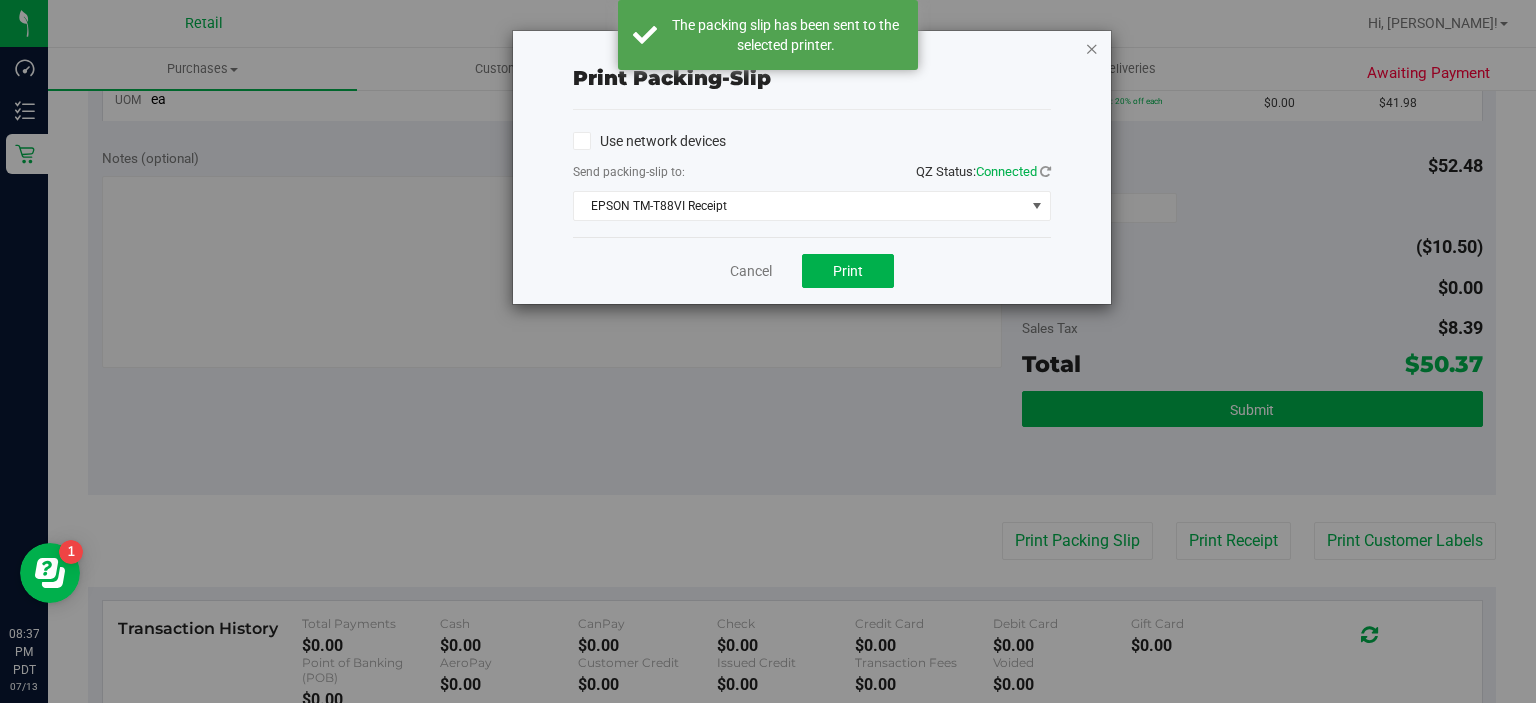click at bounding box center [1092, 48] 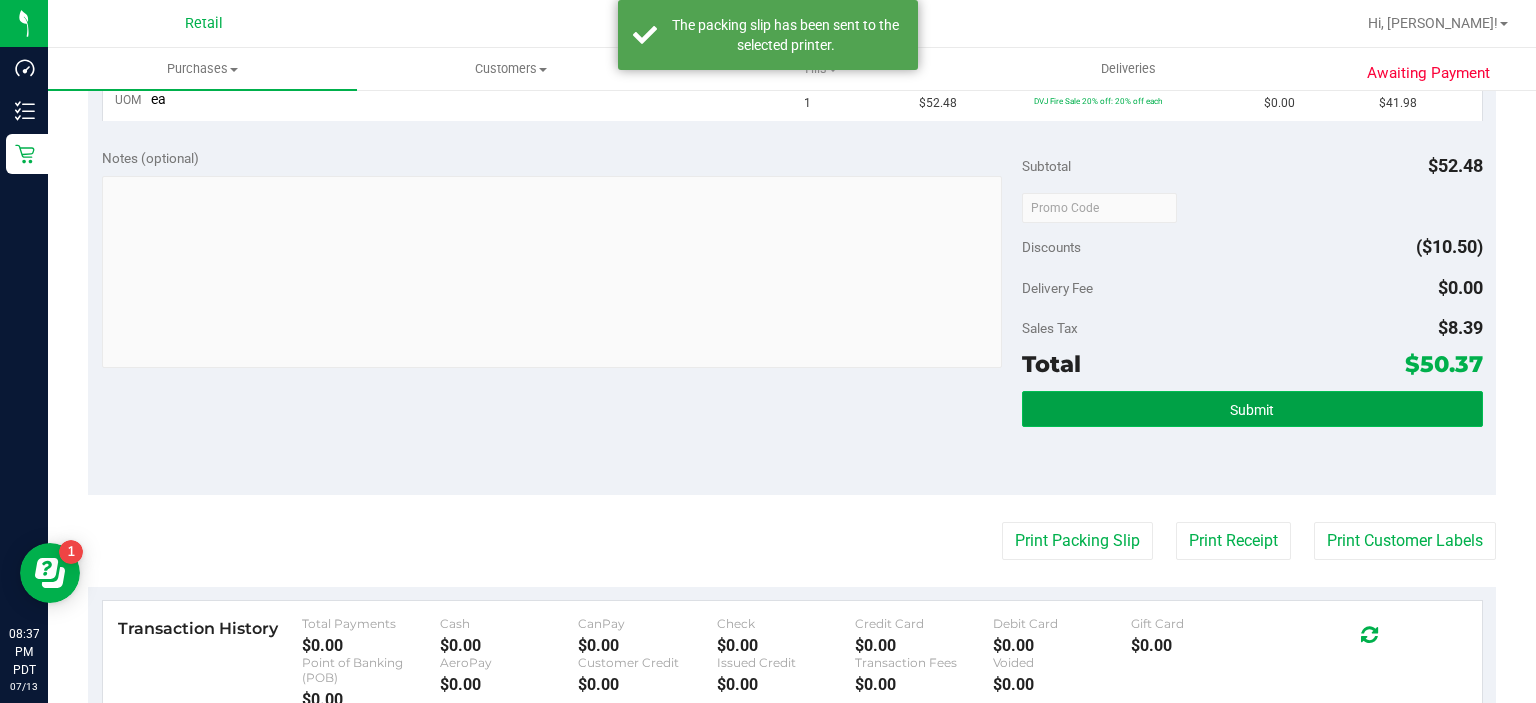 click on "Submit" at bounding box center (1252, 410) 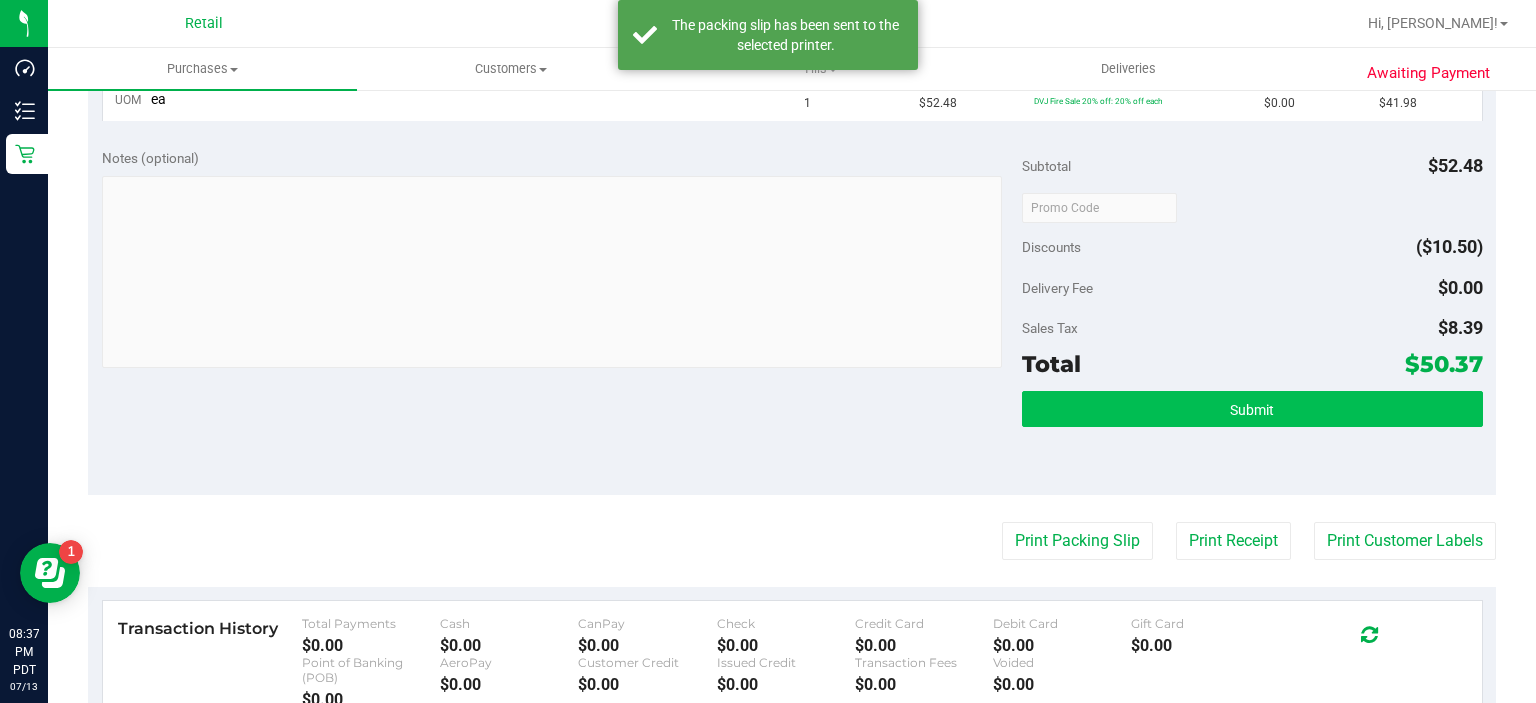 scroll, scrollTop: 582, scrollLeft: 0, axis: vertical 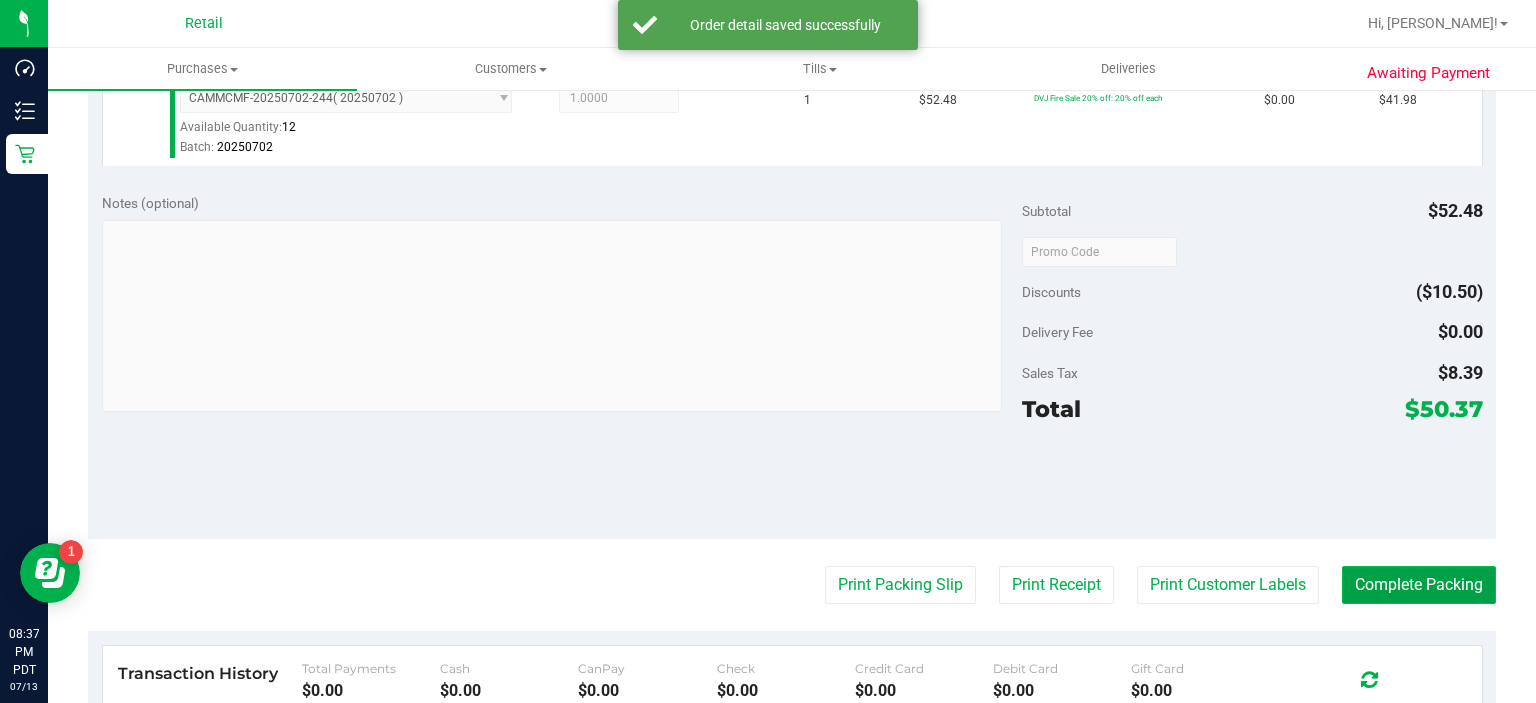 click on "Complete Packing" at bounding box center [1419, 585] 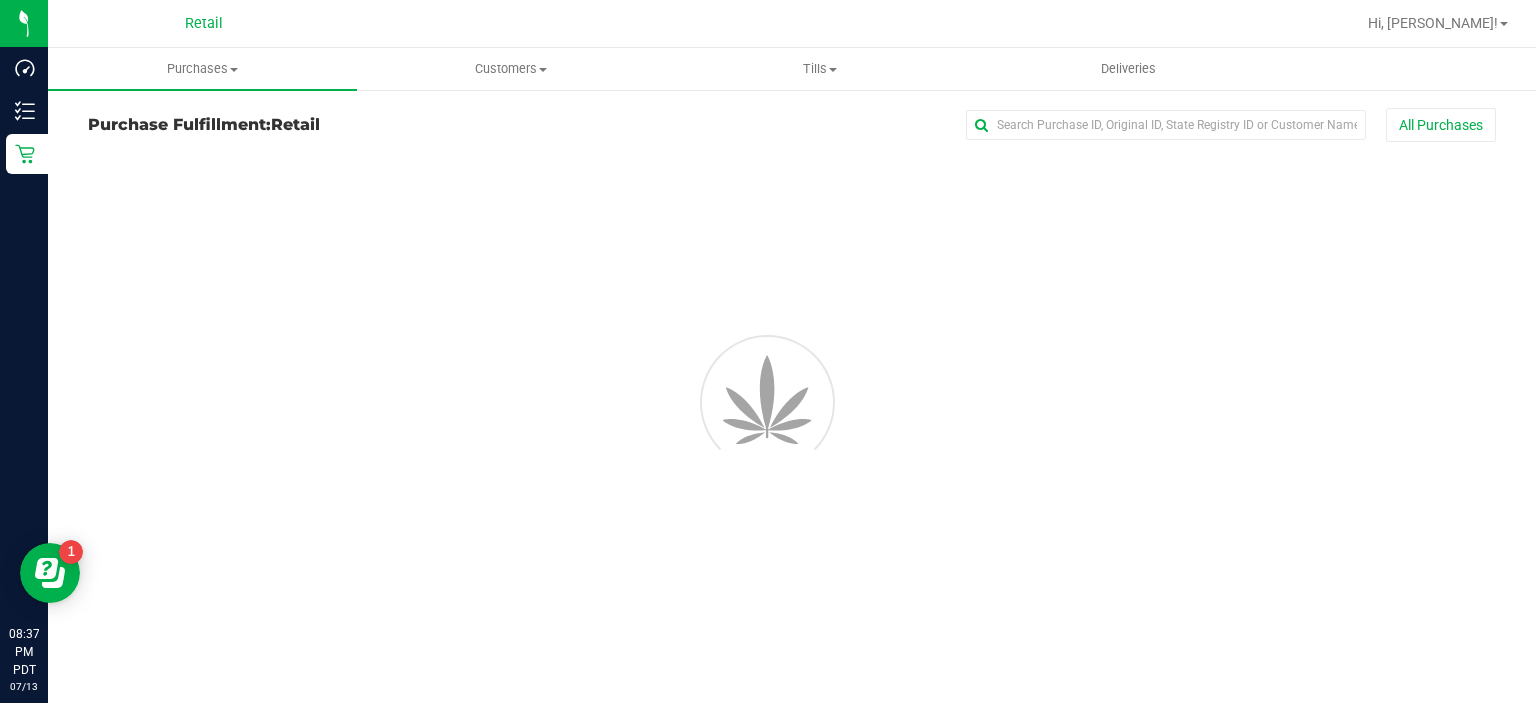 scroll, scrollTop: 0, scrollLeft: 0, axis: both 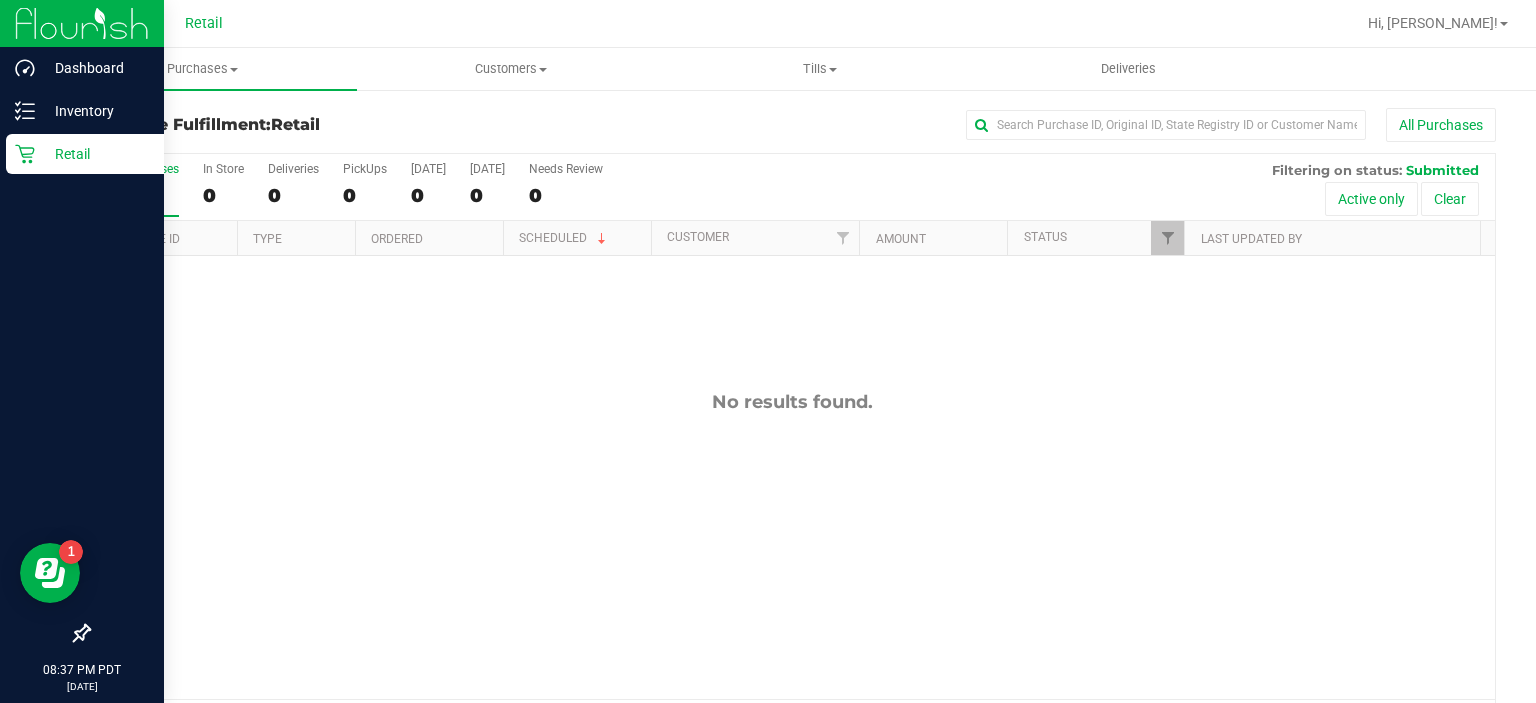 click 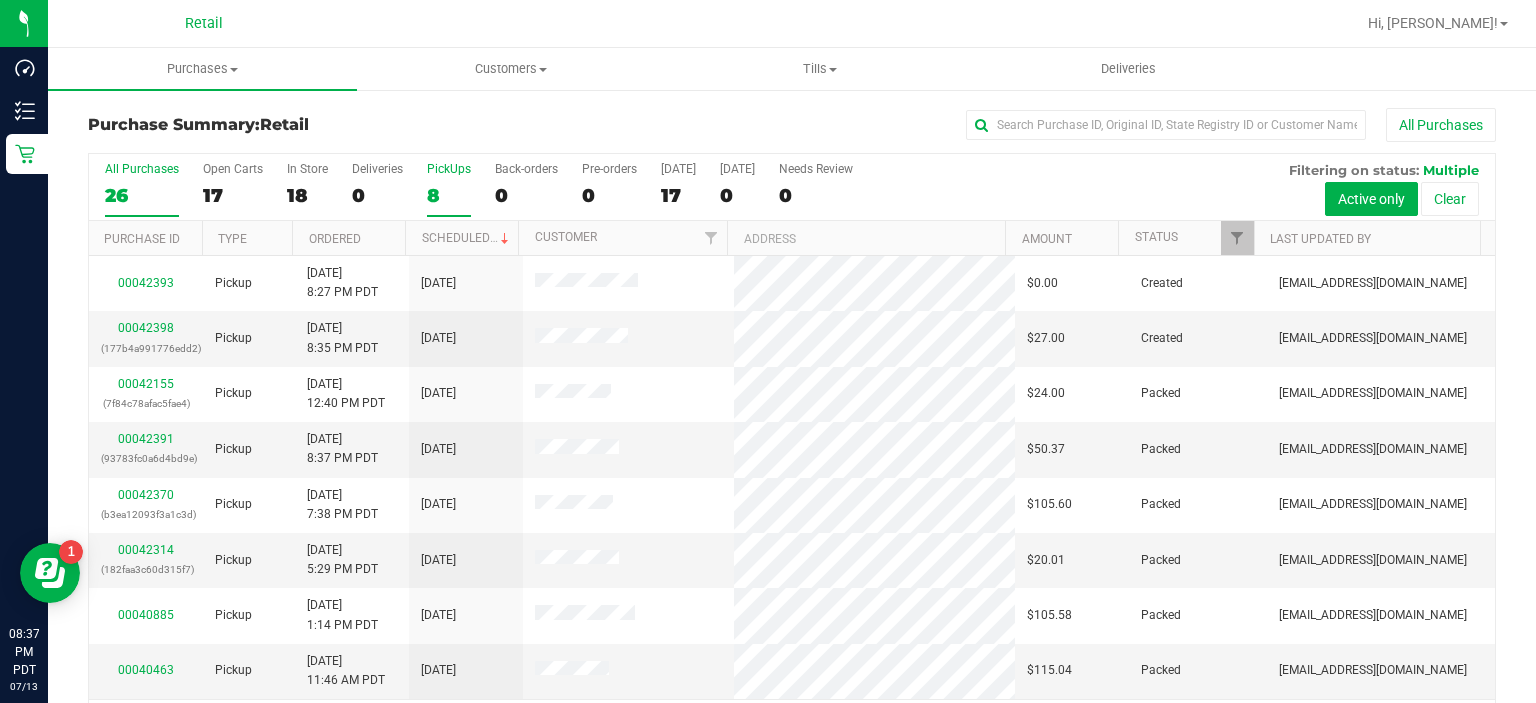 click on "8" at bounding box center (449, 195) 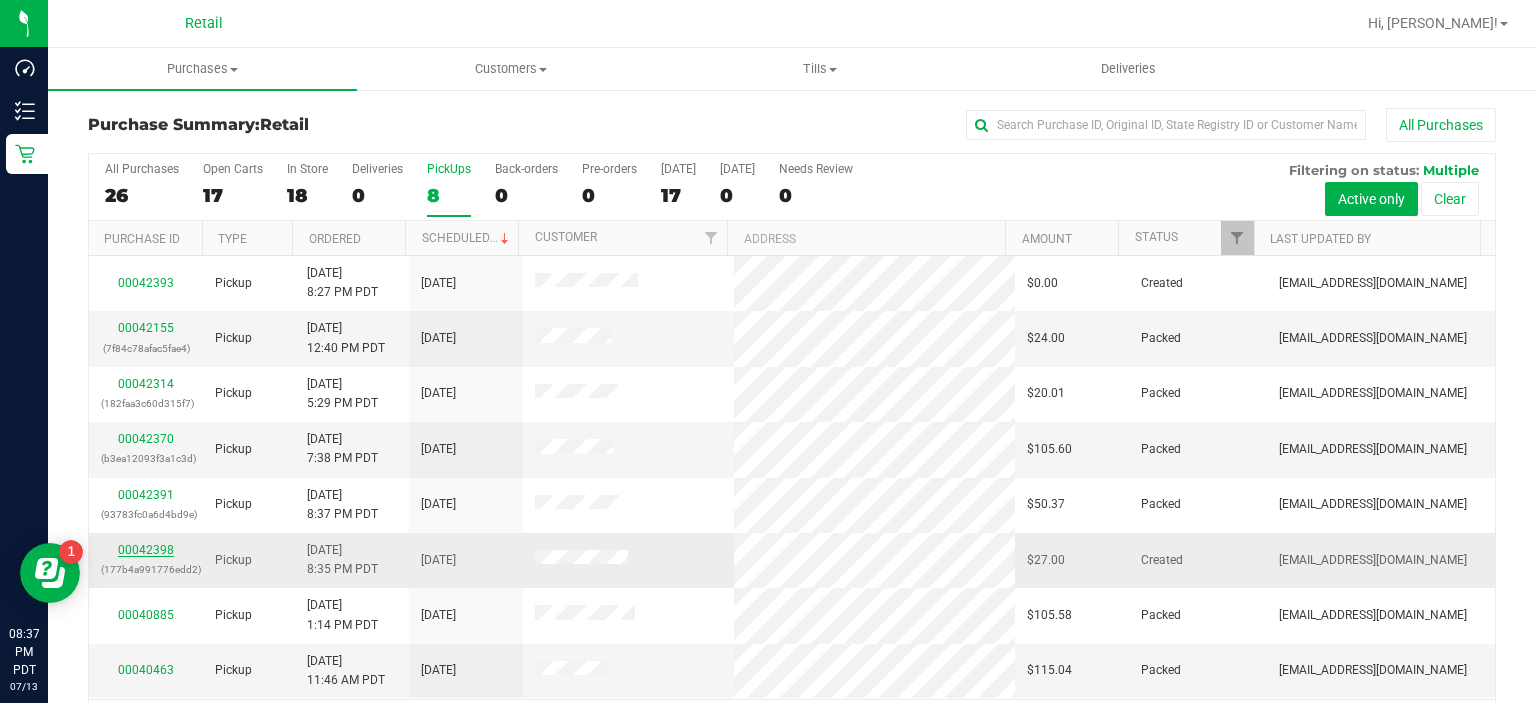 click on "00042398" at bounding box center (146, 550) 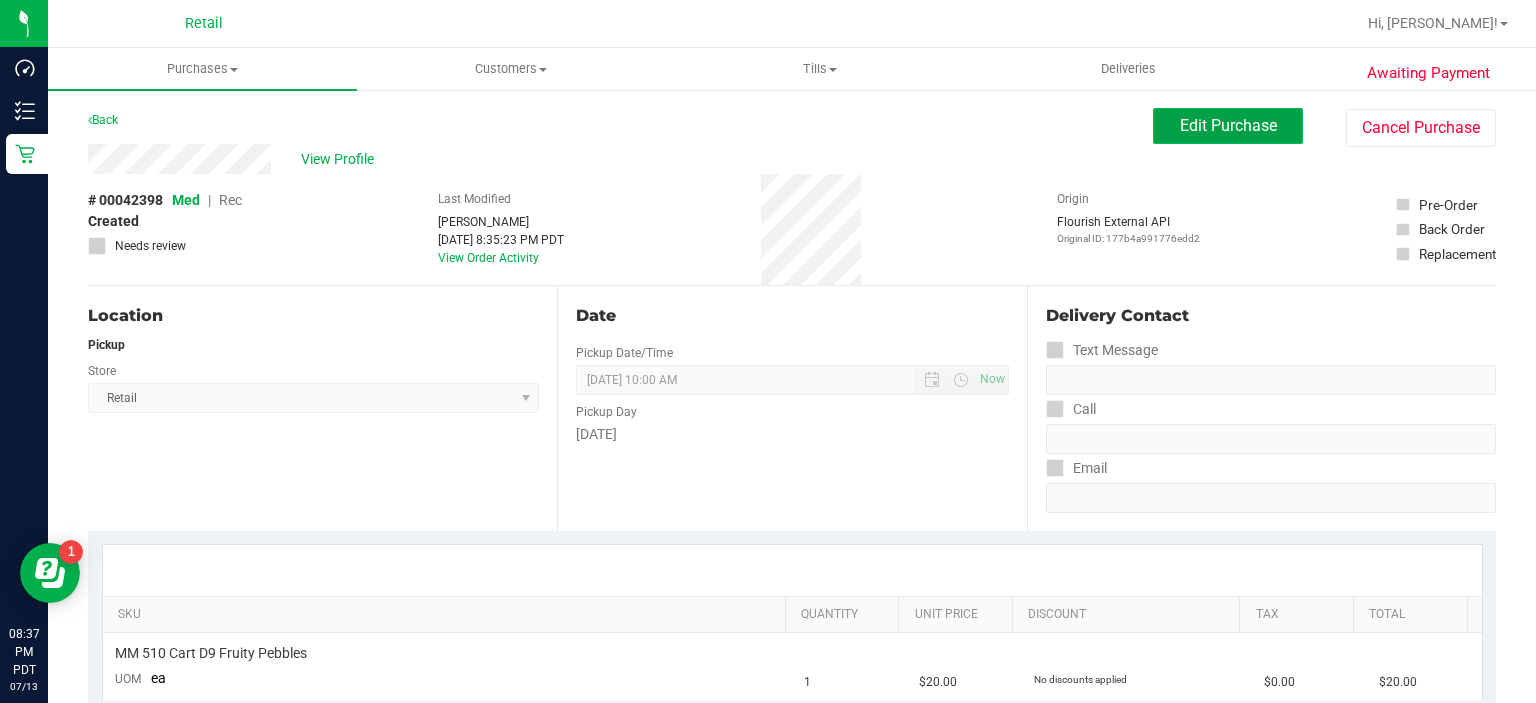 click on "Edit Purchase" at bounding box center (1228, 125) 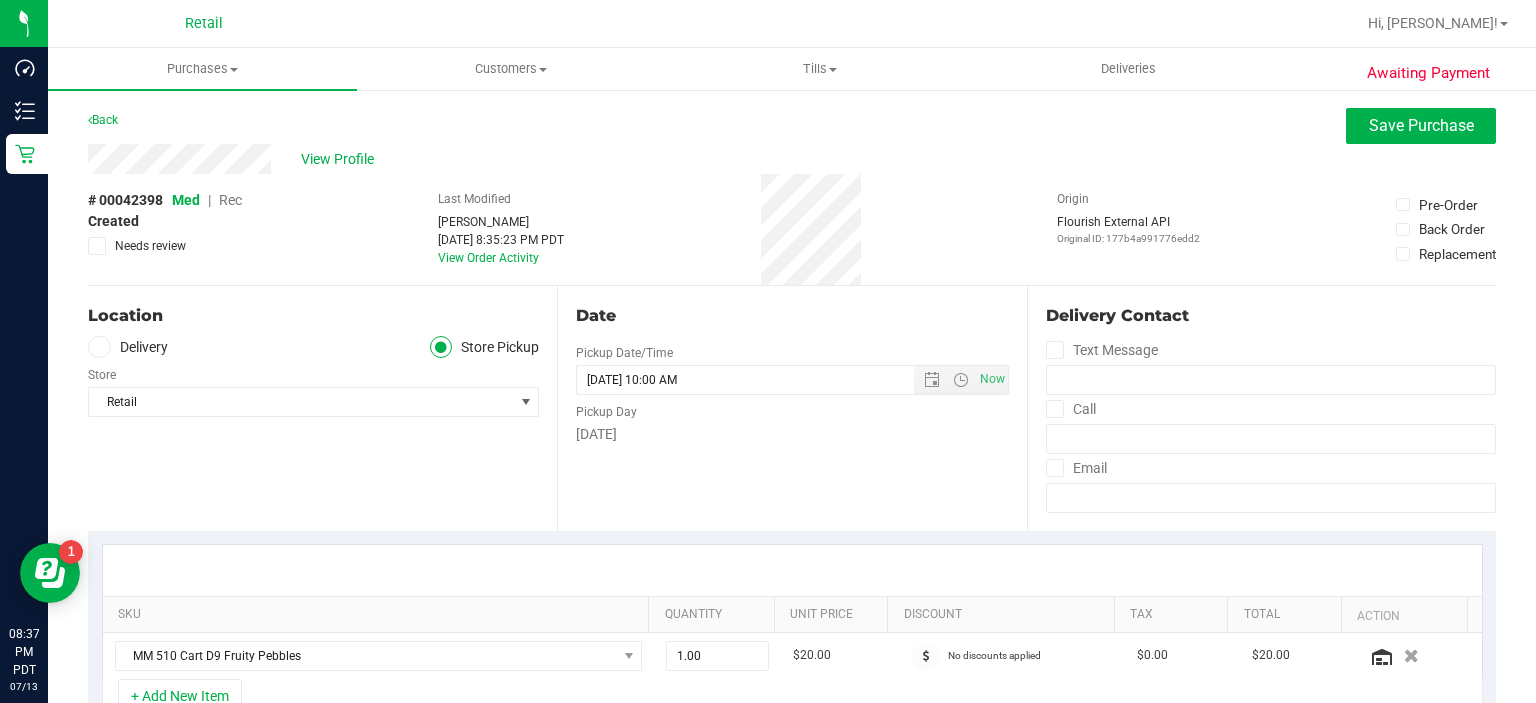 click on "Rec" at bounding box center (230, 200) 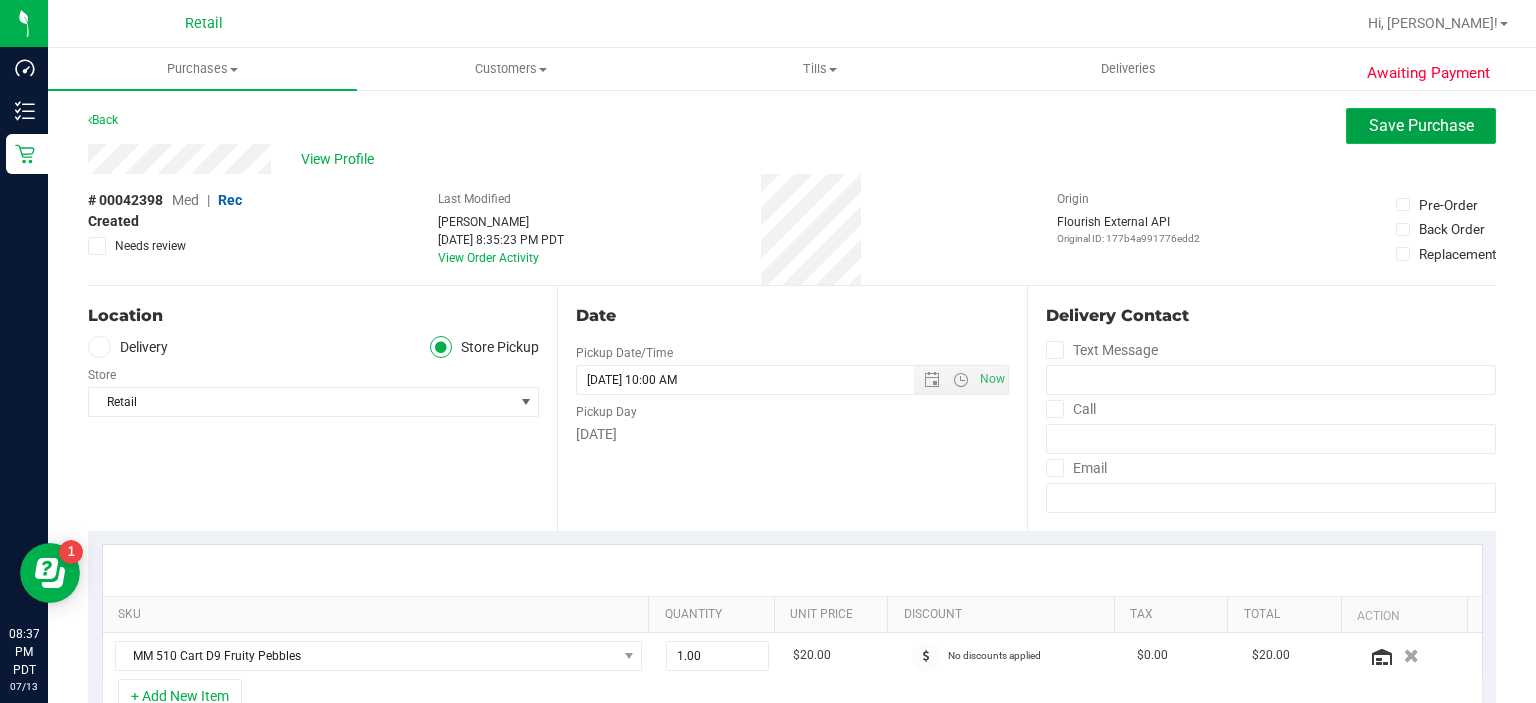 click on "Save Purchase" at bounding box center [1421, 125] 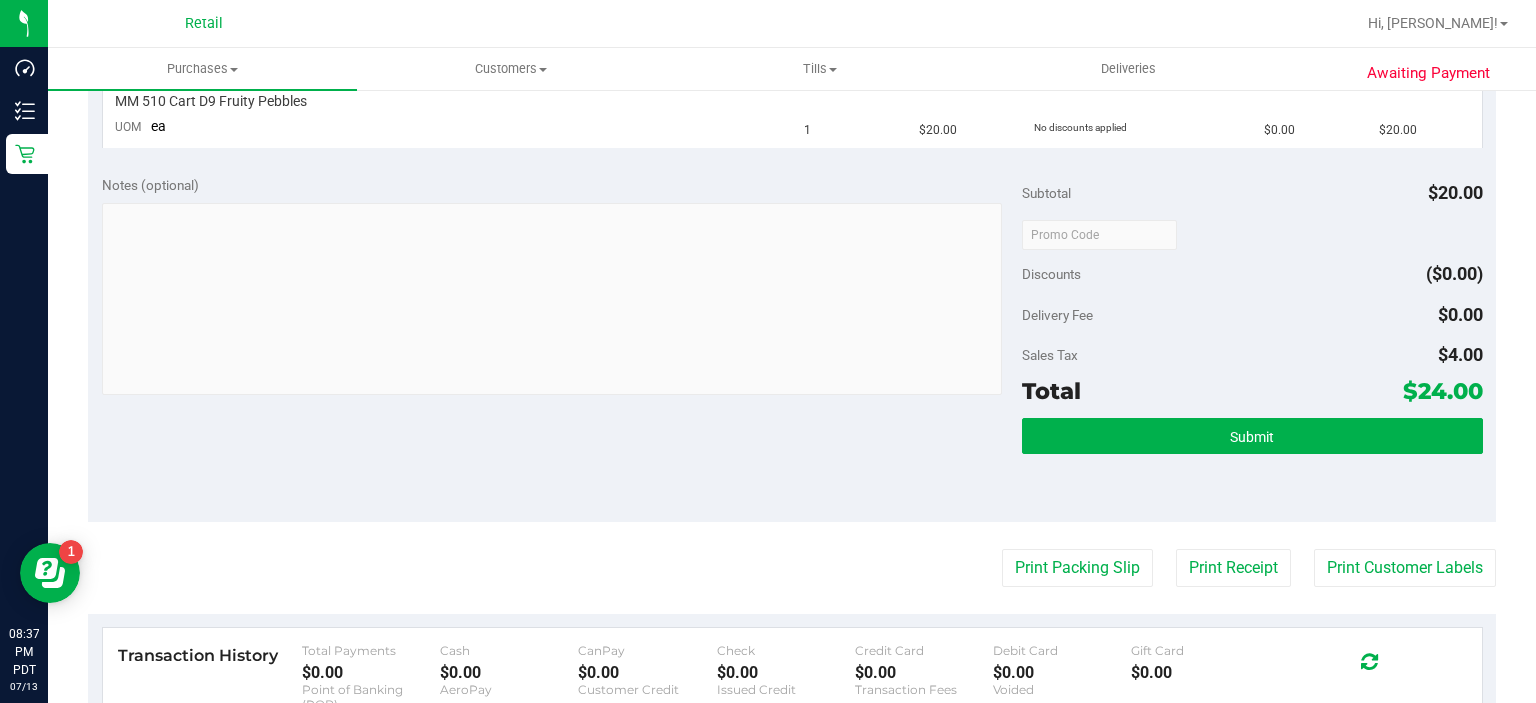 scroll, scrollTop: 593, scrollLeft: 0, axis: vertical 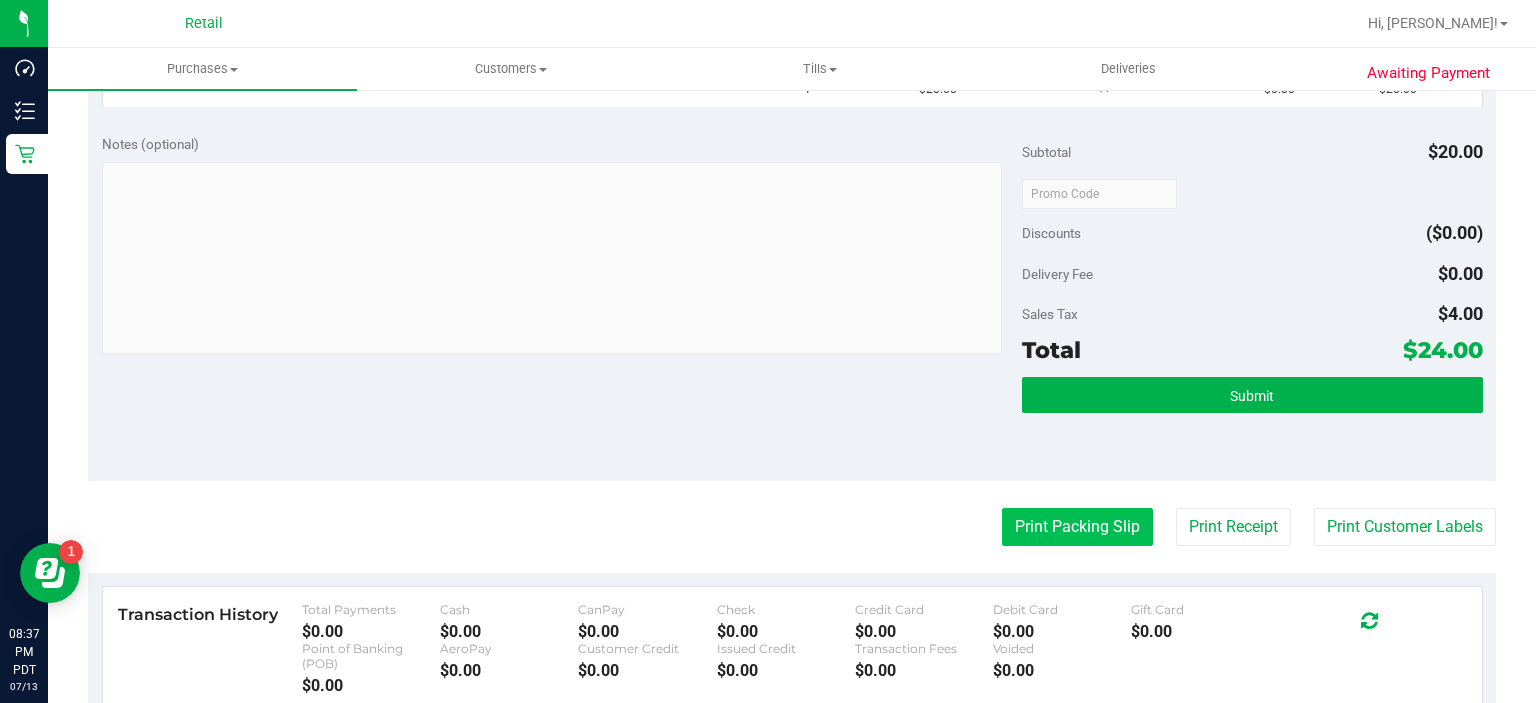 click on "Print Packing Slip" at bounding box center [1077, 527] 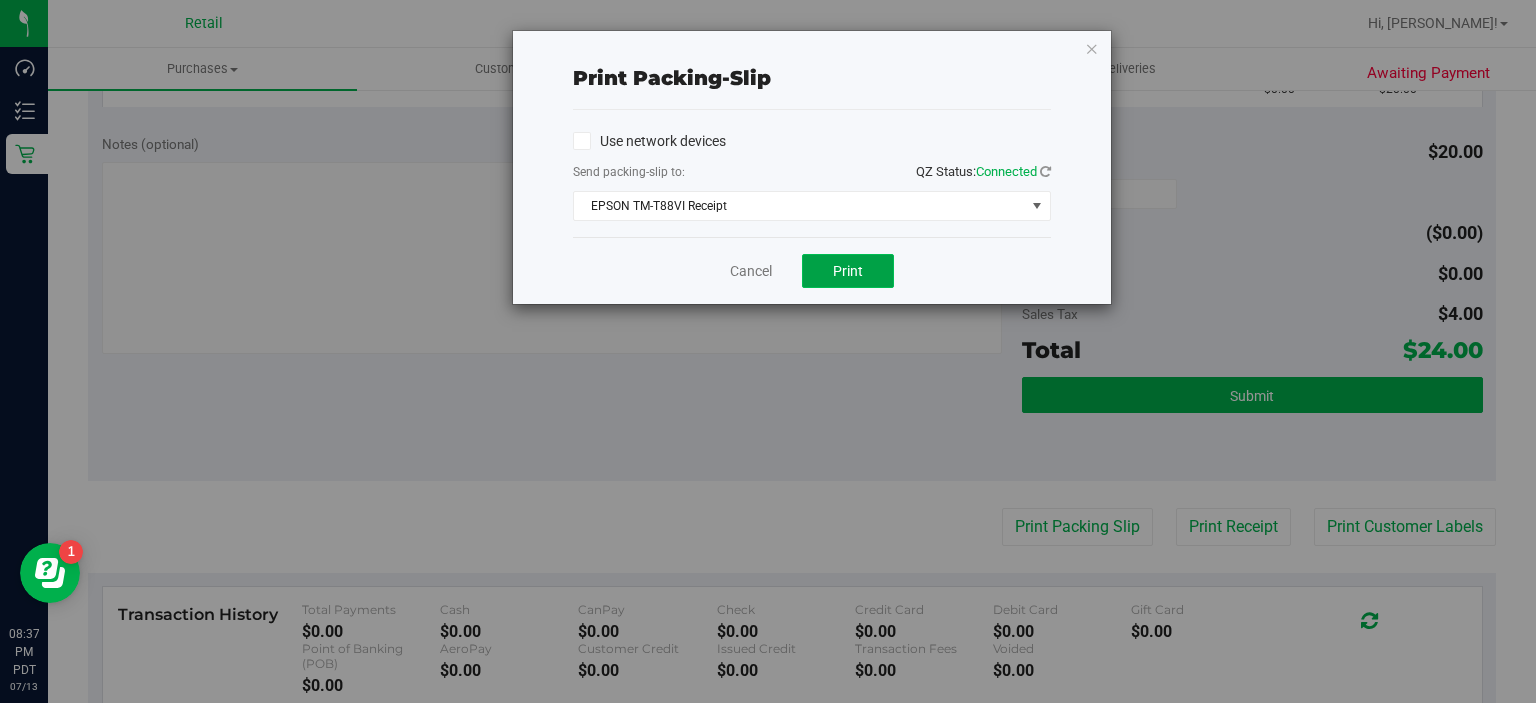 click on "Print" at bounding box center [848, 271] 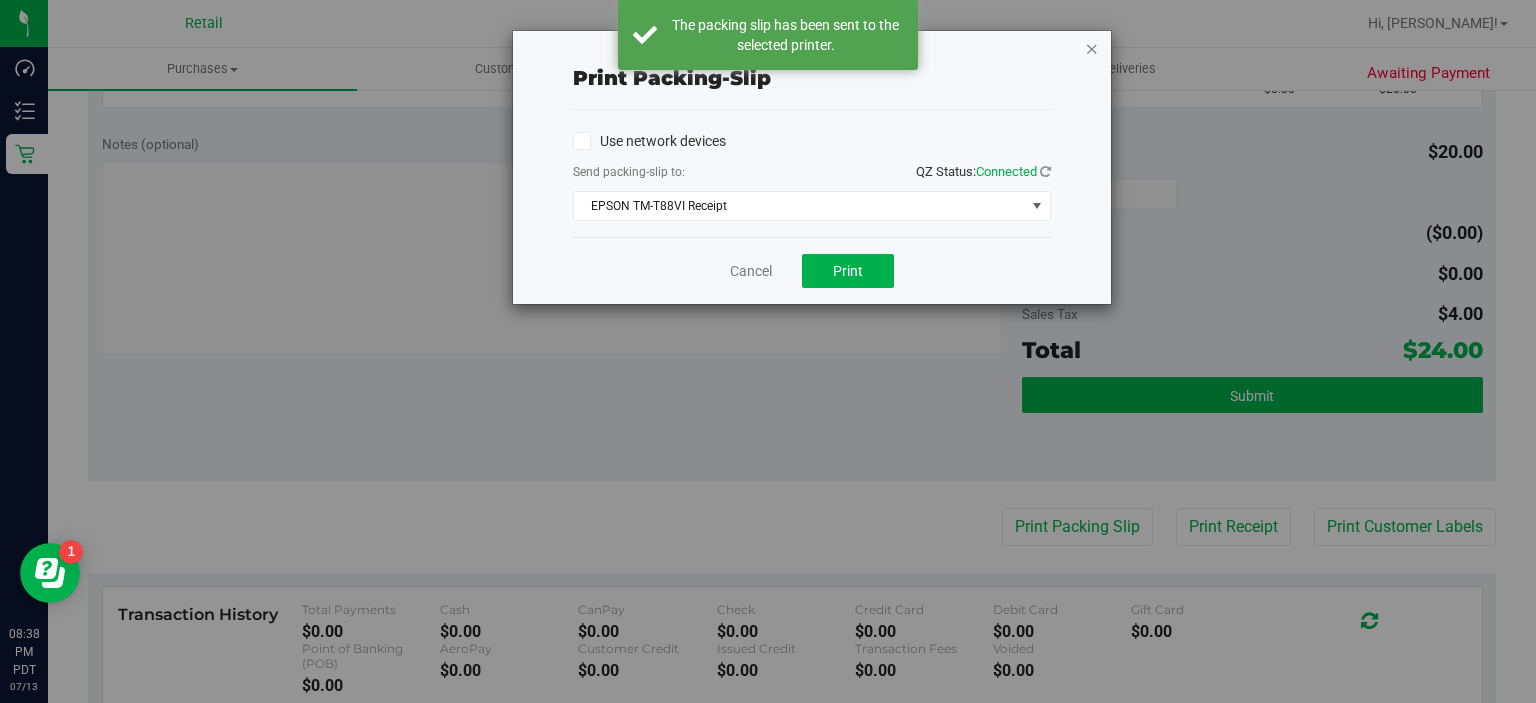 click at bounding box center [1092, 48] 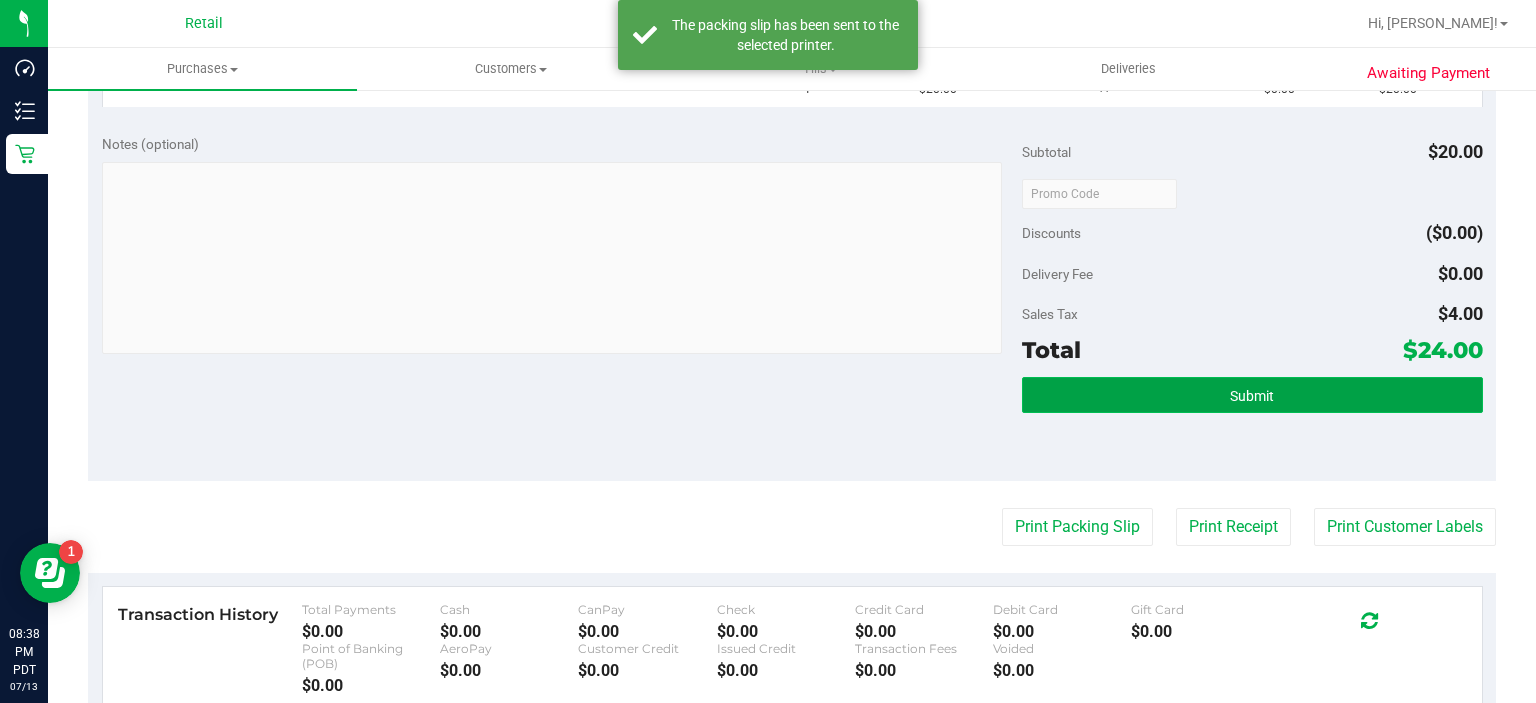 click on "Submit" at bounding box center (1252, 395) 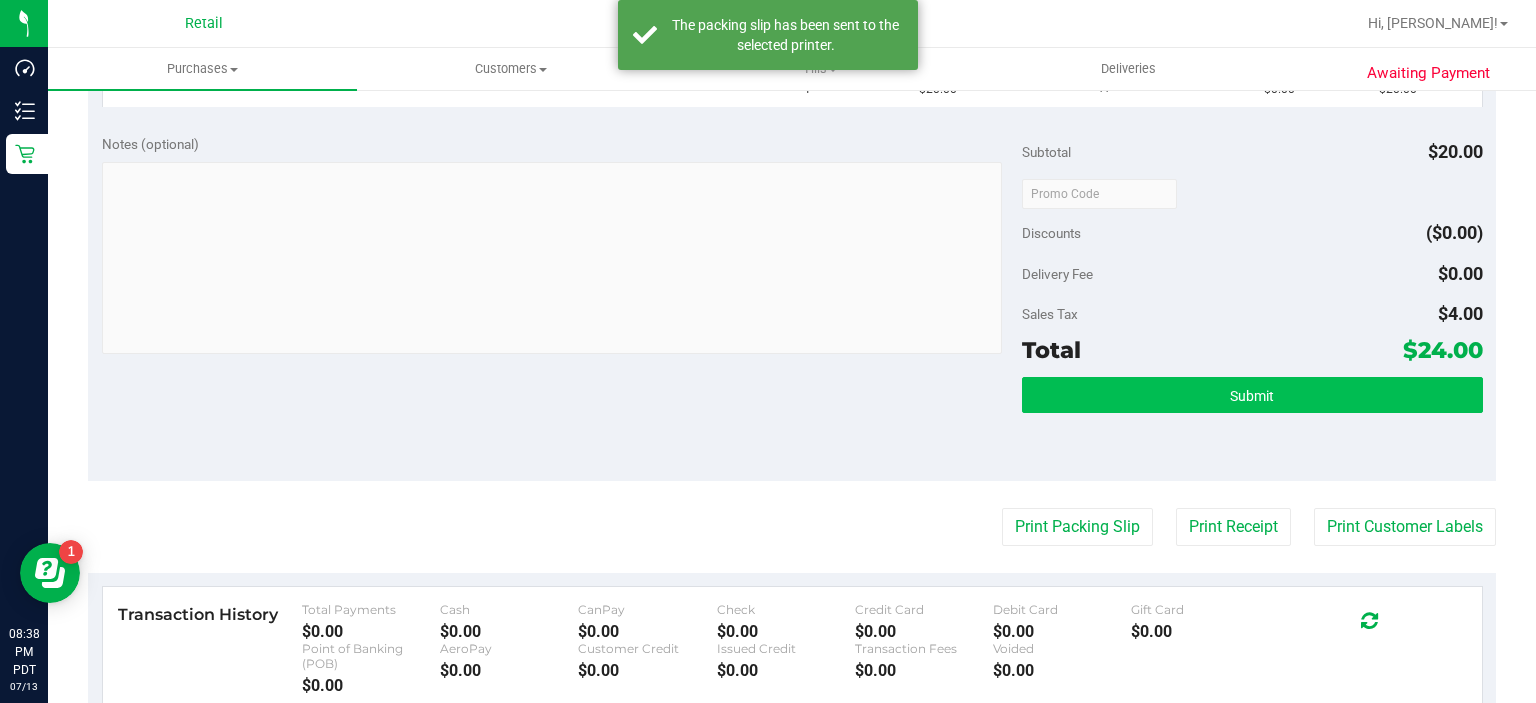 scroll, scrollTop: 562, scrollLeft: 0, axis: vertical 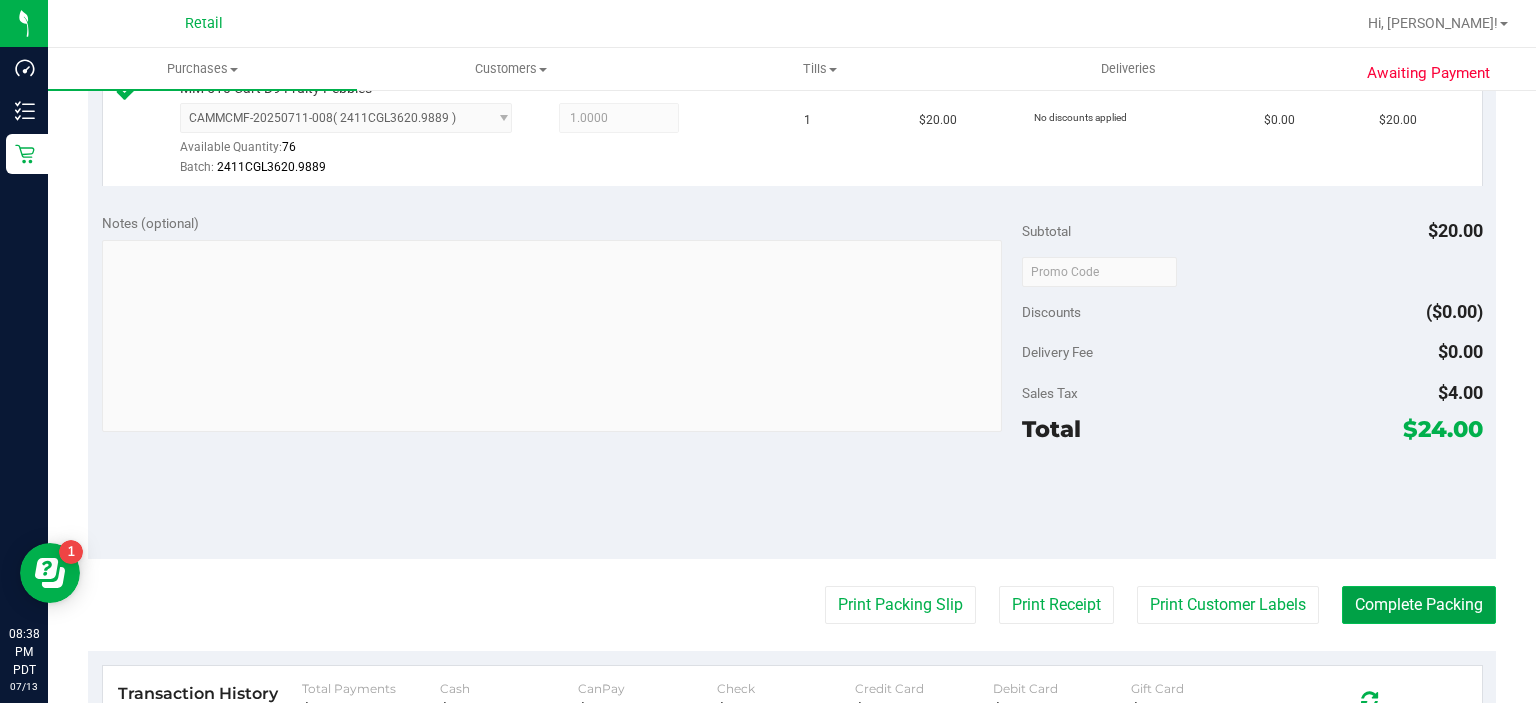 click on "Complete Packing" at bounding box center [1419, 605] 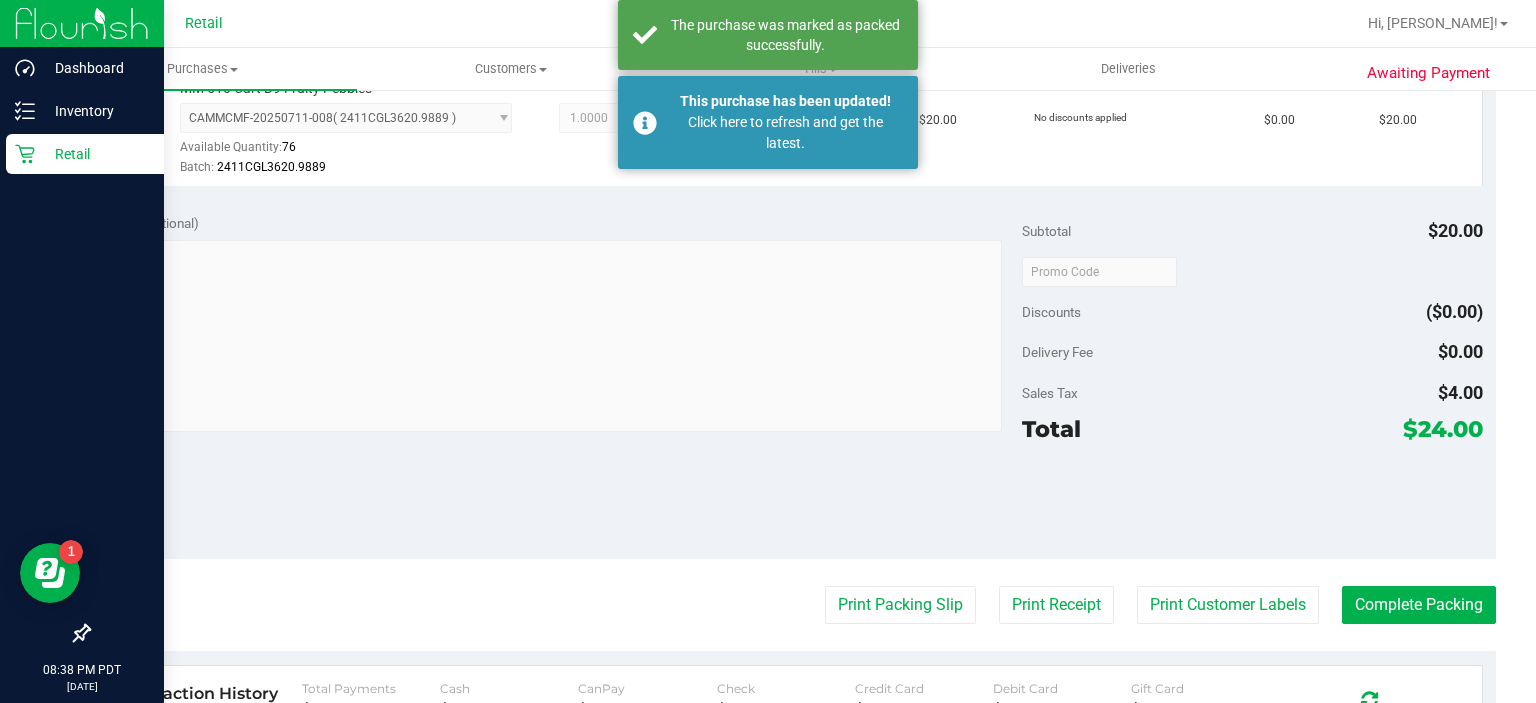 click on "Retail" at bounding box center (85, 154) 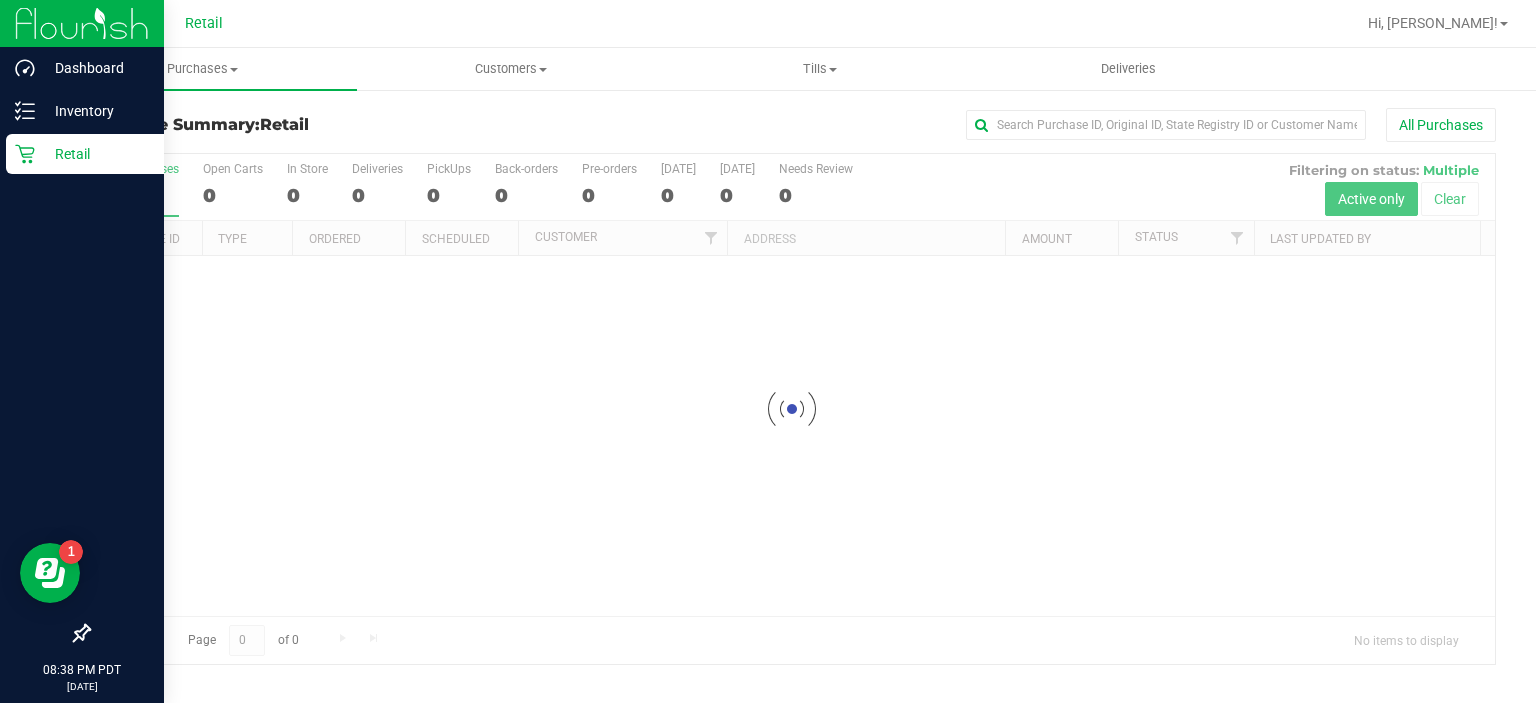 scroll, scrollTop: 0, scrollLeft: 0, axis: both 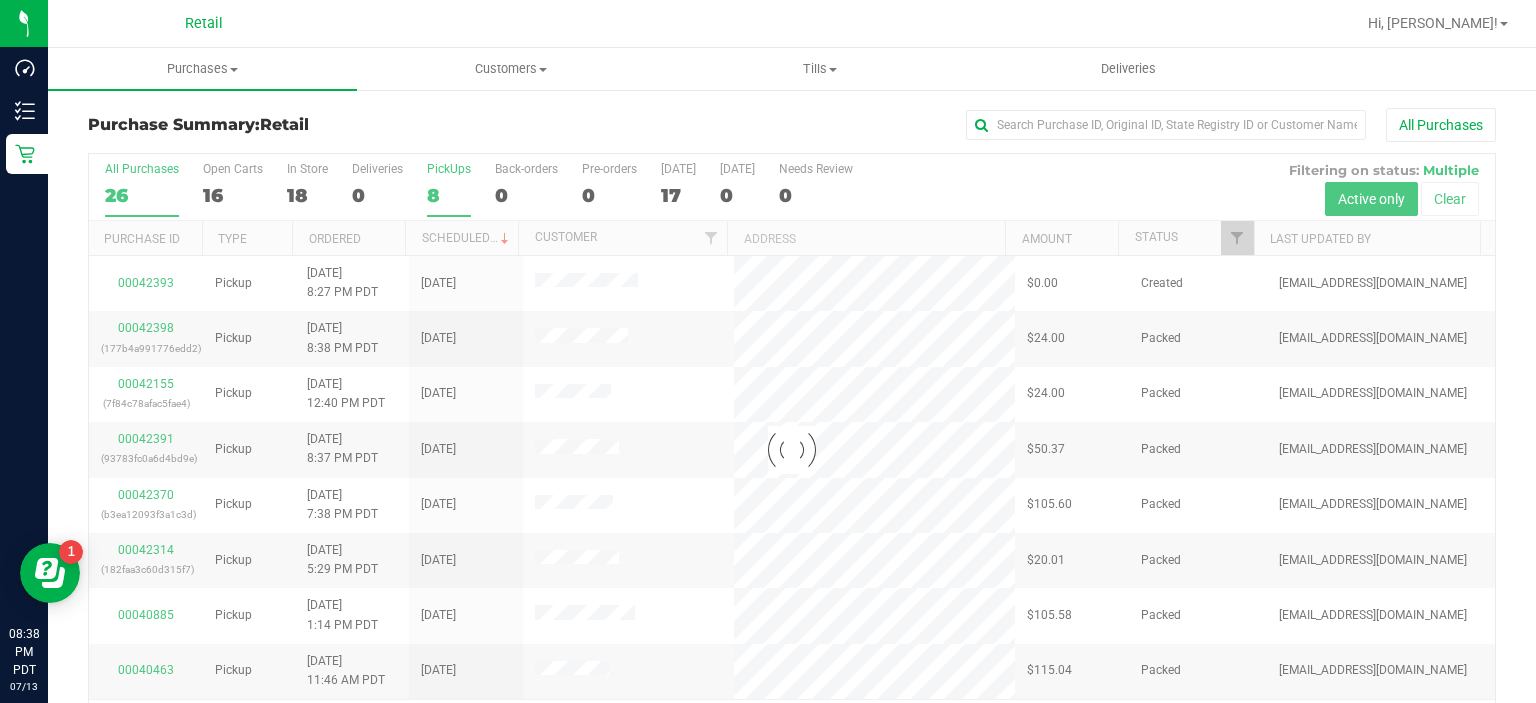 click on "8" at bounding box center (449, 195) 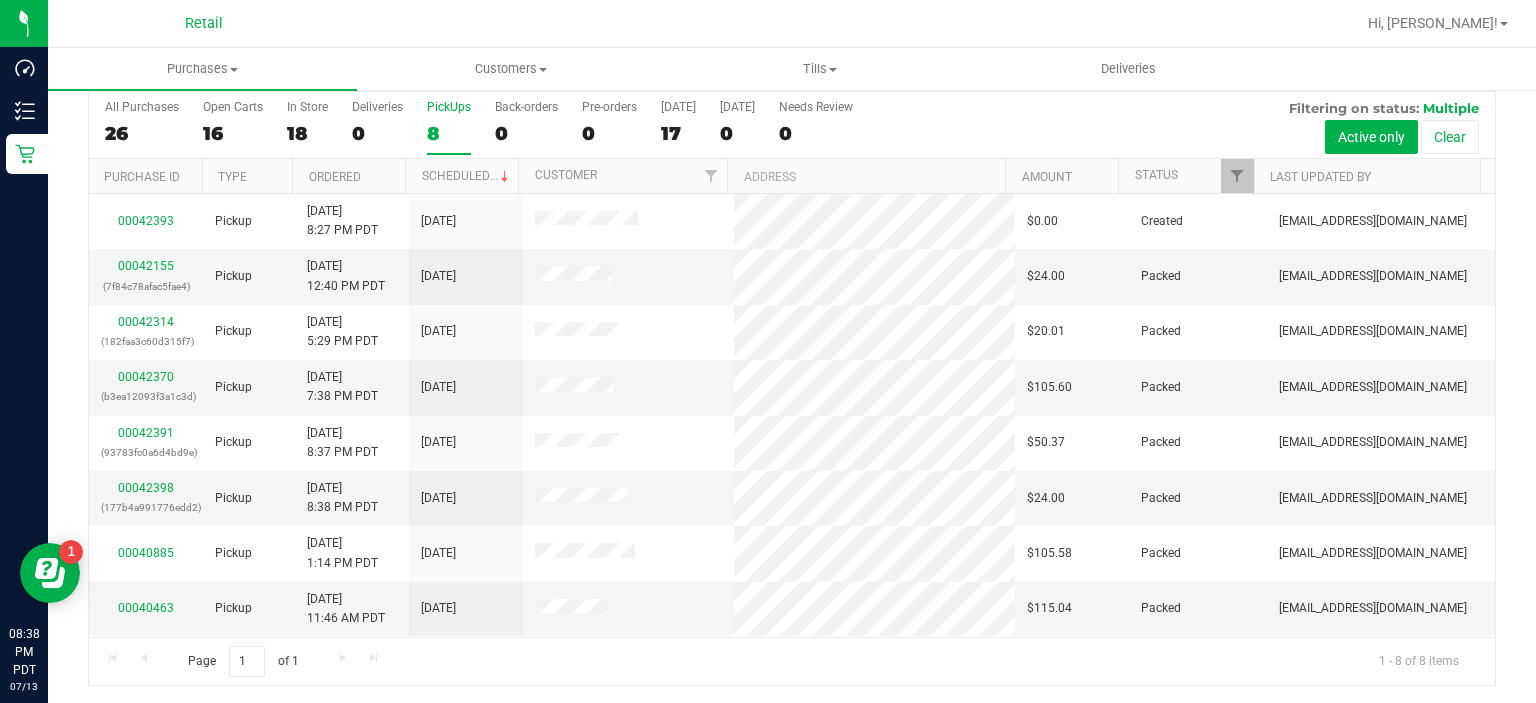 scroll, scrollTop: 0, scrollLeft: 0, axis: both 